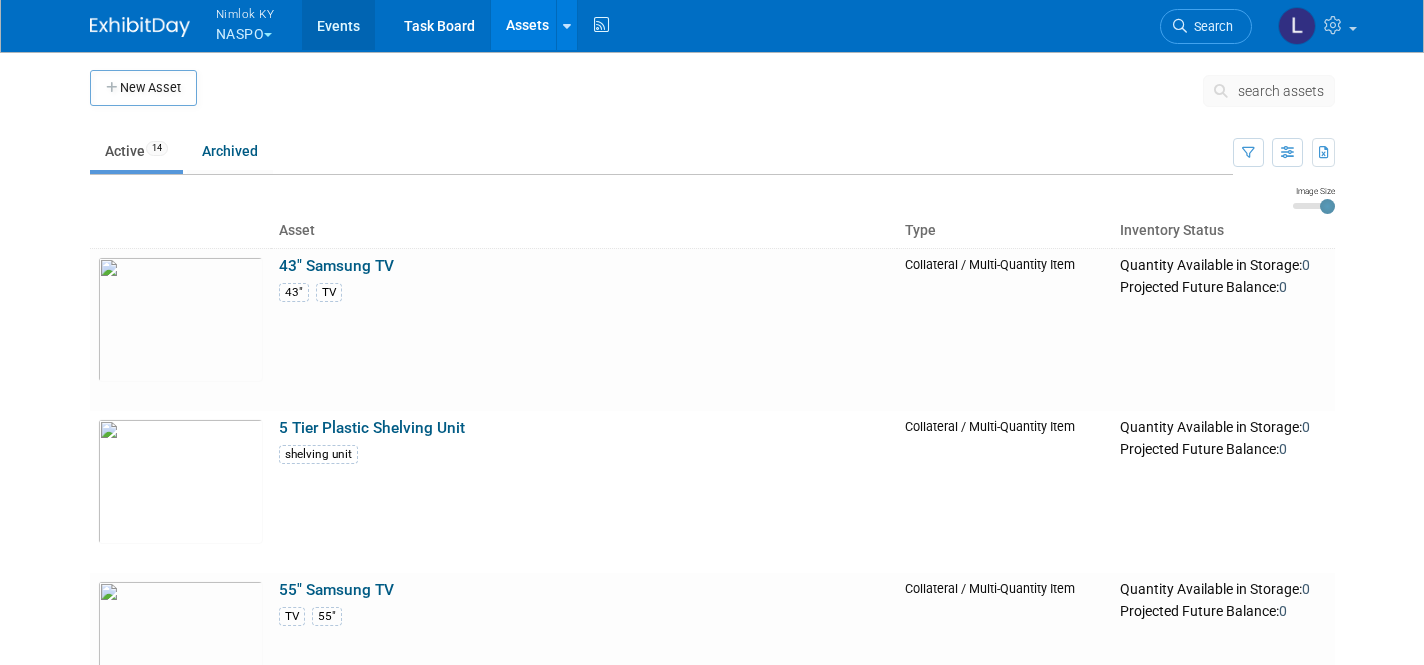 scroll, scrollTop: 1493, scrollLeft: 0, axis: vertical 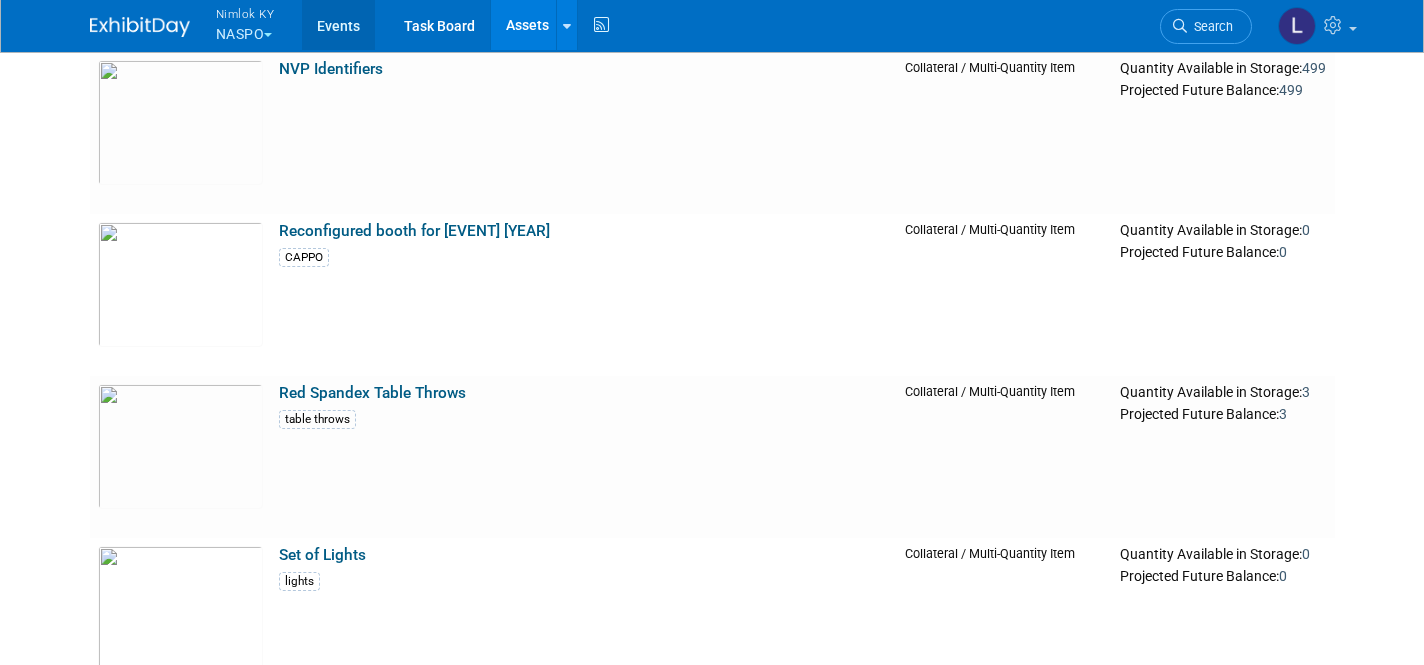 click on "Events" at bounding box center [338, 25] 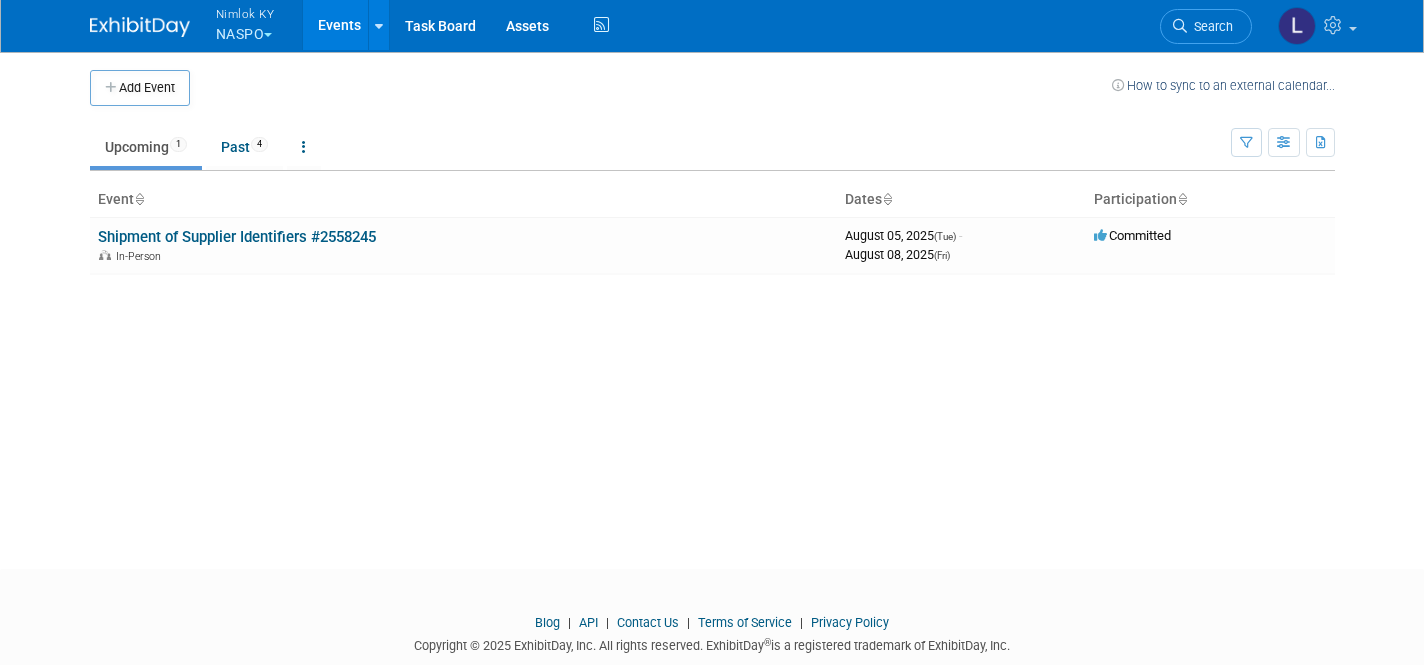 scroll, scrollTop: 0, scrollLeft: 0, axis: both 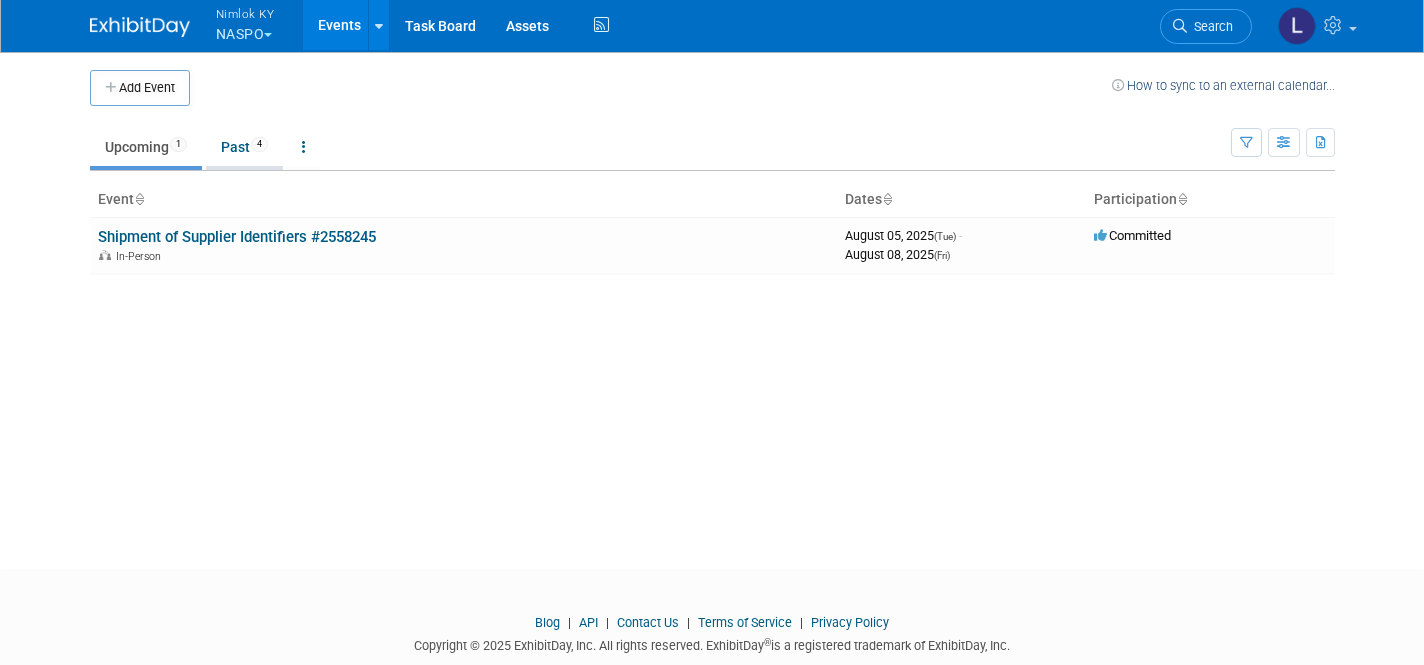 click on "Past
4" at bounding box center [244, 147] 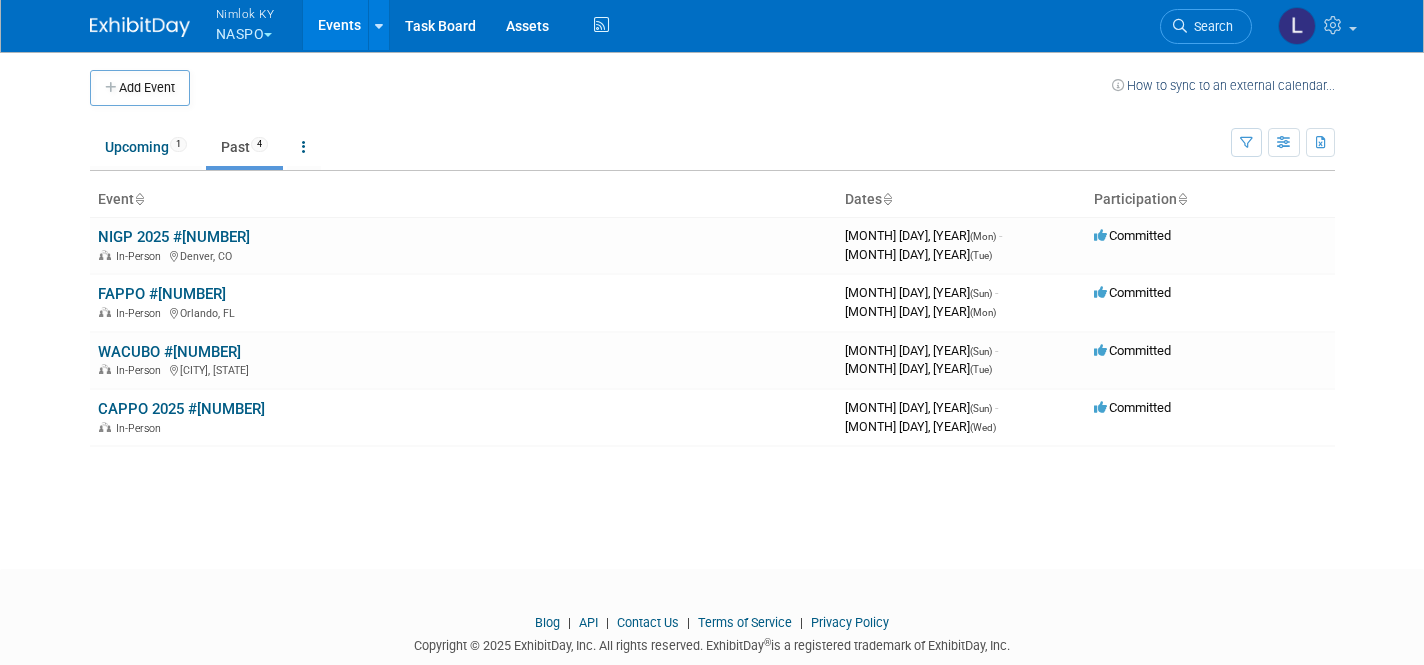 scroll, scrollTop: 0, scrollLeft: 0, axis: both 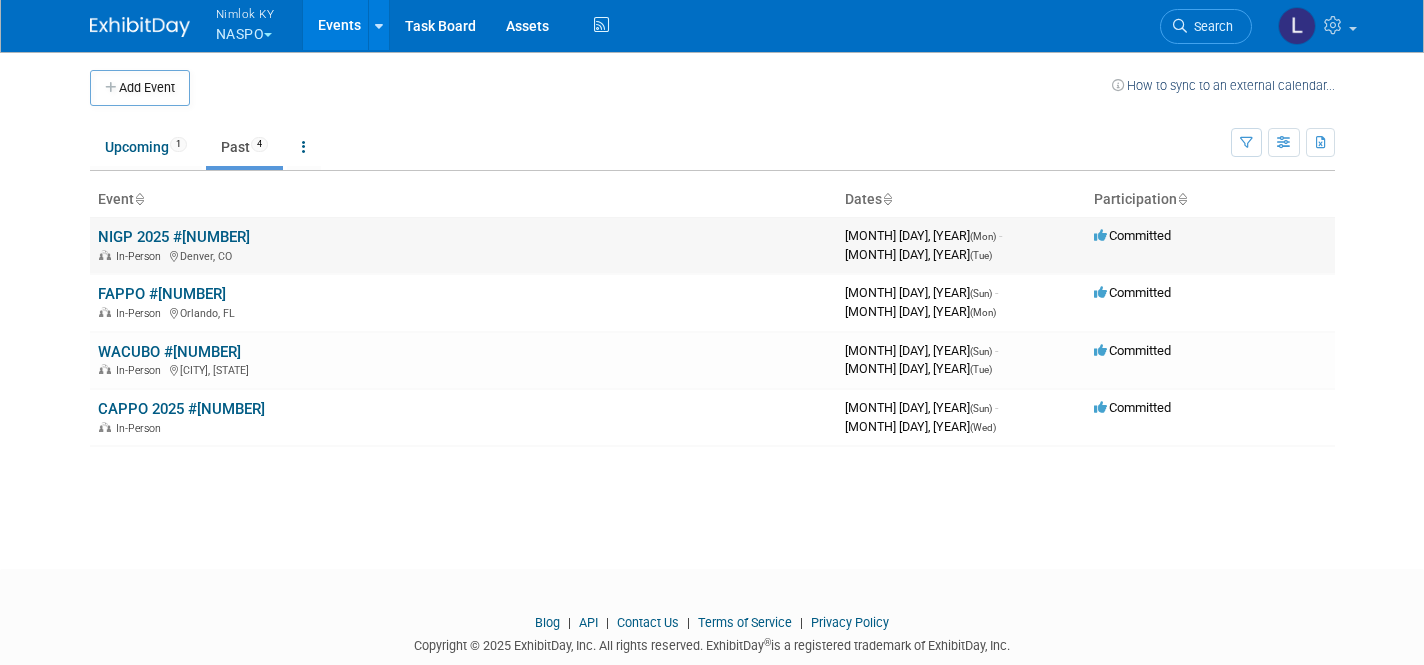 click on "NIGP 2025 #2557929" at bounding box center [174, 237] 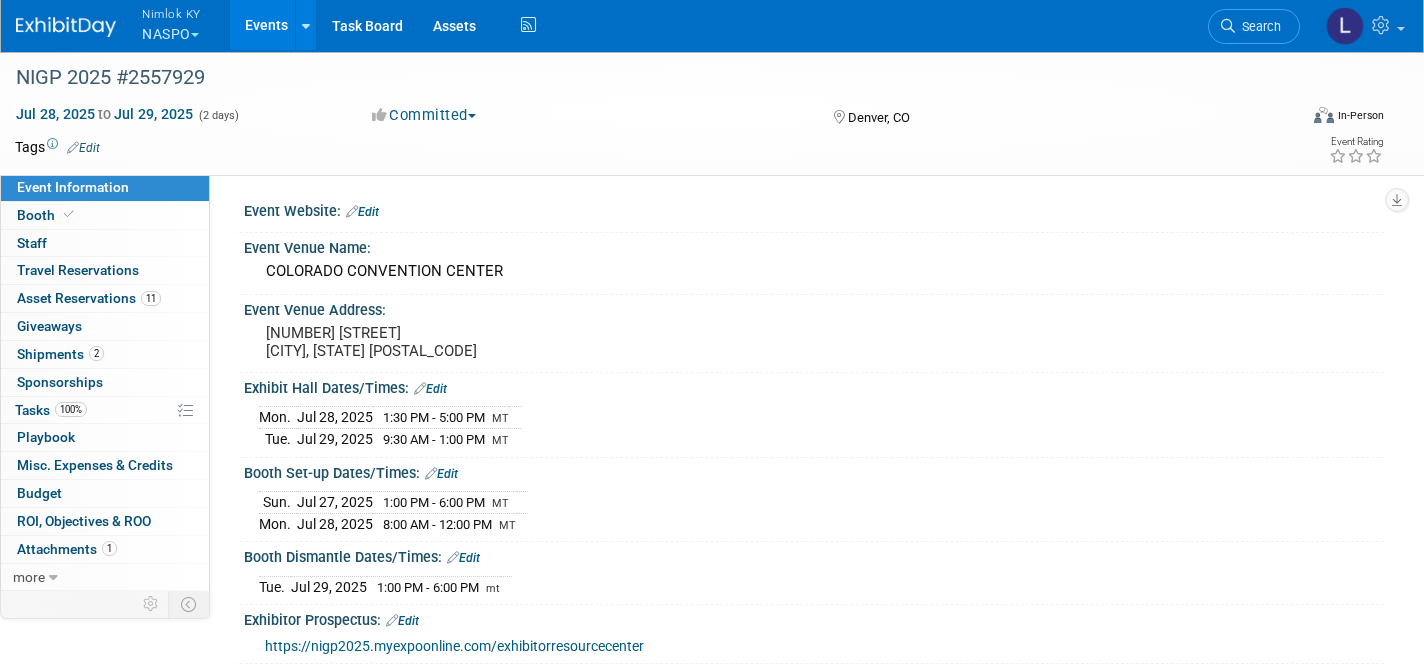 scroll, scrollTop: 0, scrollLeft: 0, axis: both 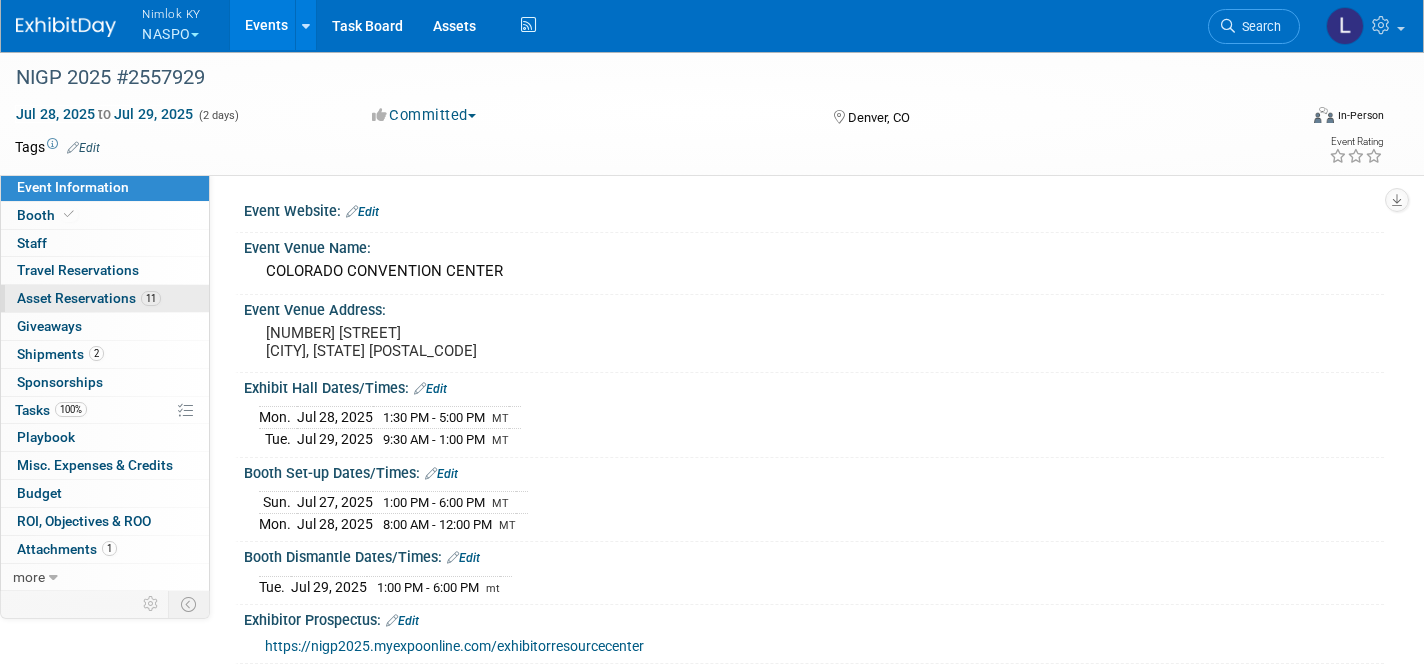 click on "Asset Reservations 11" at bounding box center (89, 298) 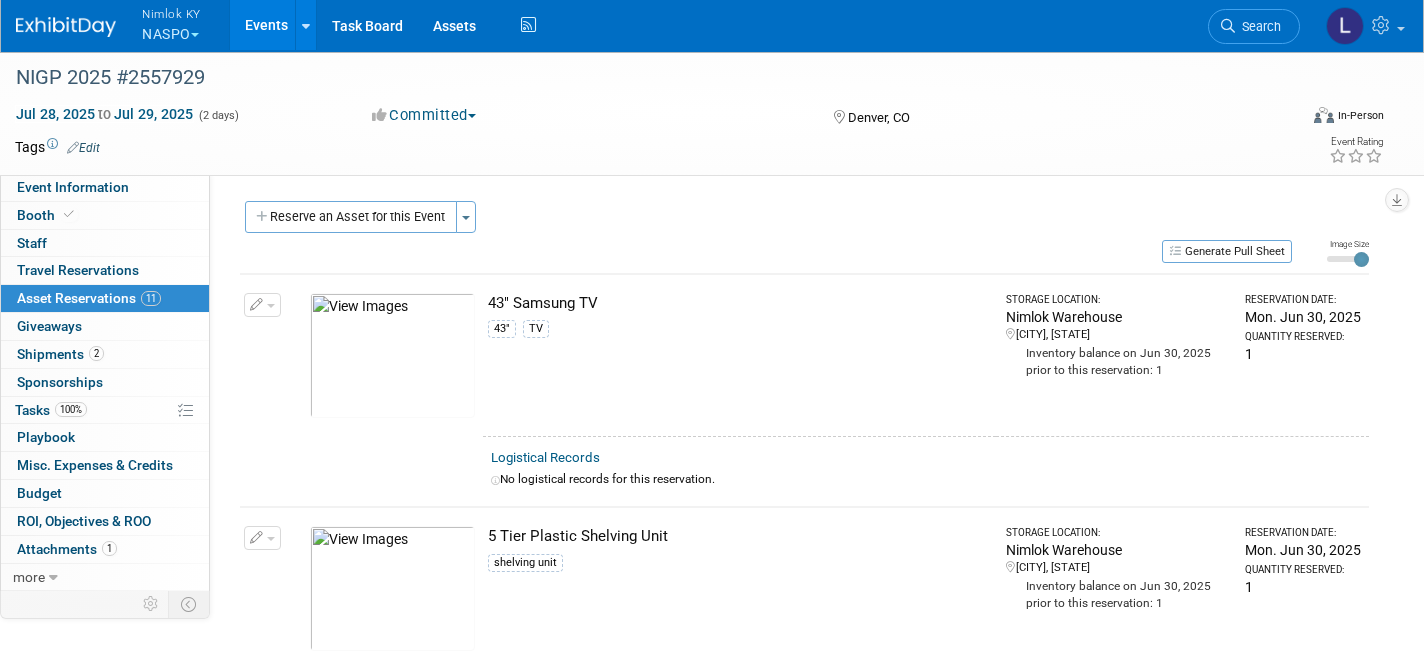click on "Logistical Records" at bounding box center (545, 457) 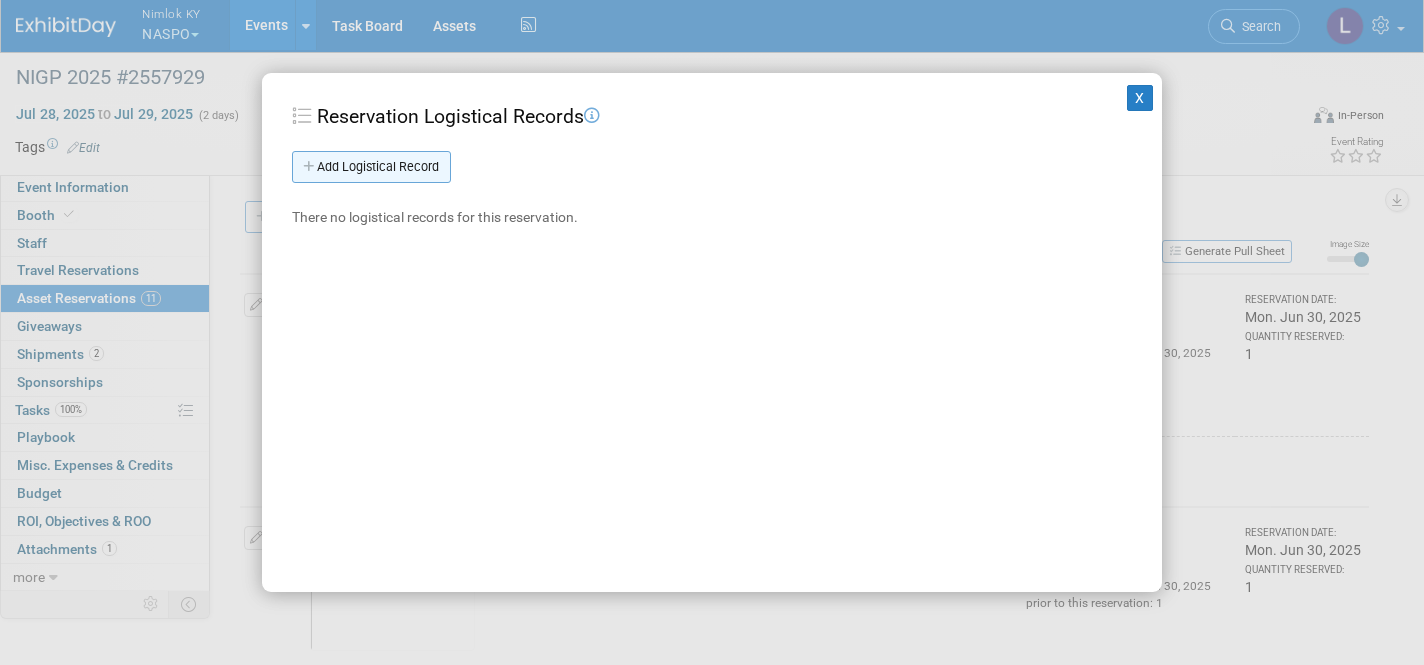 click on "Add Logistical Record" at bounding box center [371, 167] 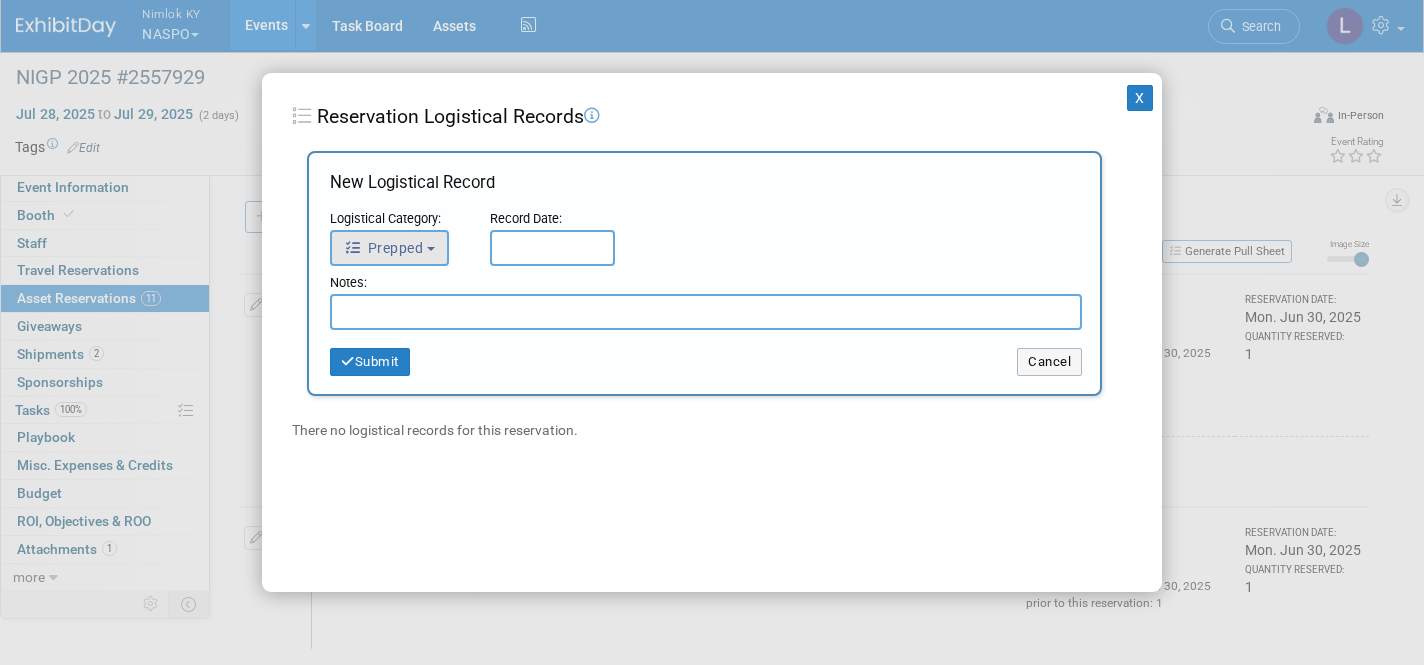 click on "Prepped" at bounding box center (389, 248) 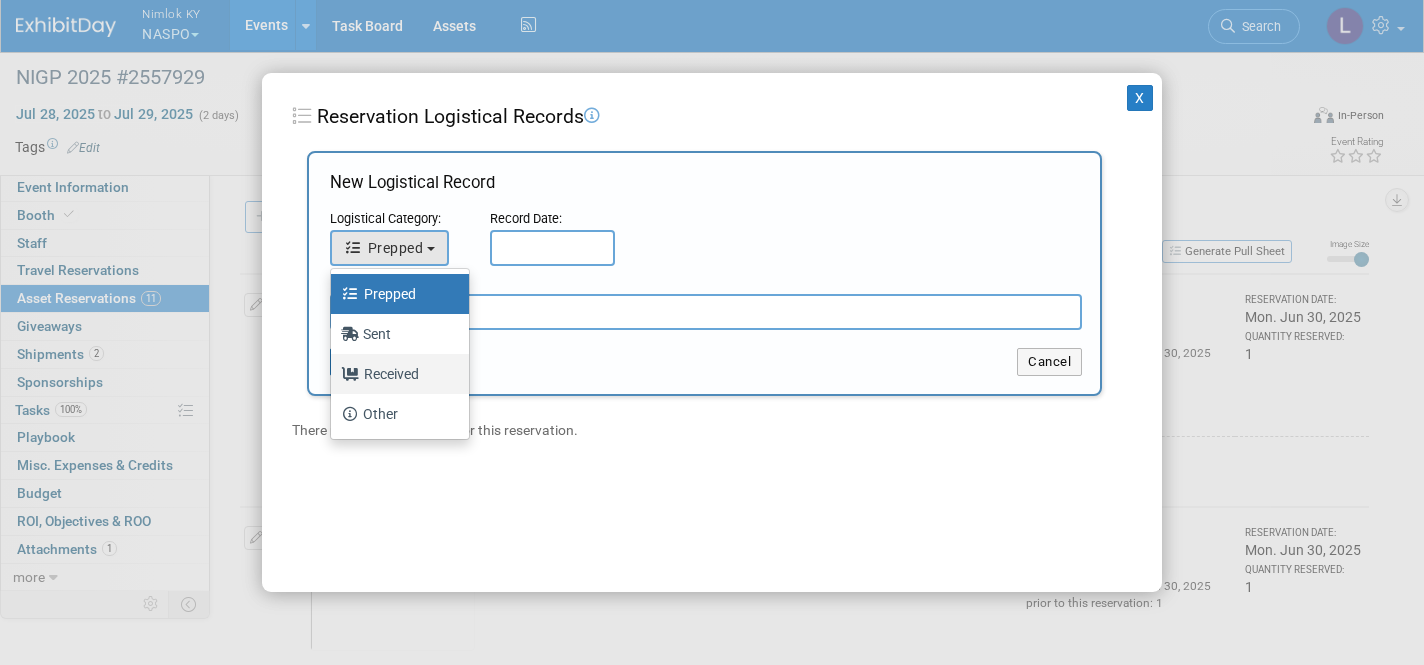 click on "Received" at bounding box center (395, 374) 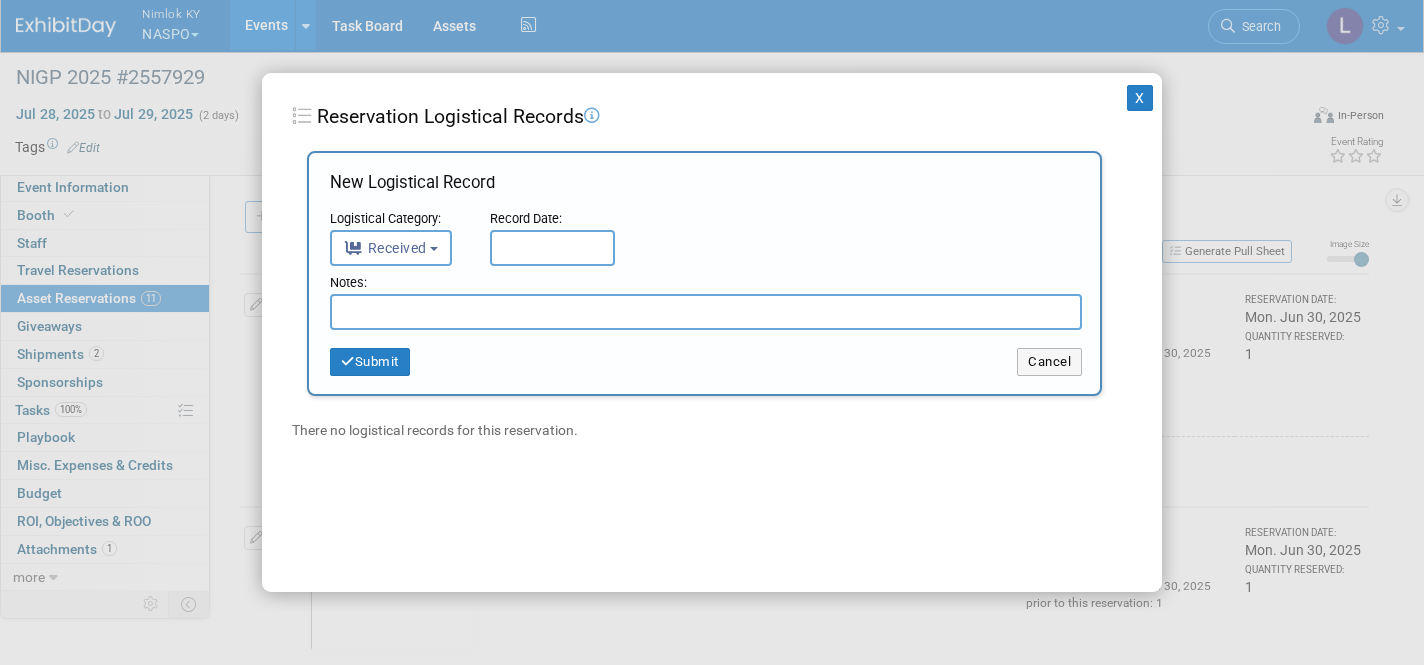 click at bounding box center (552, 248) 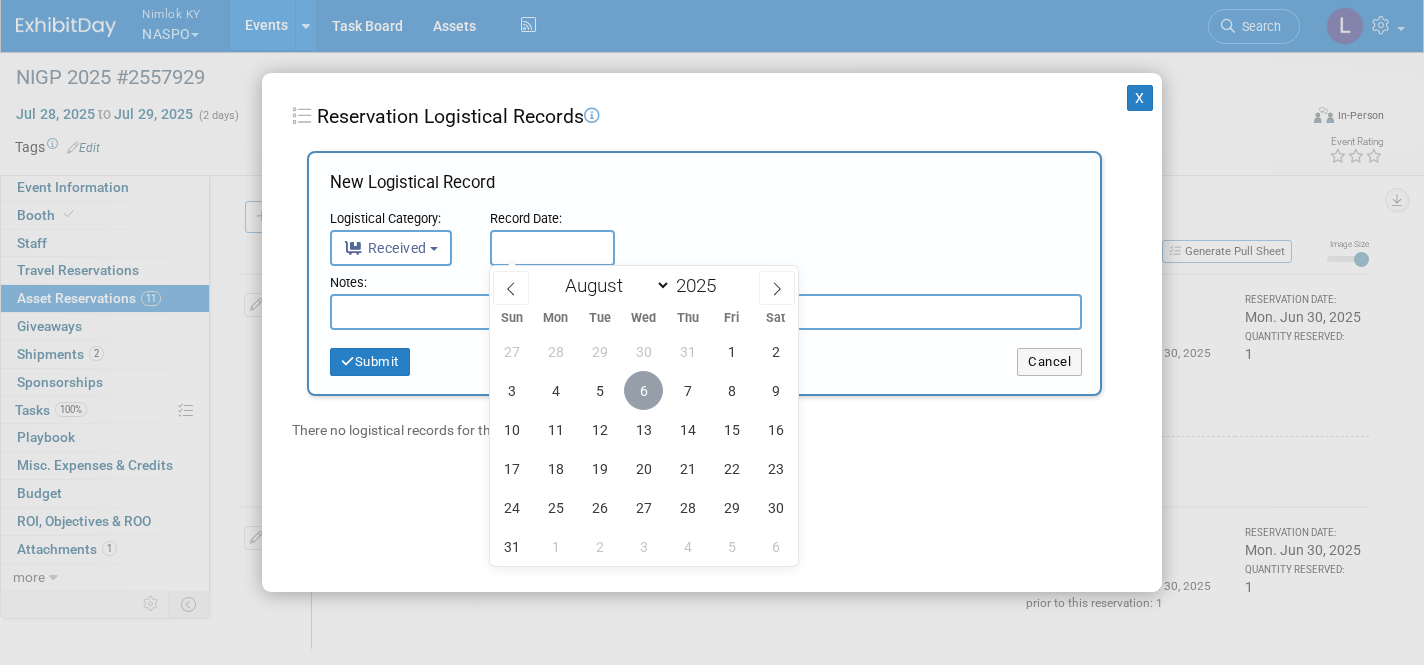click on "6" at bounding box center (643, 390) 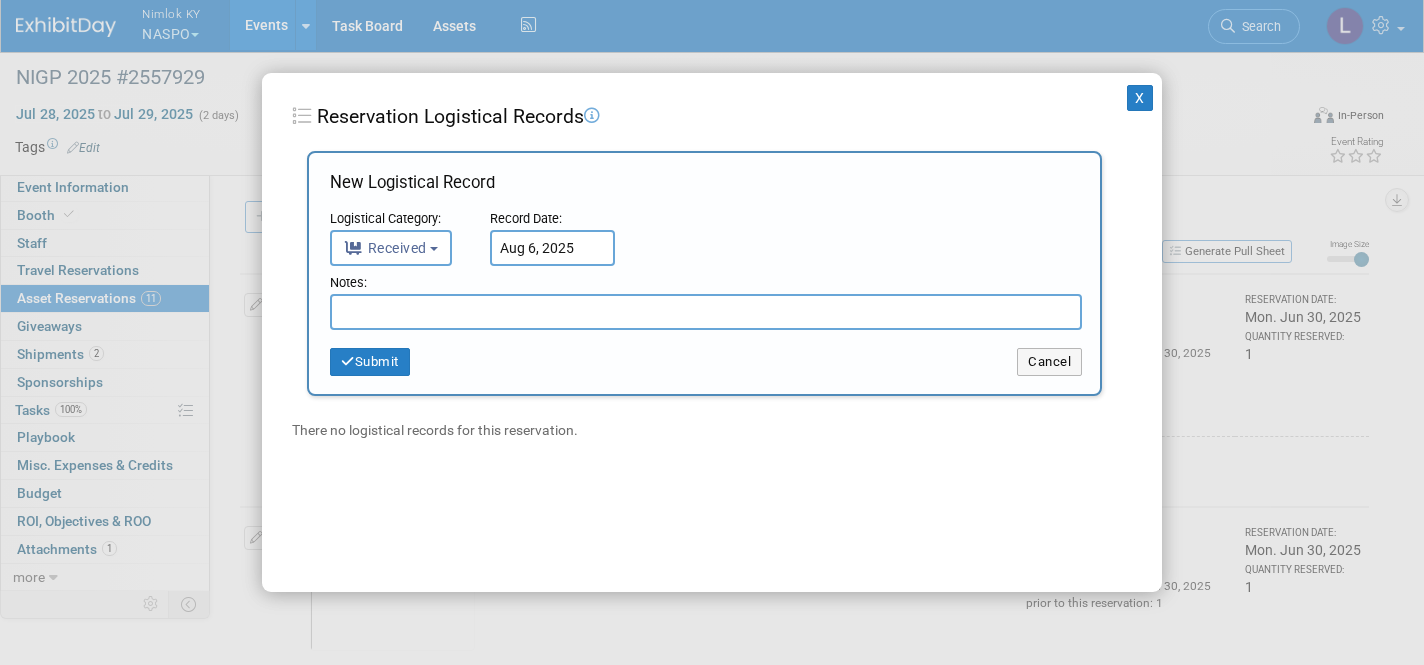 click at bounding box center (706, 312) 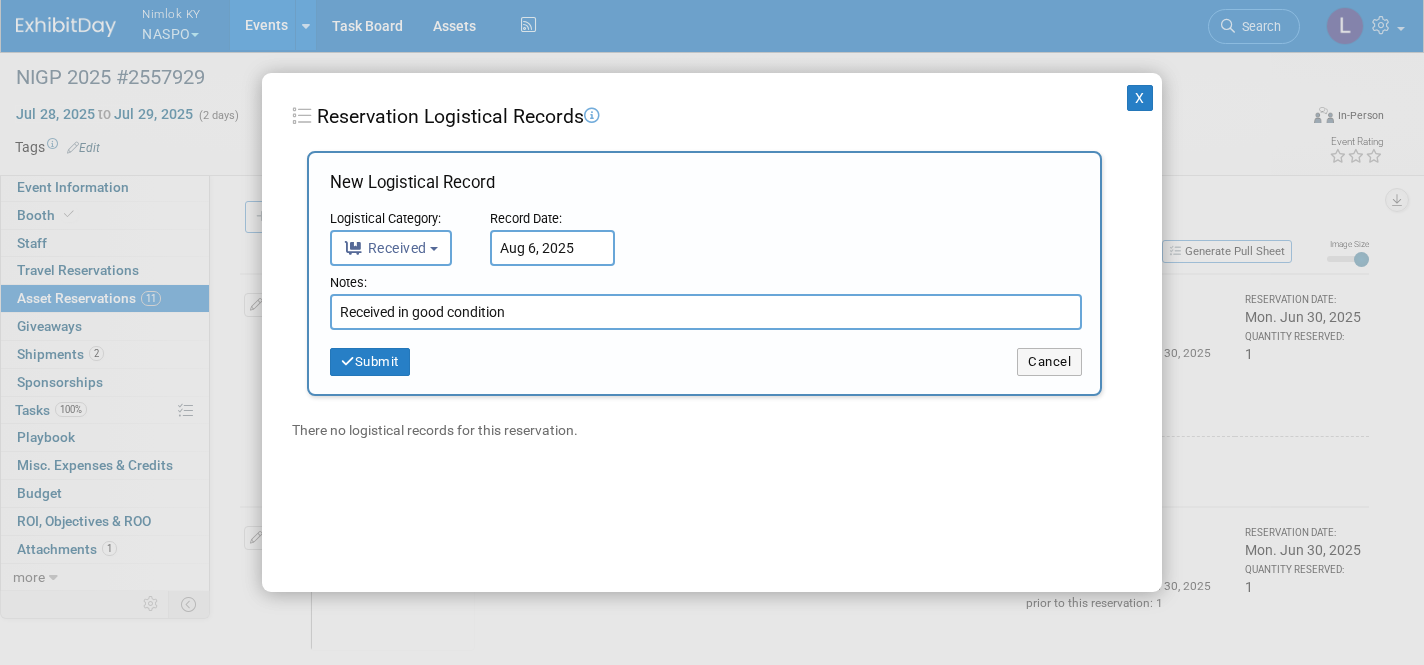 drag, startPoint x: 511, startPoint y: 307, endPoint x: 283, endPoint y: 290, distance: 228.63289 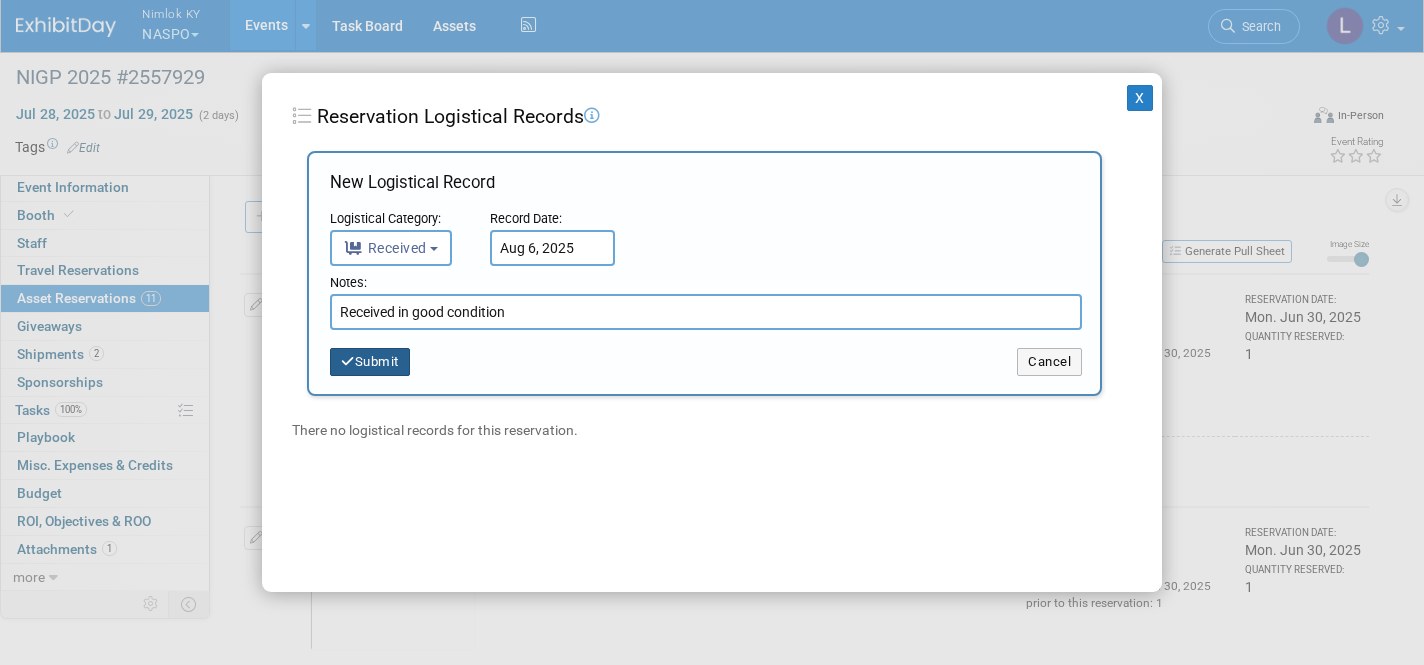 type on "Received in good condition" 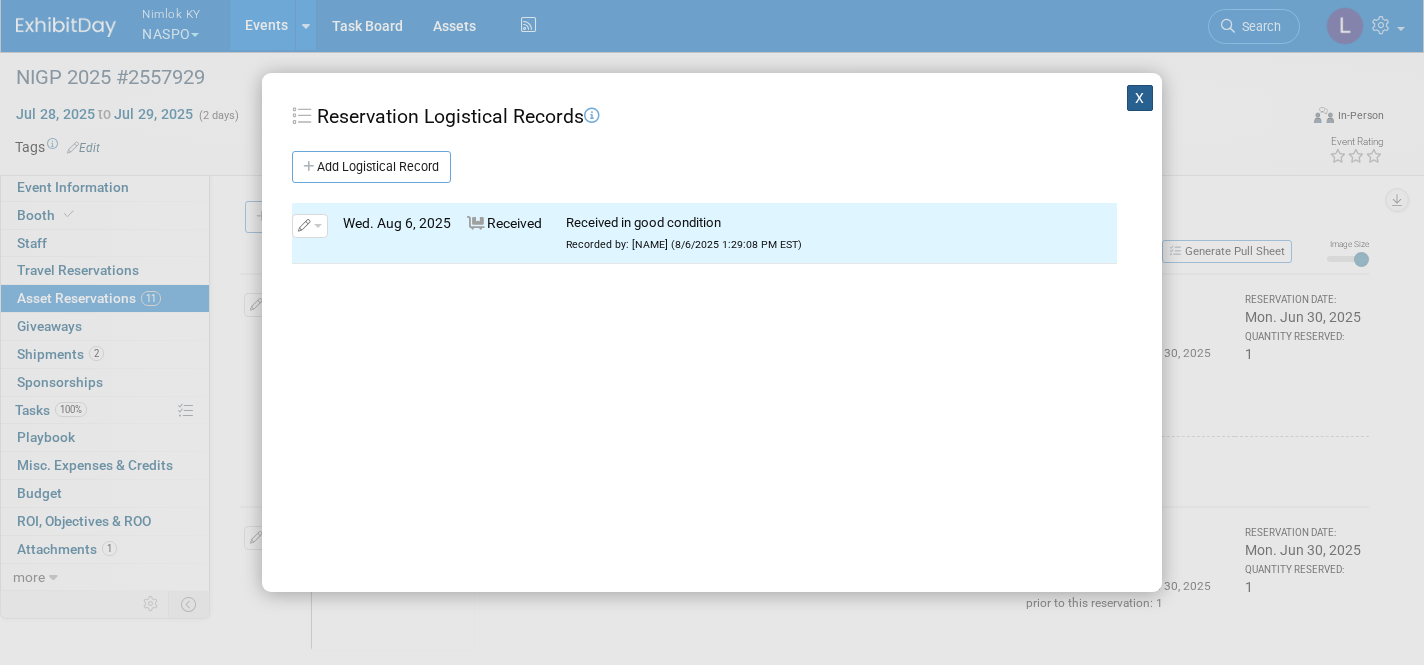 click on "X" at bounding box center [1140, 98] 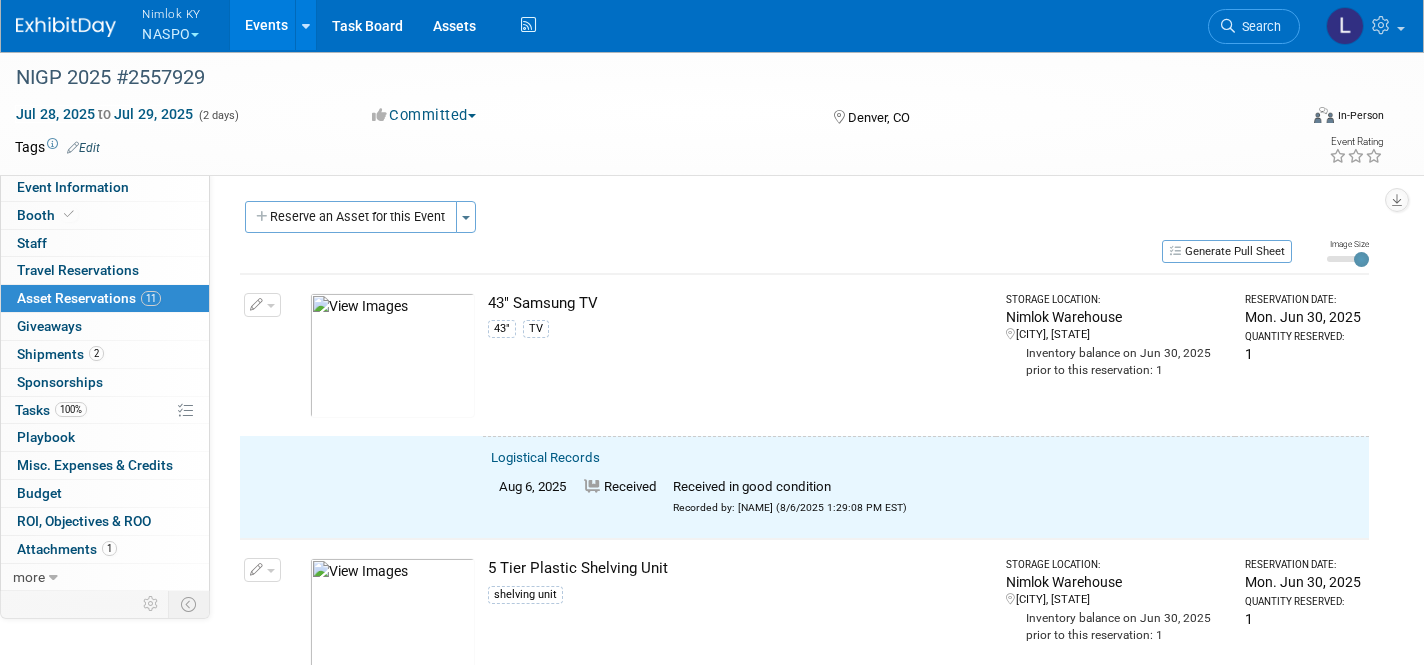 click at bounding box center (262, 305) 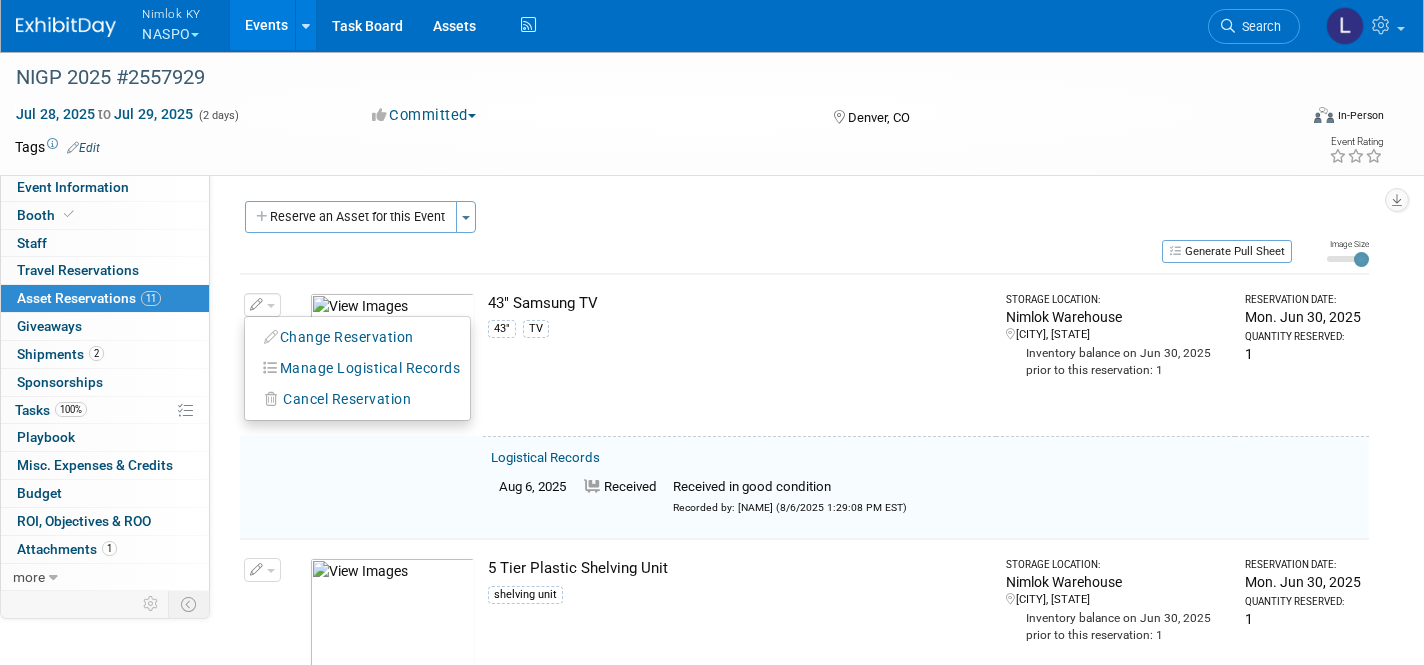 click on "Change Reservation
Manage Logistical Records
Cancel Reservation" at bounding box center (357, 368) 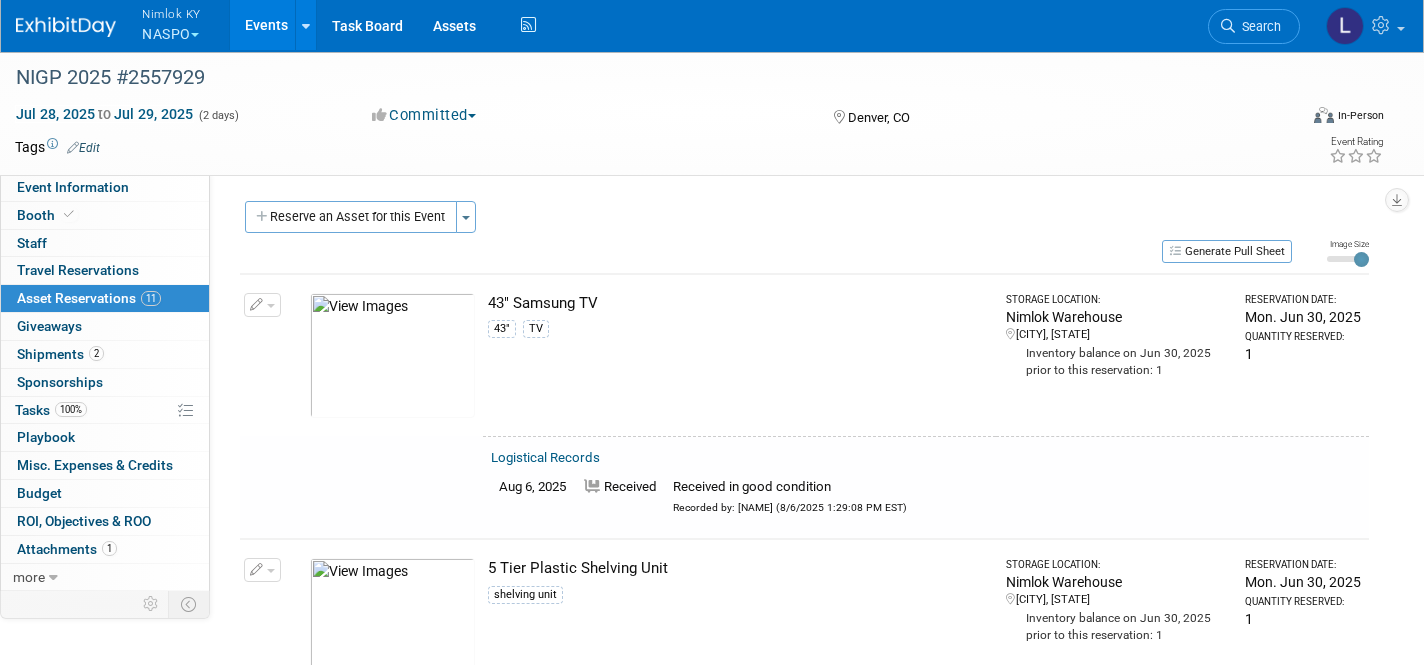click at bounding box center [392, 355] 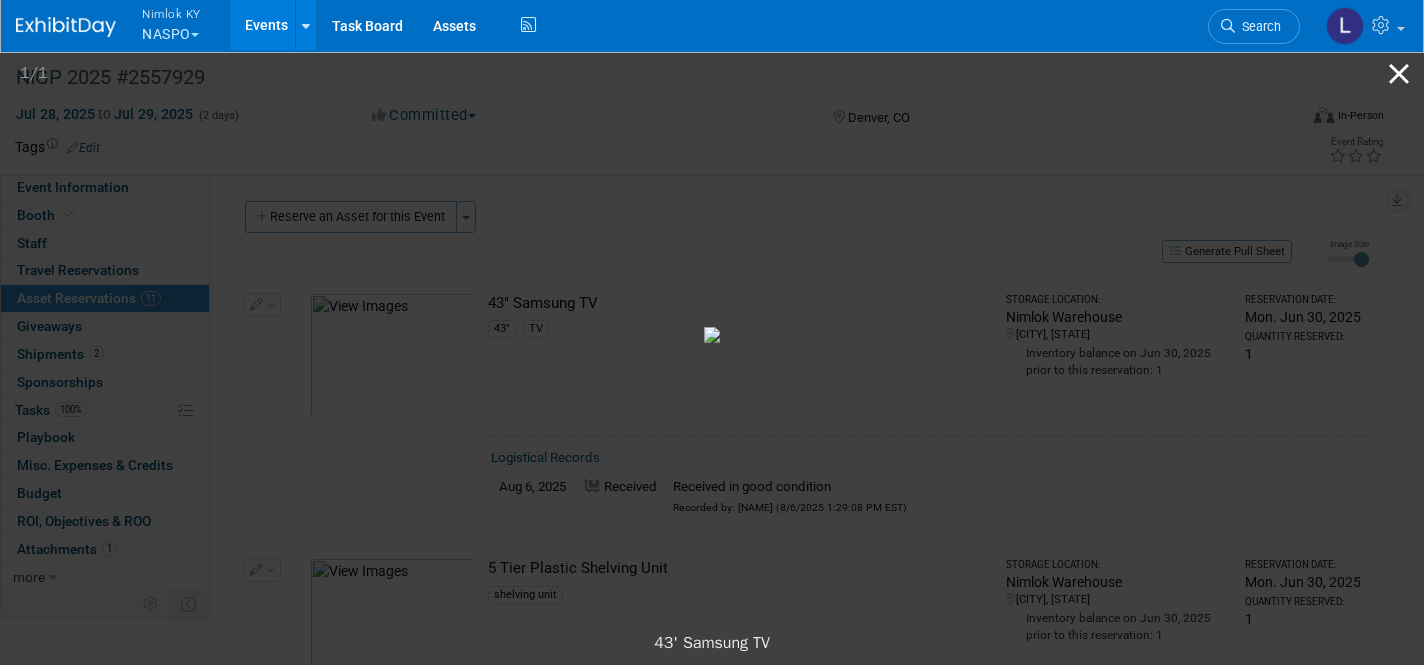 click at bounding box center (1399, 73) 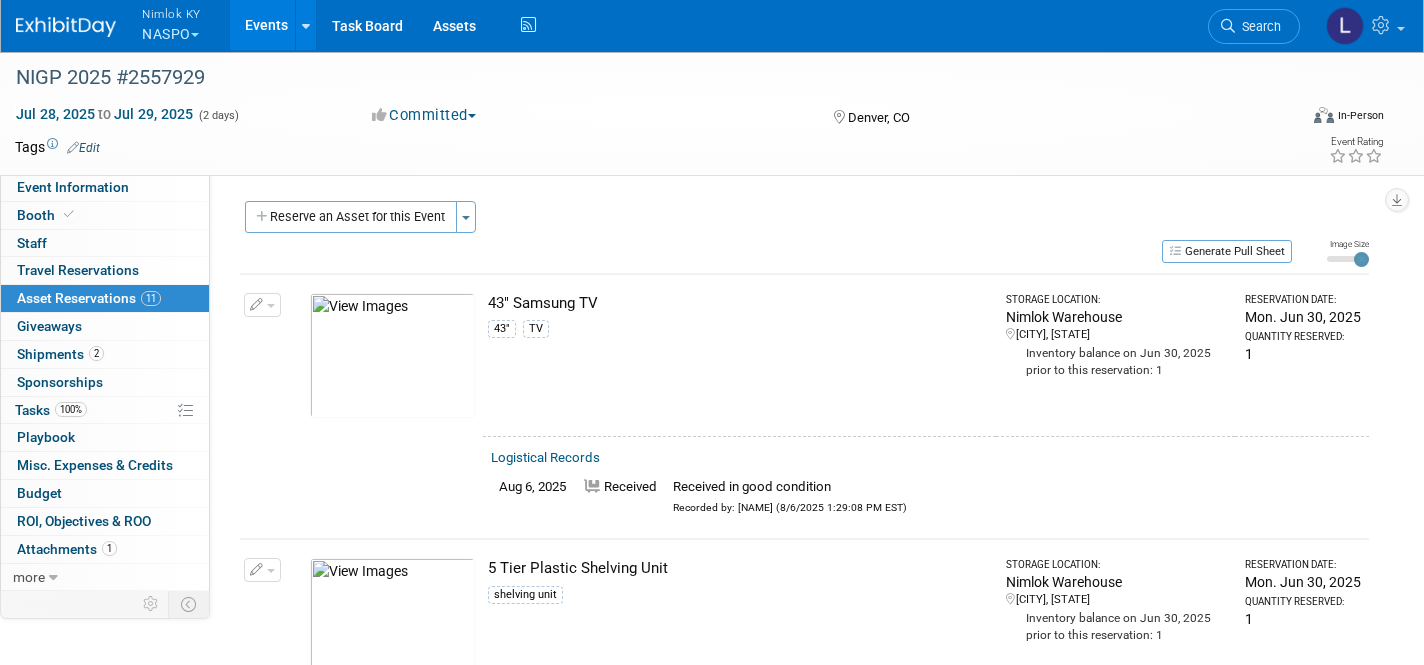 click at bounding box center [262, 305] 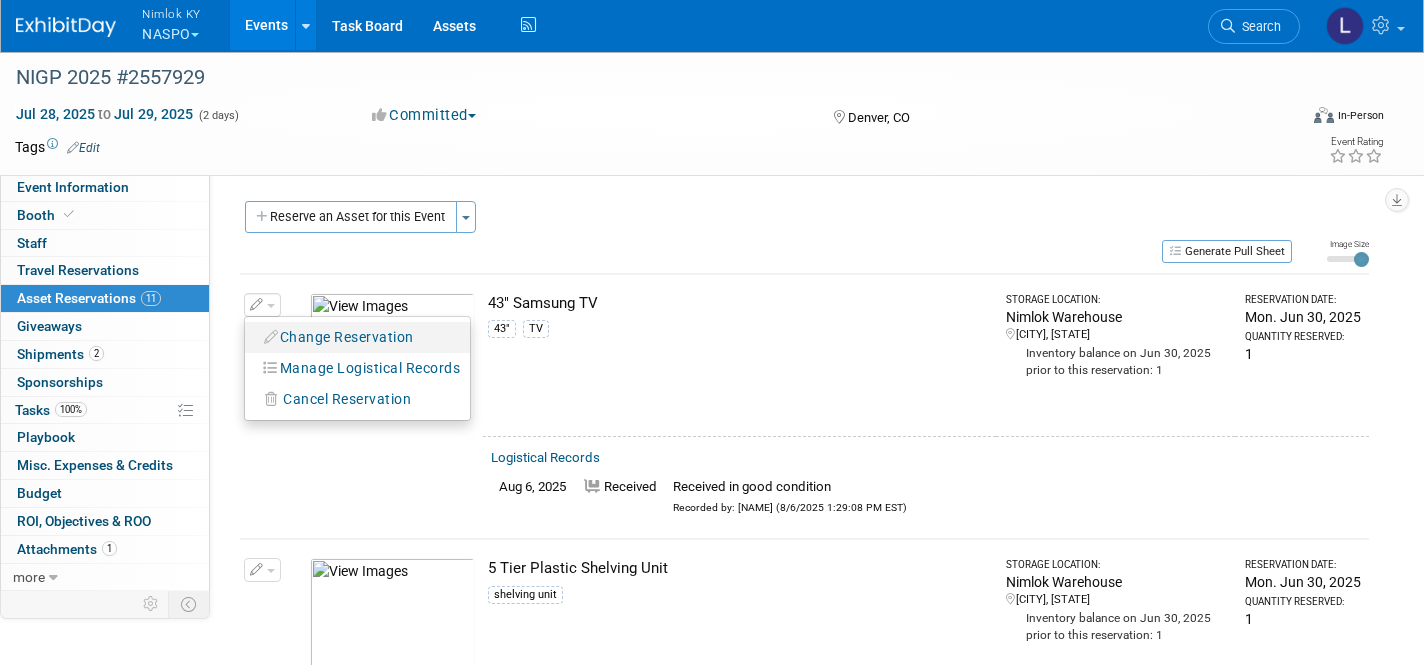 click on "Change Reservation" at bounding box center (339, 337) 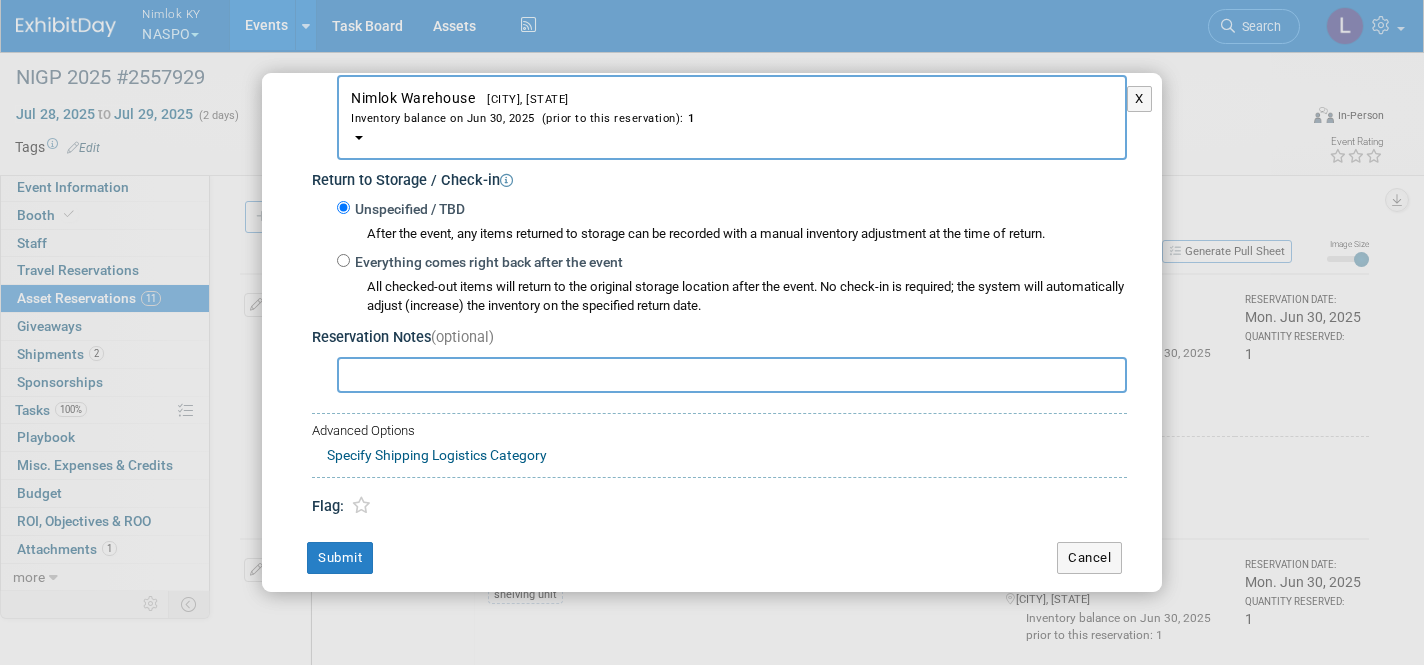 scroll, scrollTop: 329, scrollLeft: 0, axis: vertical 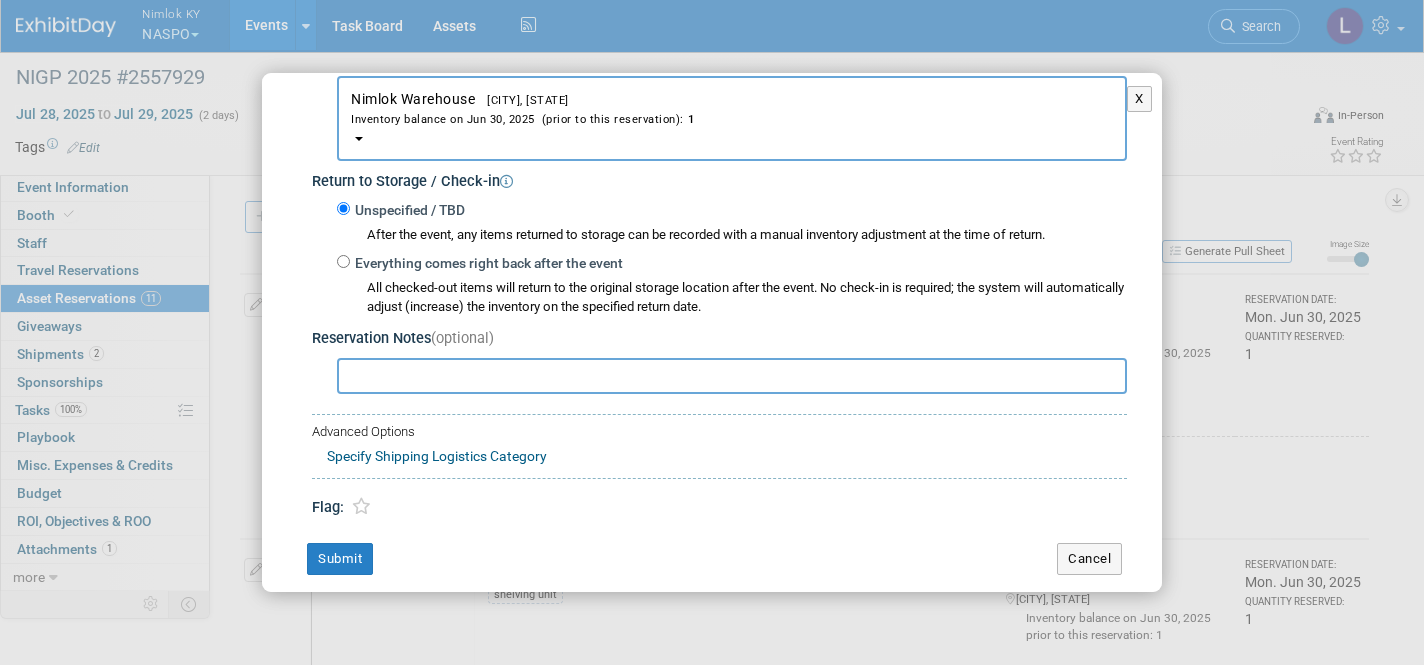 click on "Everything comes right back after the event" at bounding box center [343, 261] 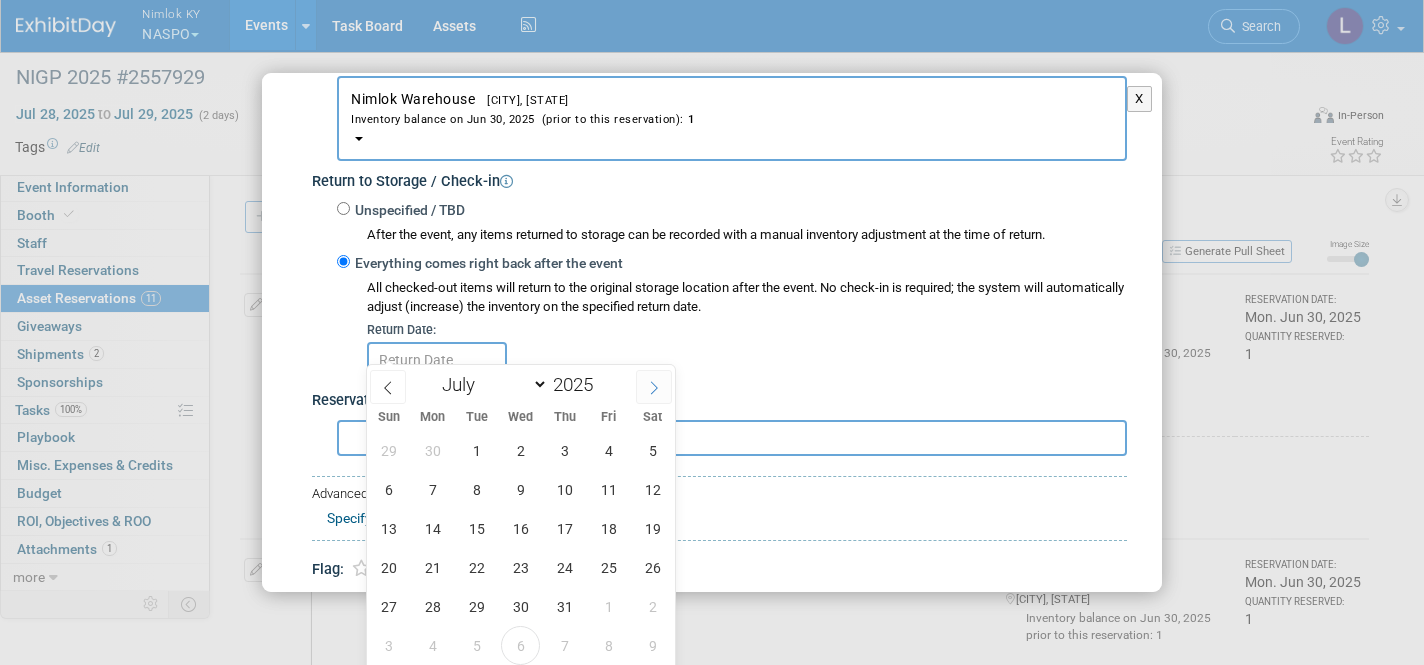 click 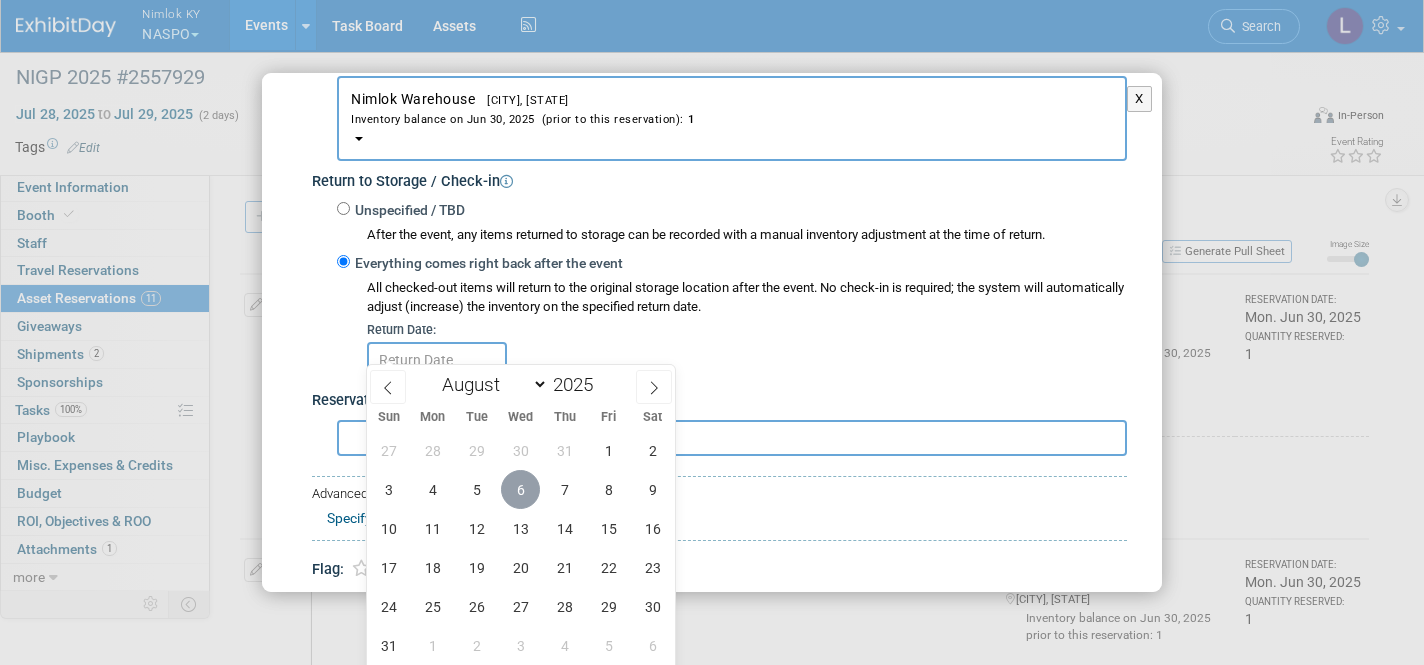 click on "6" at bounding box center [520, 489] 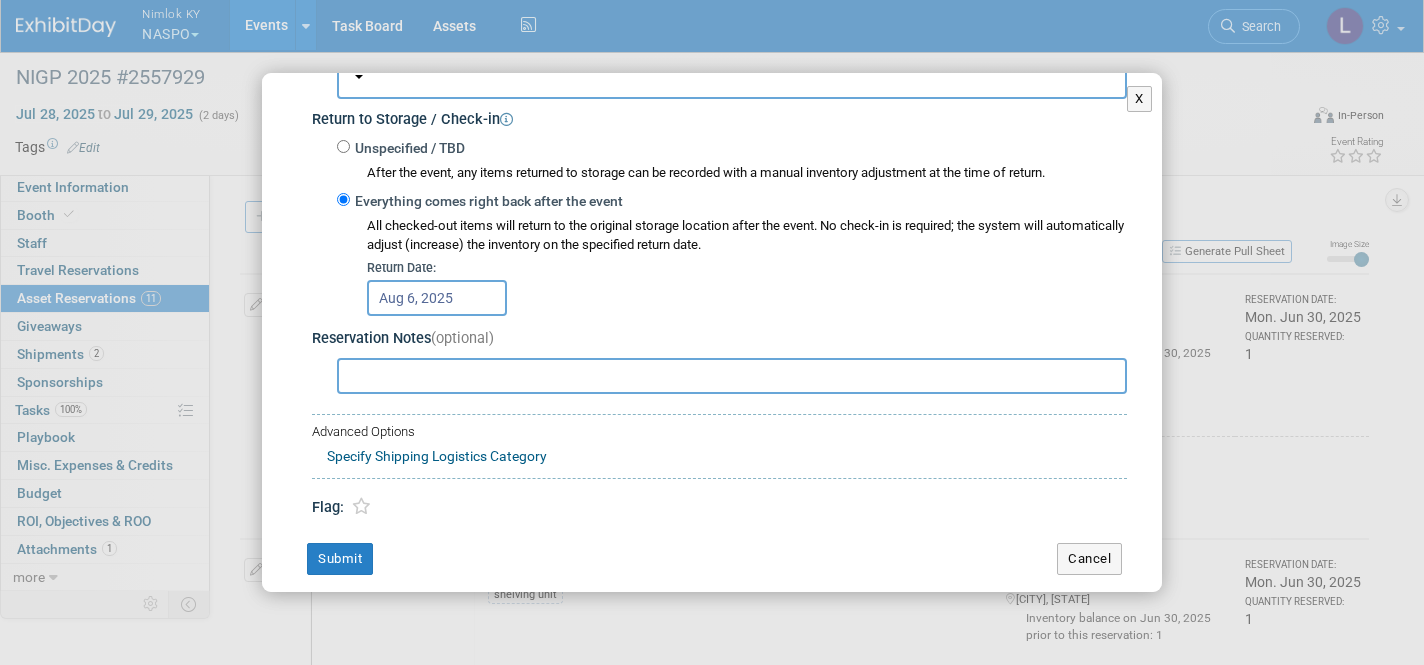 scroll, scrollTop: 390, scrollLeft: 0, axis: vertical 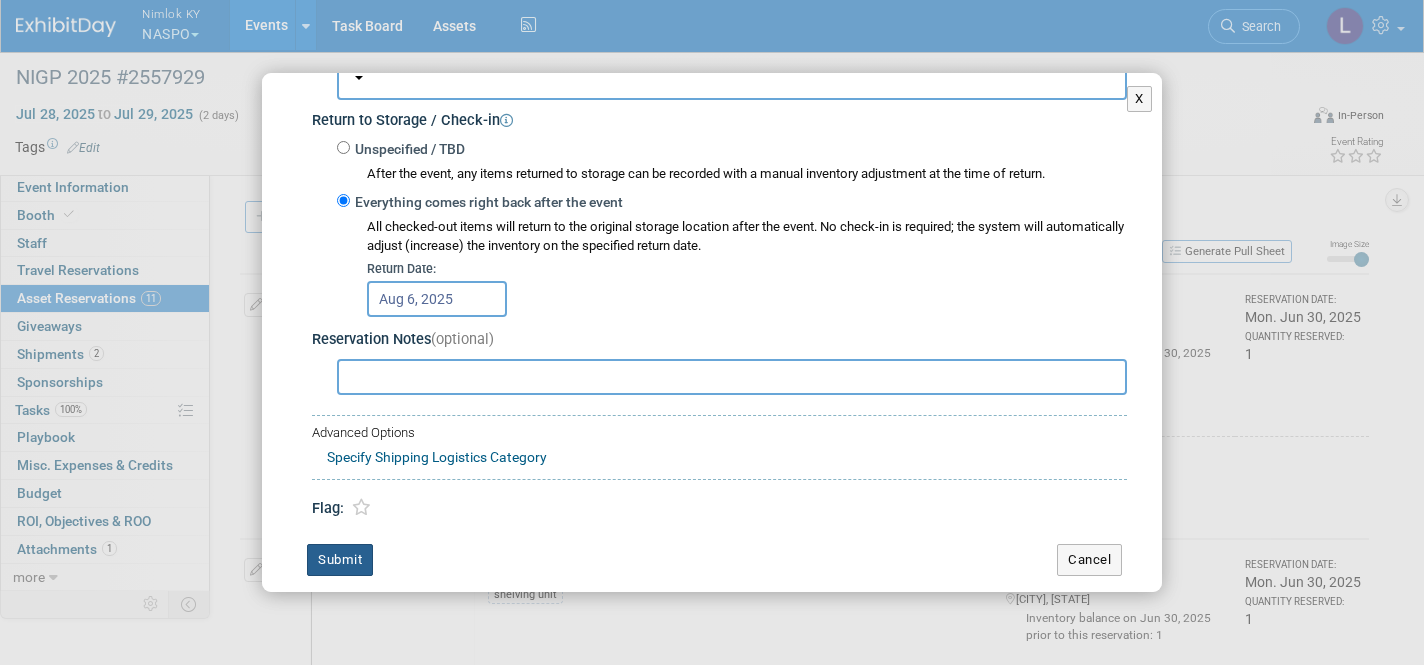 click on "Submit" at bounding box center (340, 560) 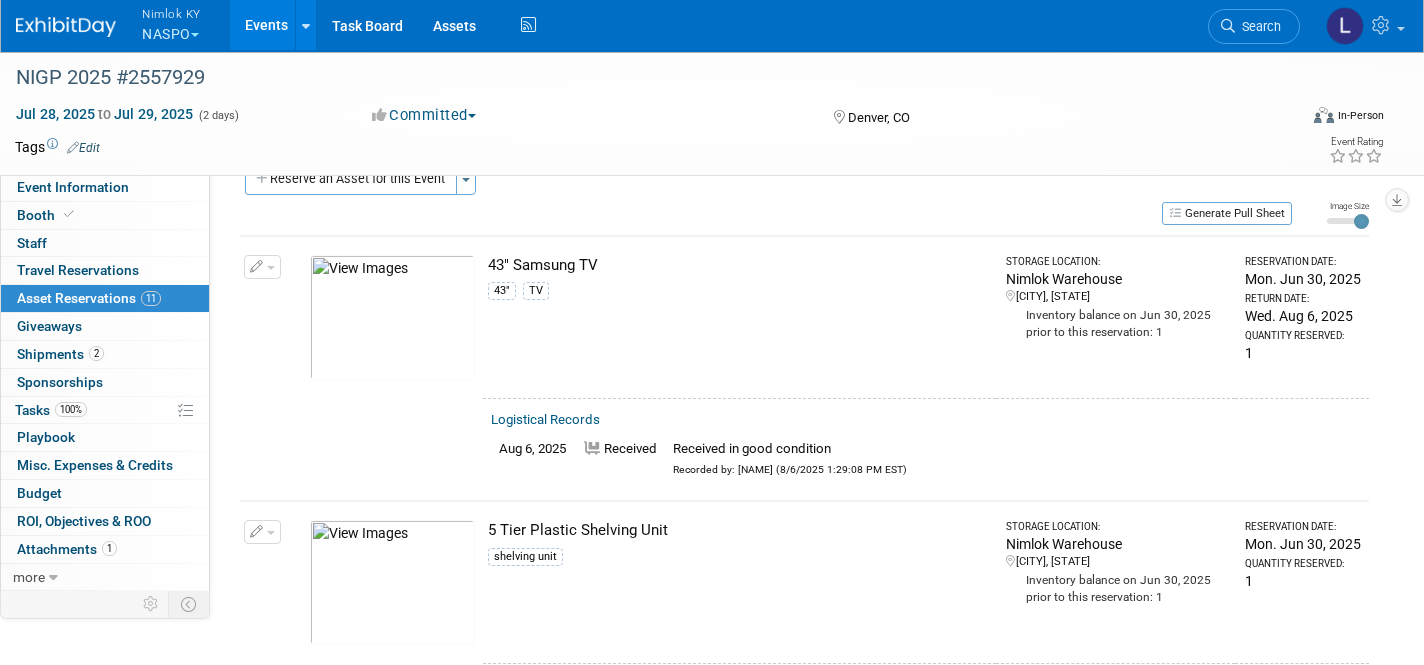 scroll, scrollTop: 47, scrollLeft: 0, axis: vertical 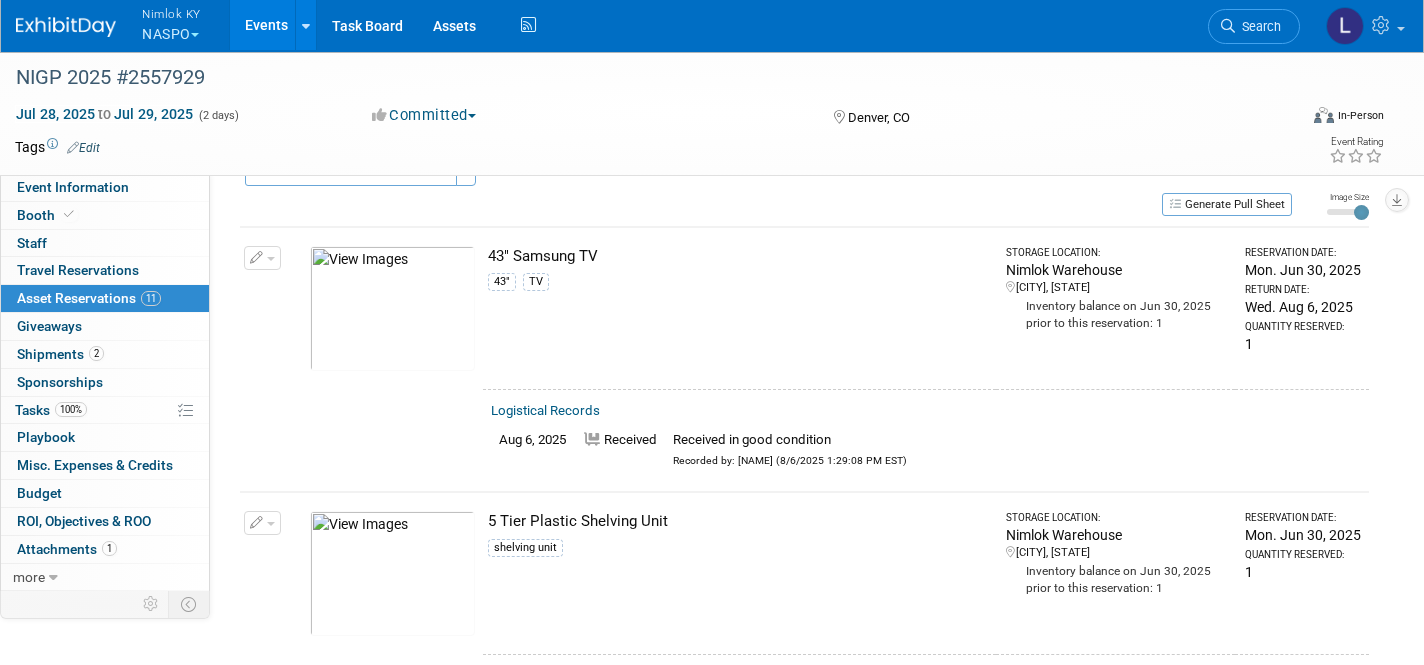 click at bounding box center (262, 258) 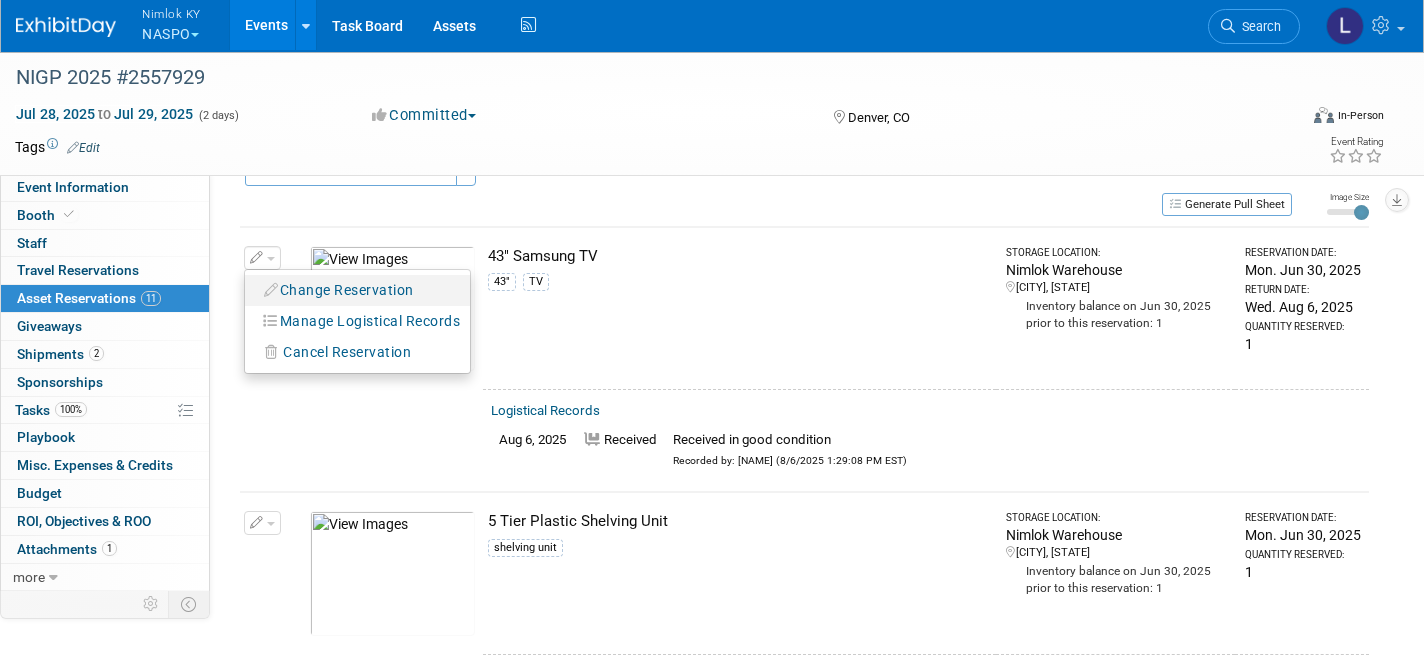 click on "Change Reservation" at bounding box center (339, 290) 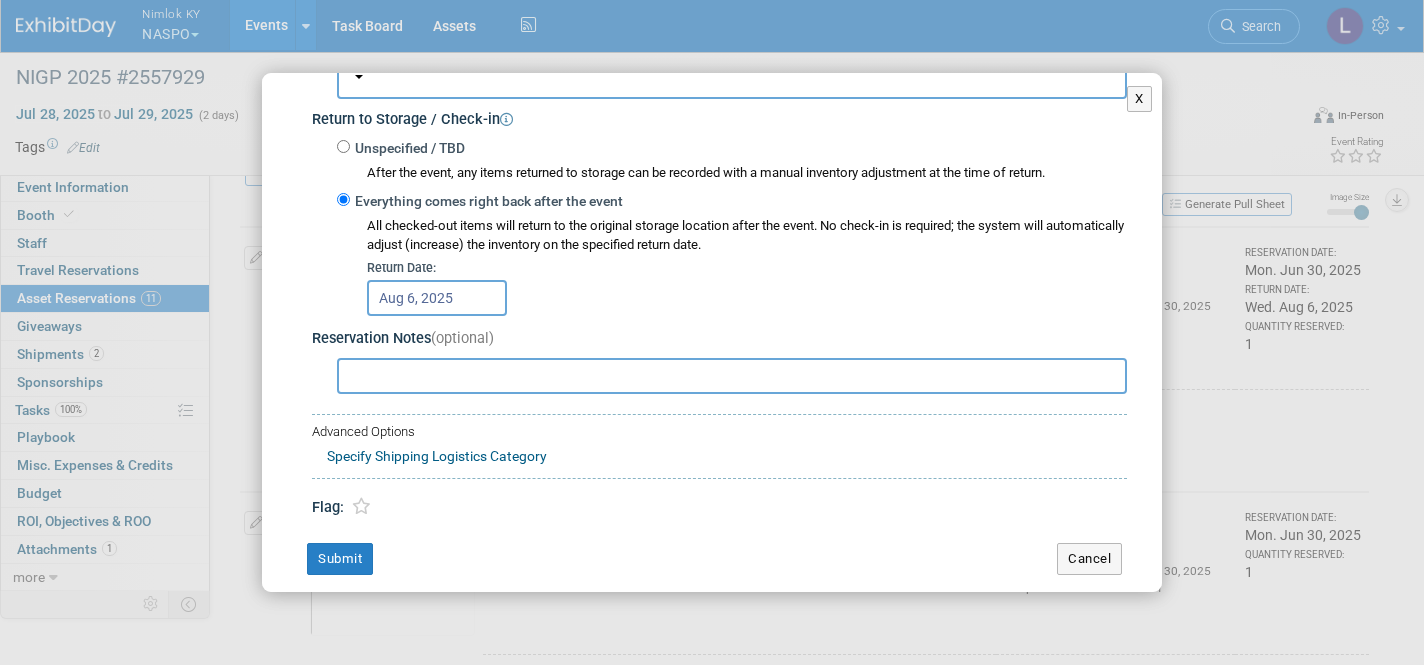 scroll, scrollTop: 390, scrollLeft: 0, axis: vertical 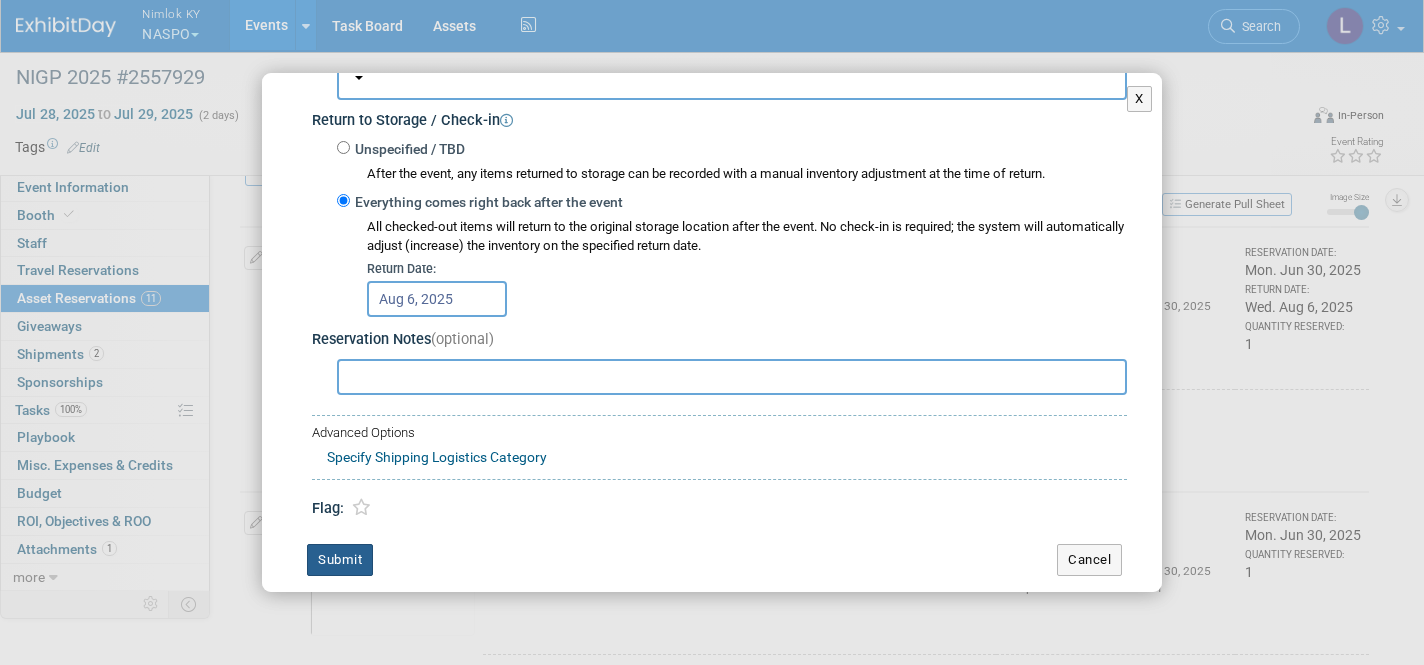 click on "Submit" at bounding box center (340, 560) 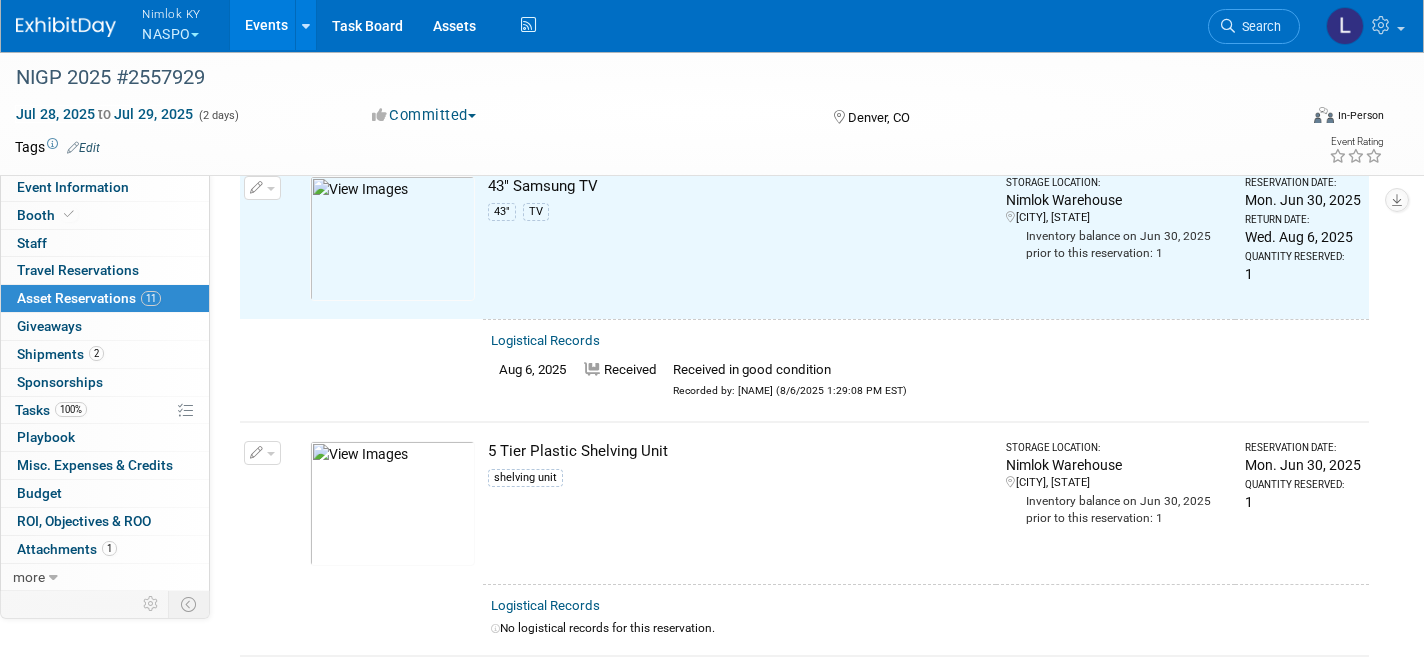 scroll, scrollTop: 248, scrollLeft: 0, axis: vertical 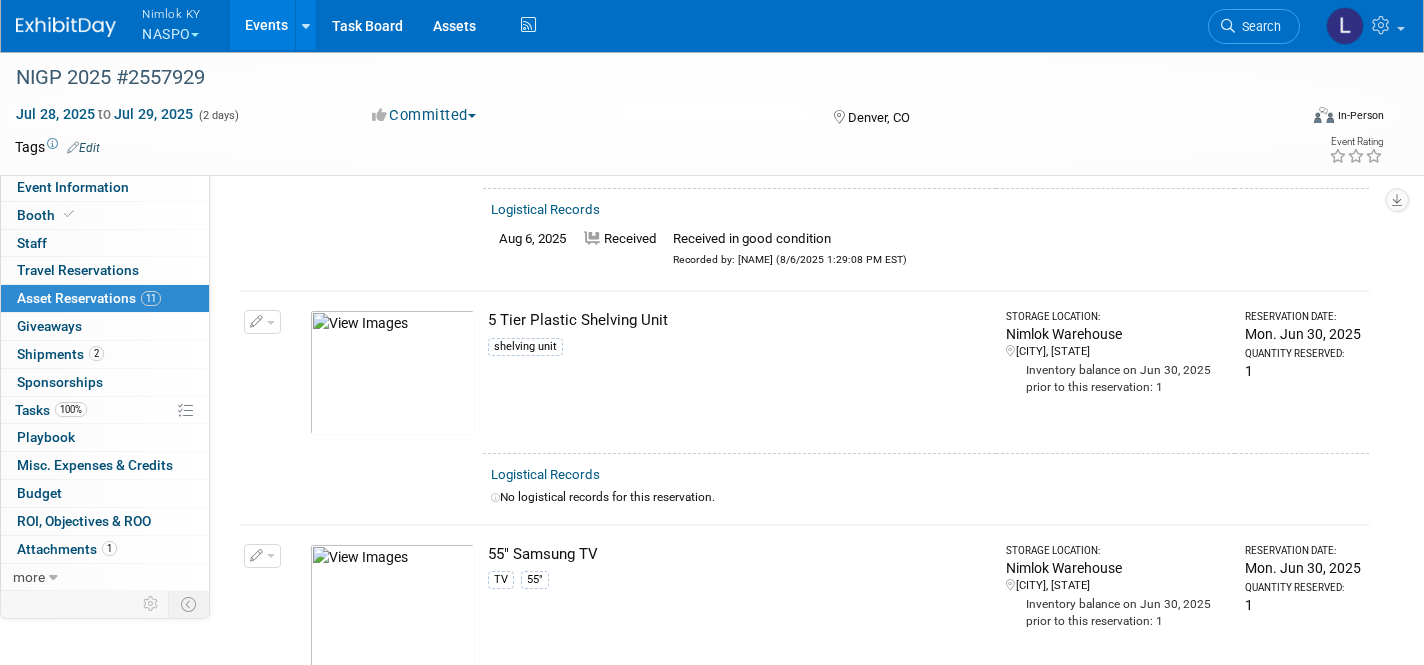click on "Logistical Records" at bounding box center [545, 474] 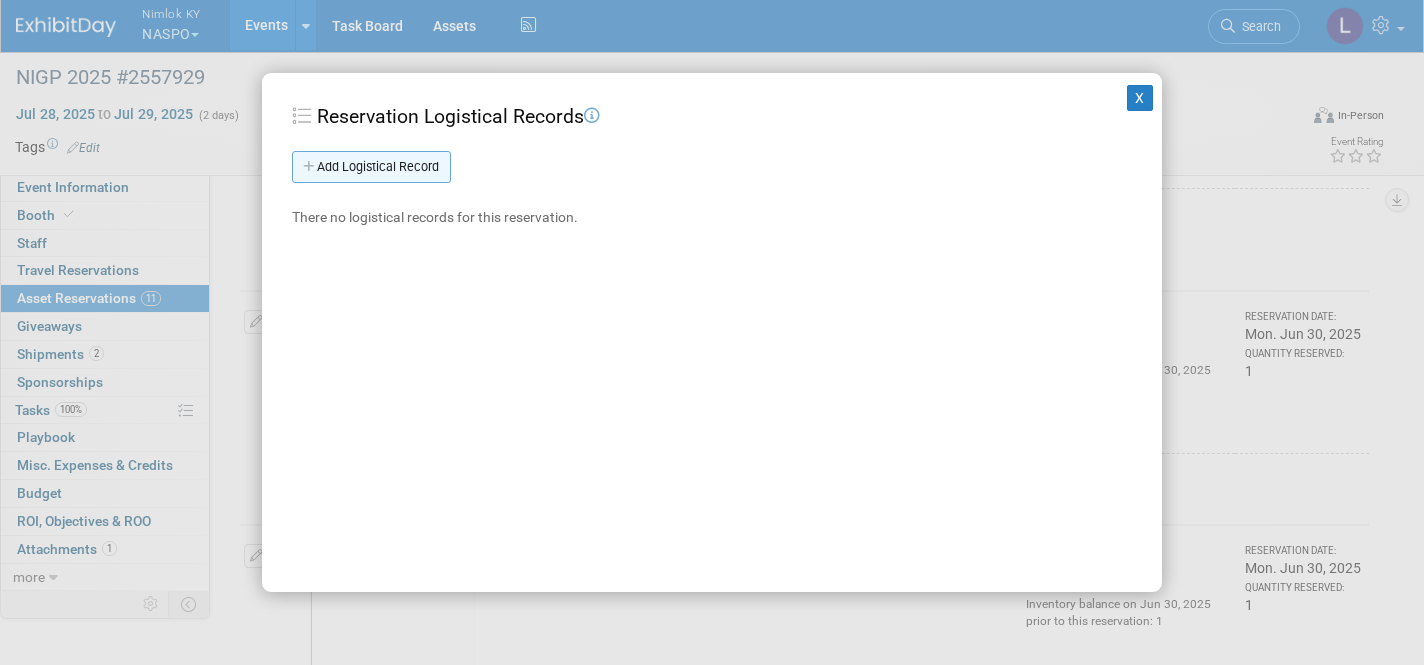 click on "Add Logistical Record" at bounding box center [371, 167] 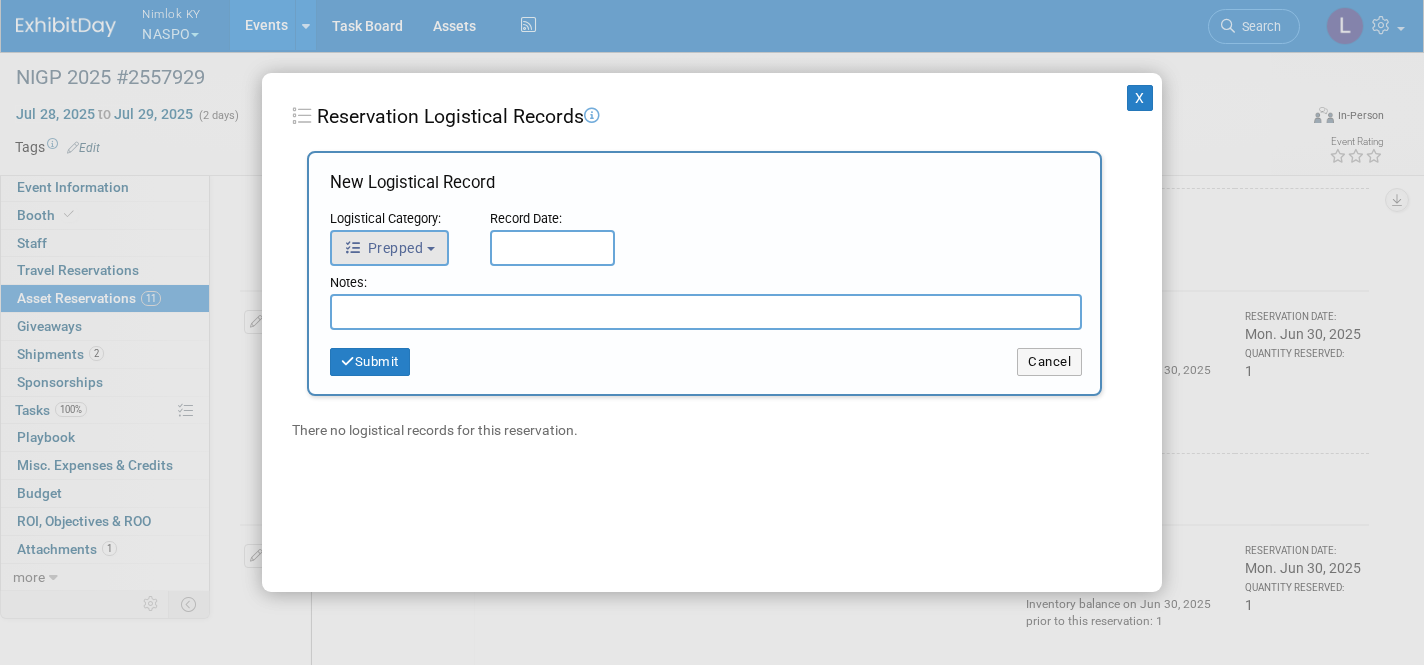 click on "Prepped" at bounding box center (389, 248) 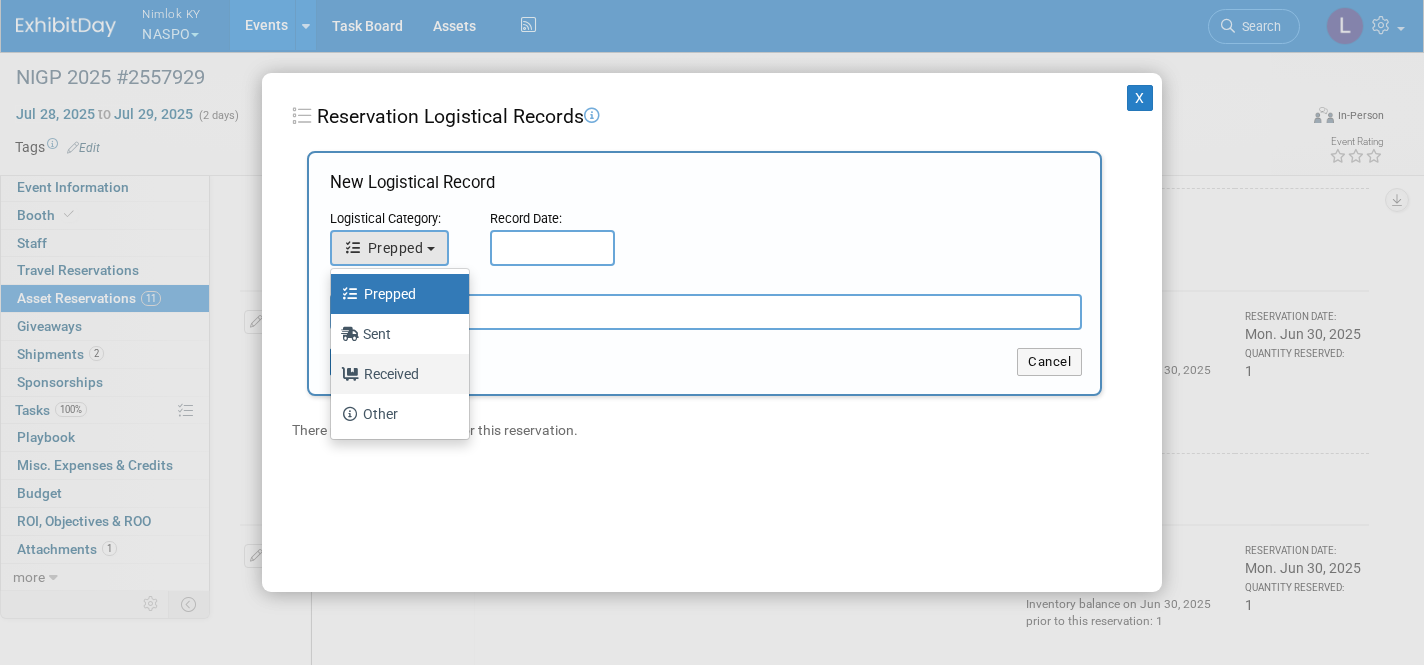 click on "Received" at bounding box center [395, 374] 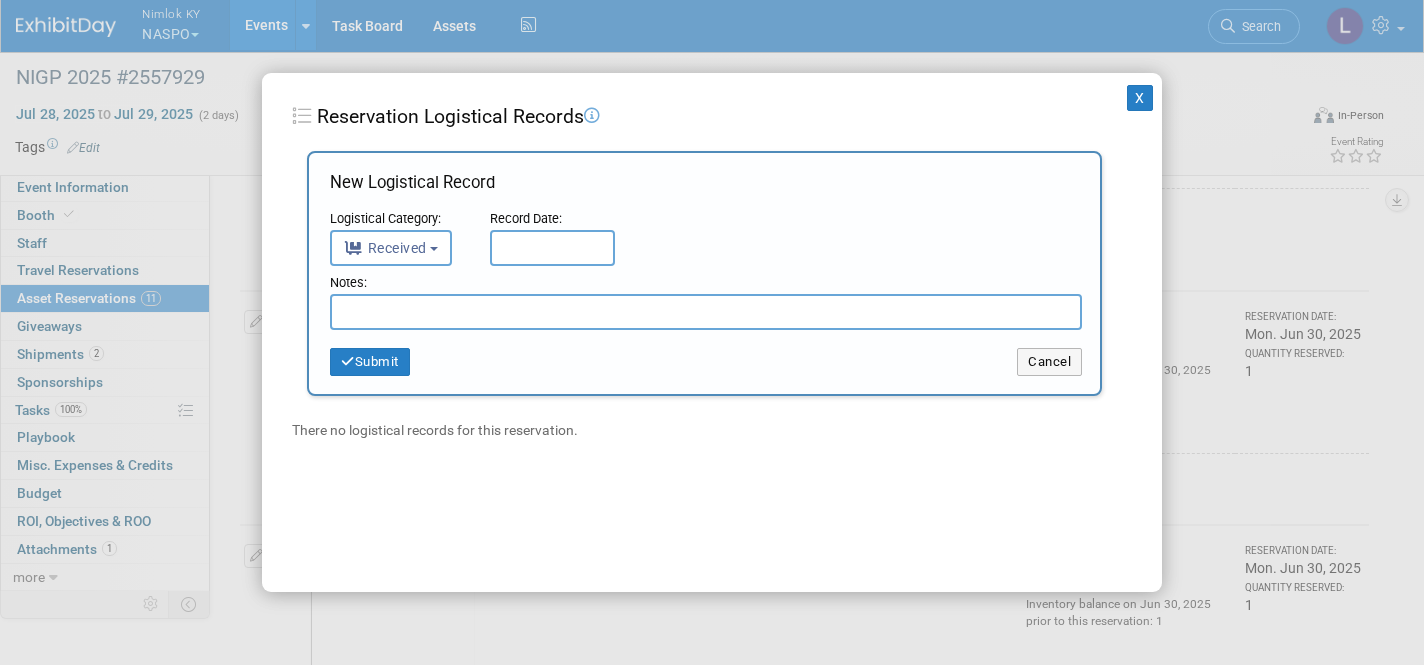 click at bounding box center (552, 248) 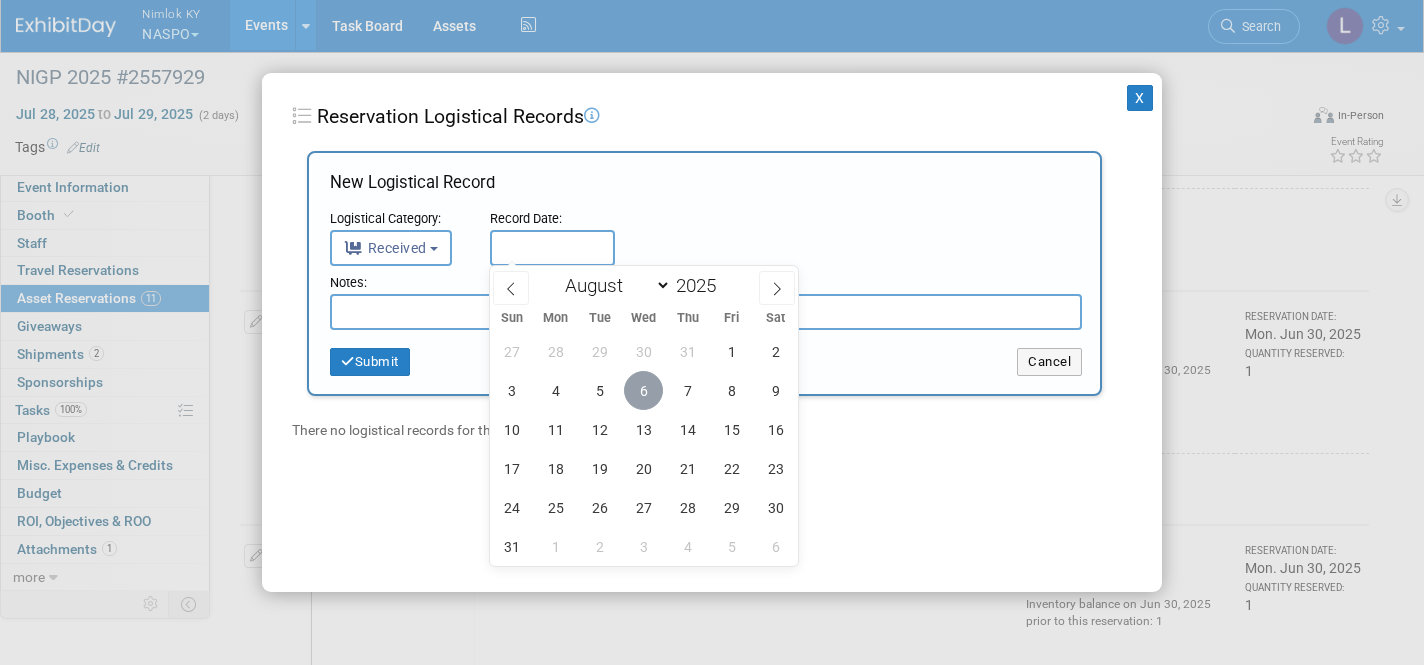 click on "6" at bounding box center (643, 390) 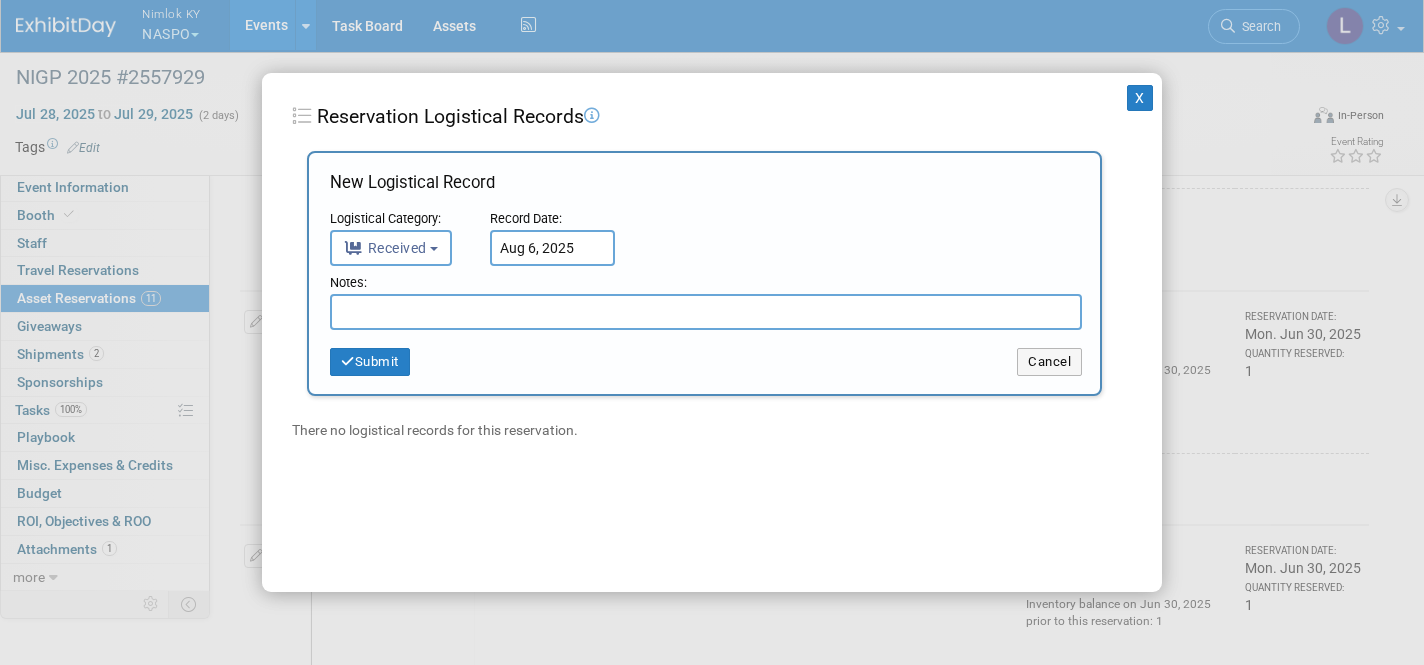 click at bounding box center [706, 312] 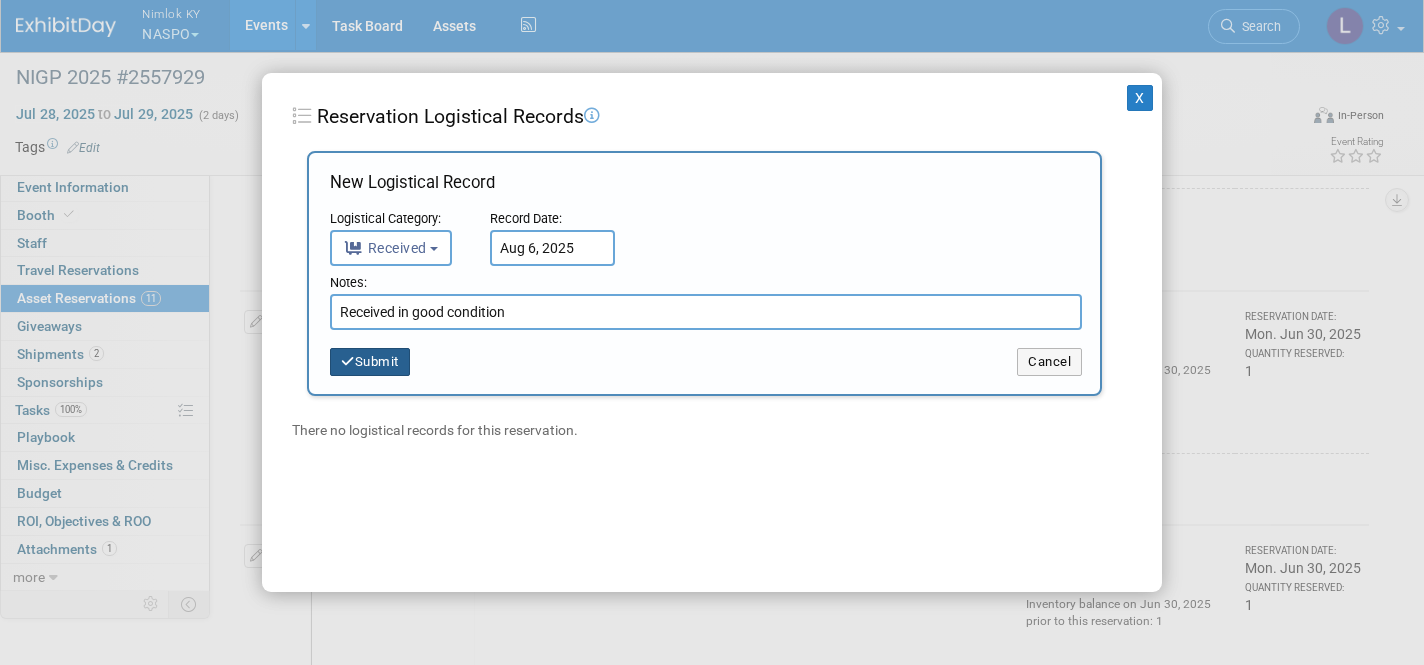 type on "Received in good condition" 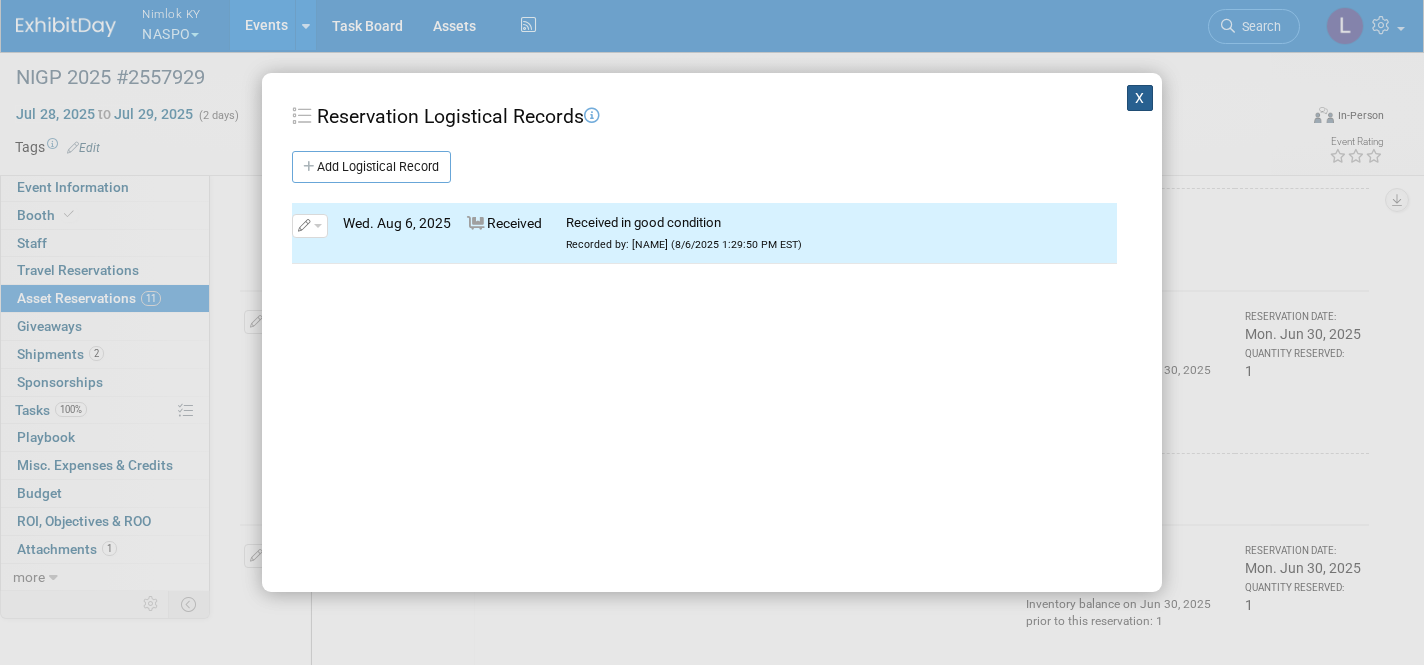 click on "X" at bounding box center (1140, 98) 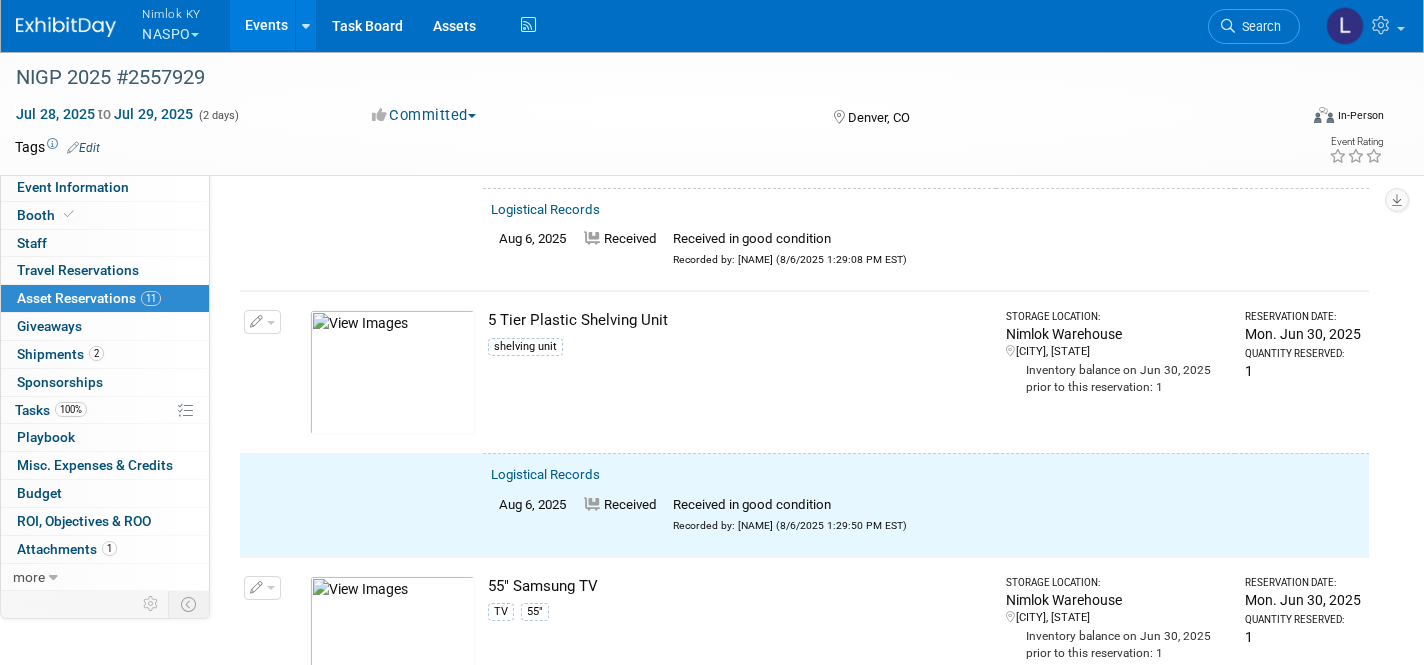 click at bounding box center (262, 322) 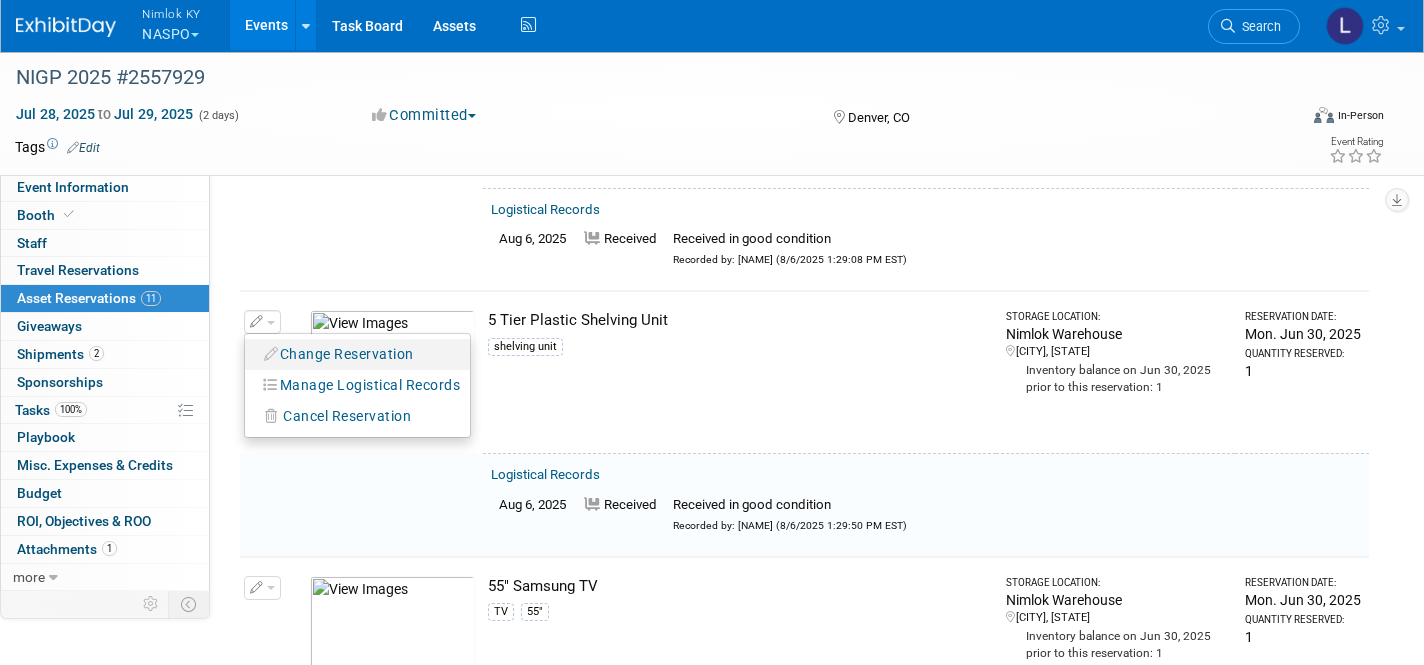 click on "Change Reservation" at bounding box center [339, 354] 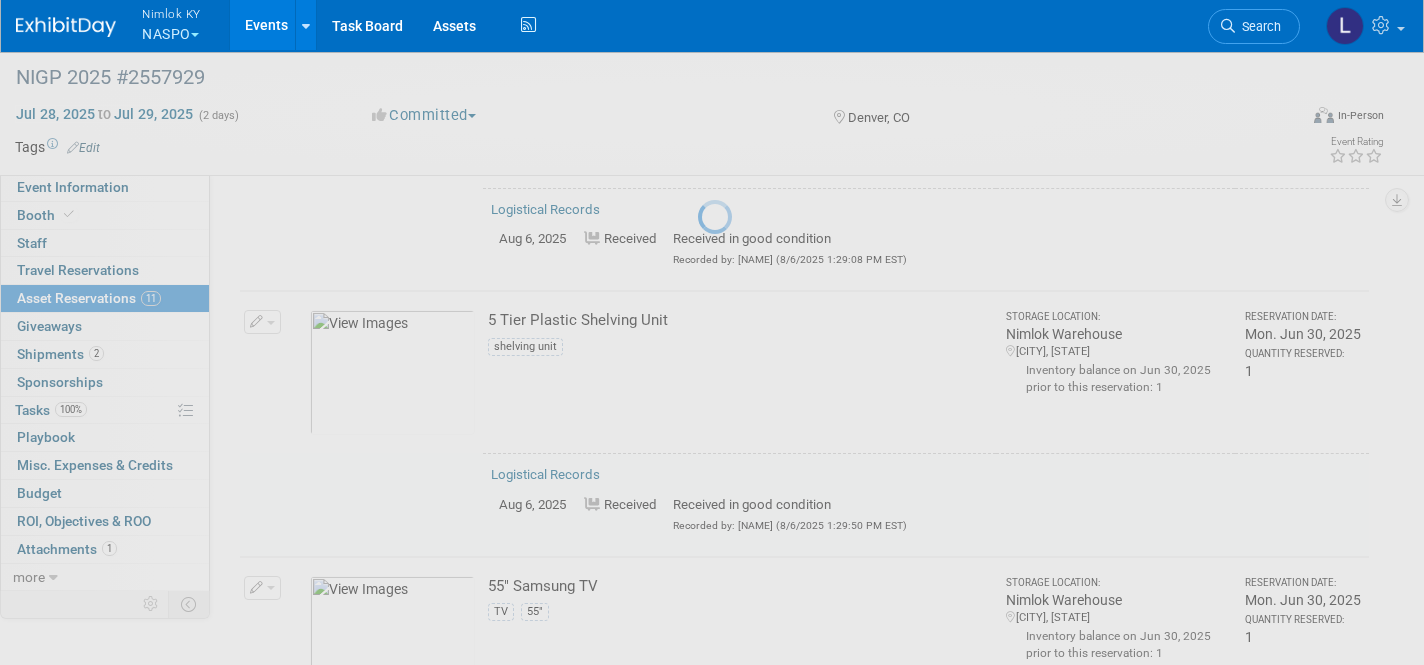 select on "7" 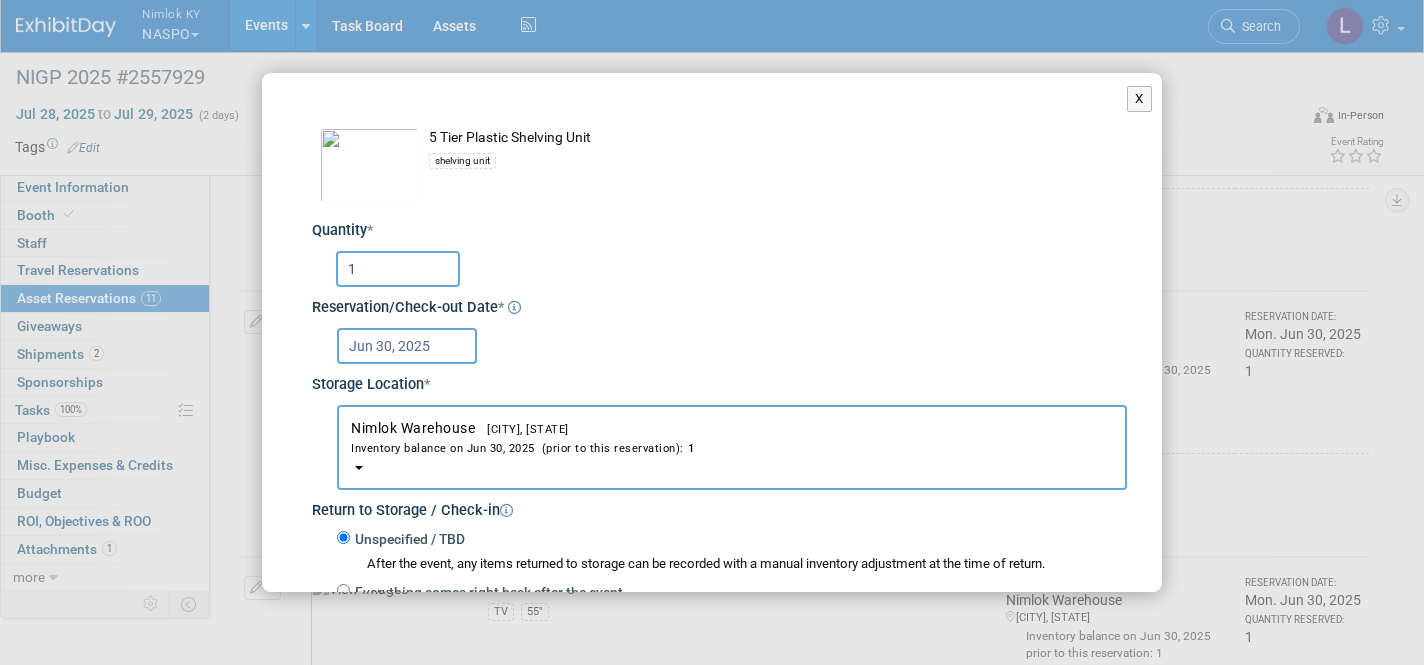 scroll, scrollTop: 329, scrollLeft: 0, axis: vertical 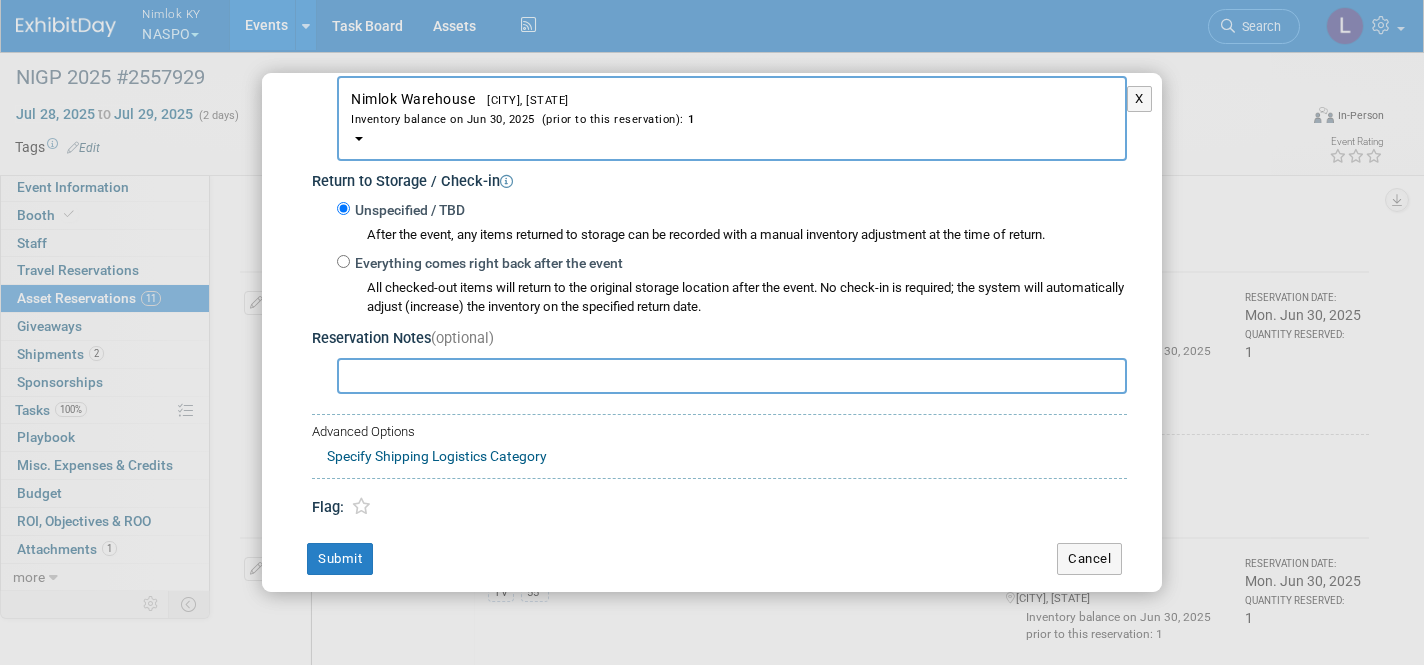 click on "Everything comes right back after the event" at bounding box center [343, 261] 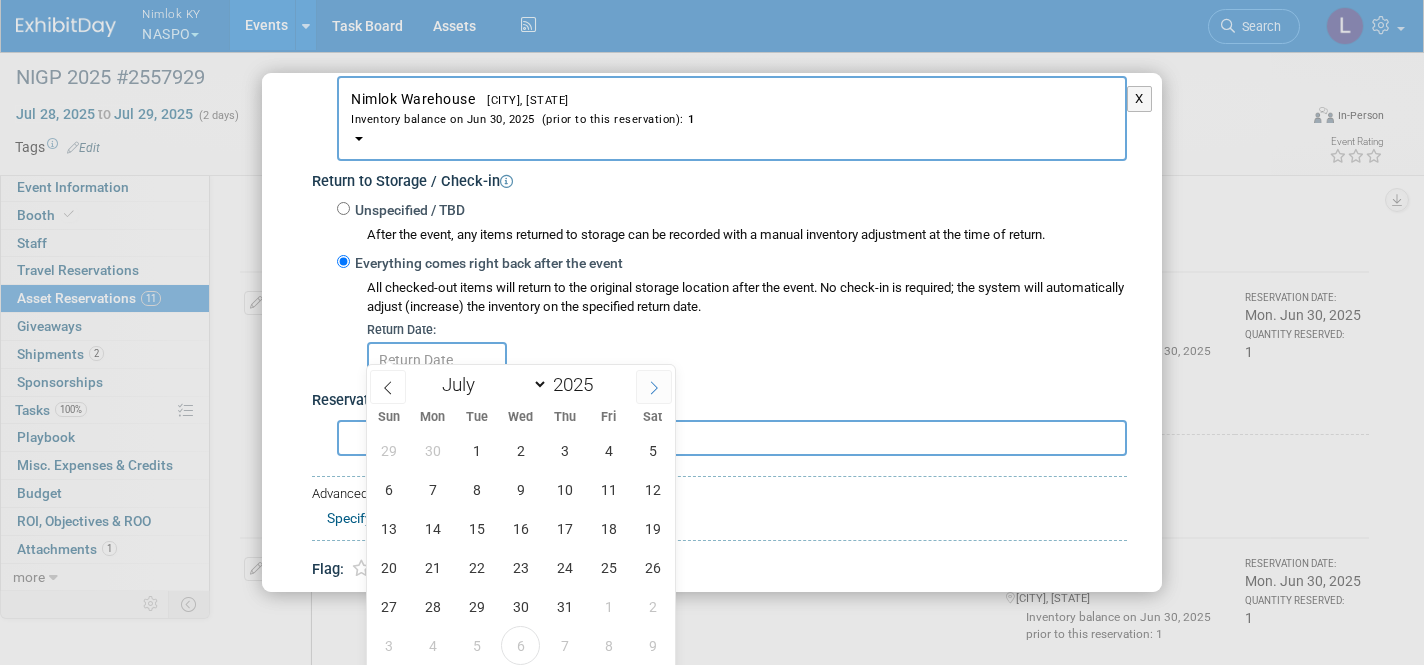 click 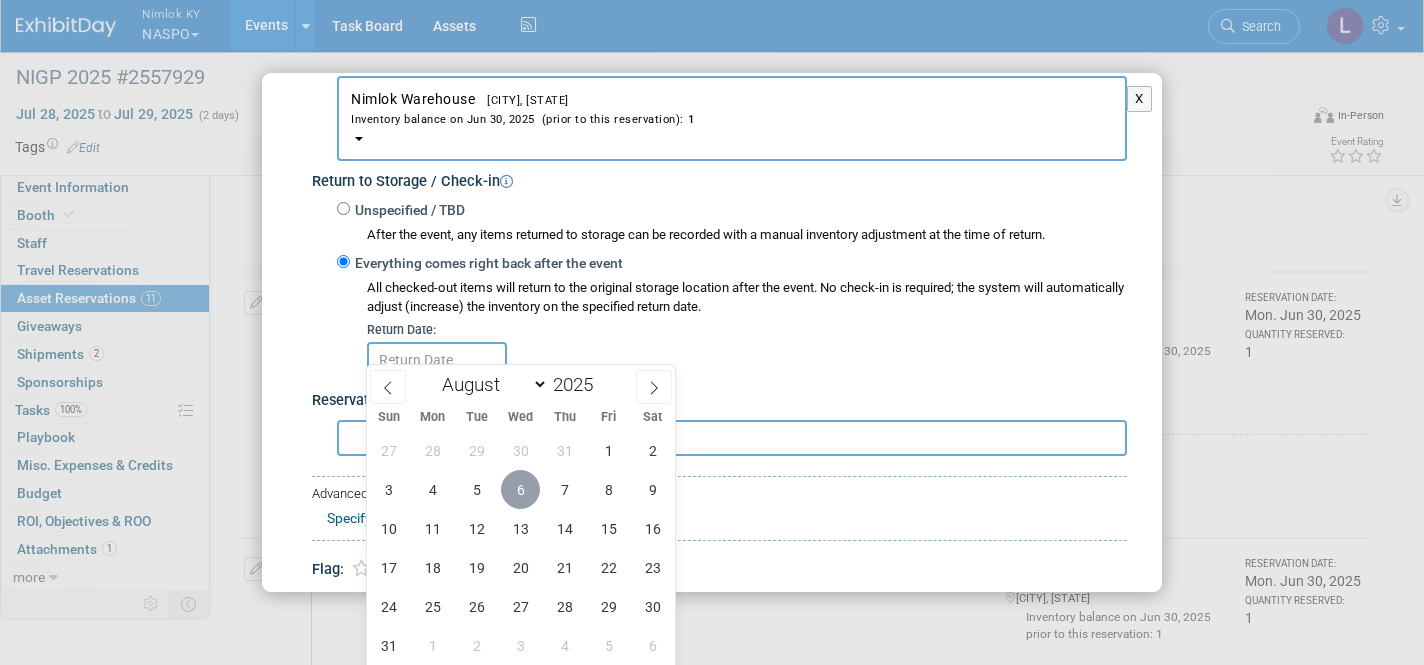 click on "6" at bounding box center [520, 489] 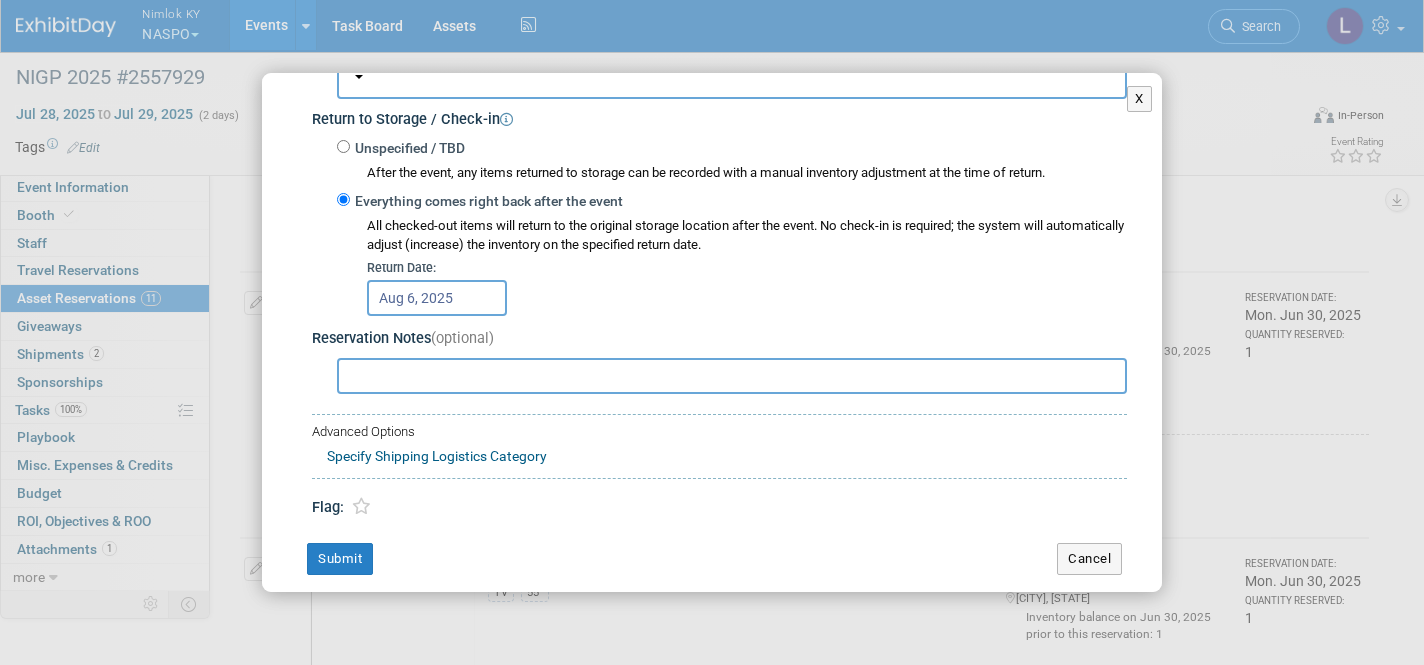 scroll, scrollTop: 390, scrollLeft: 0, axis: vertical 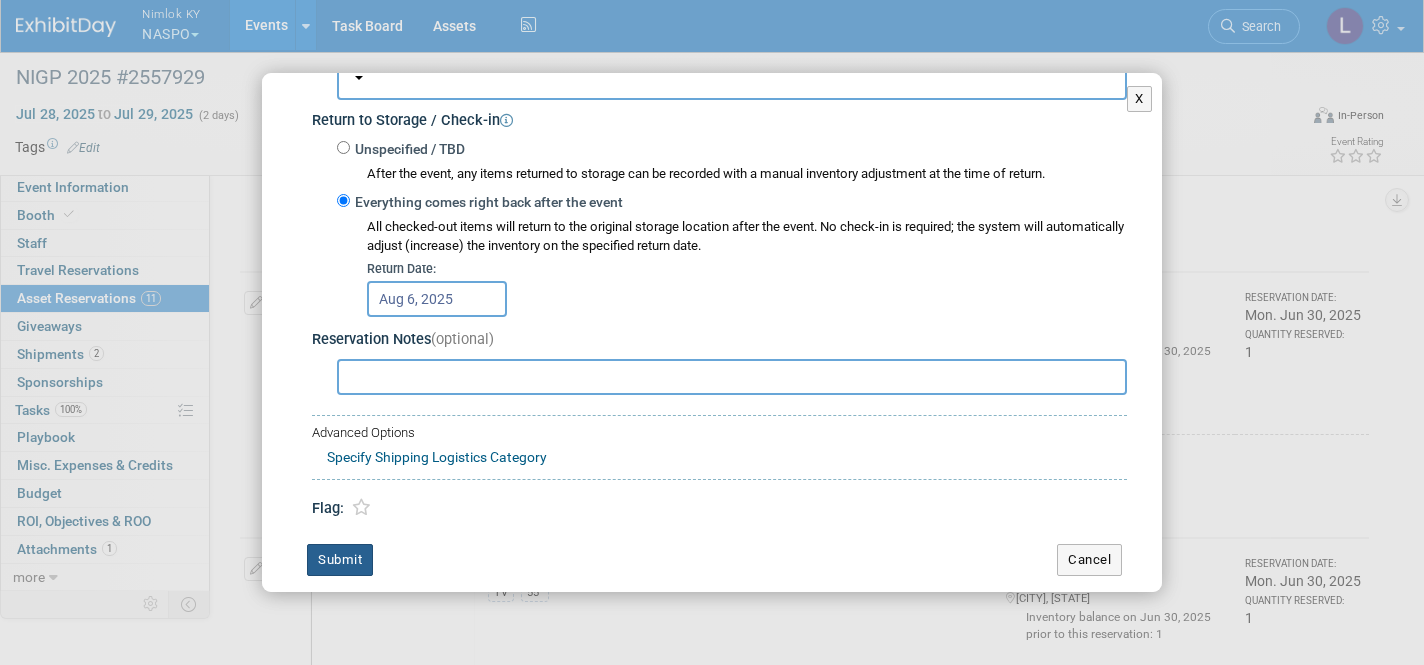 click on "Submit" at bounding box center [340, 560] 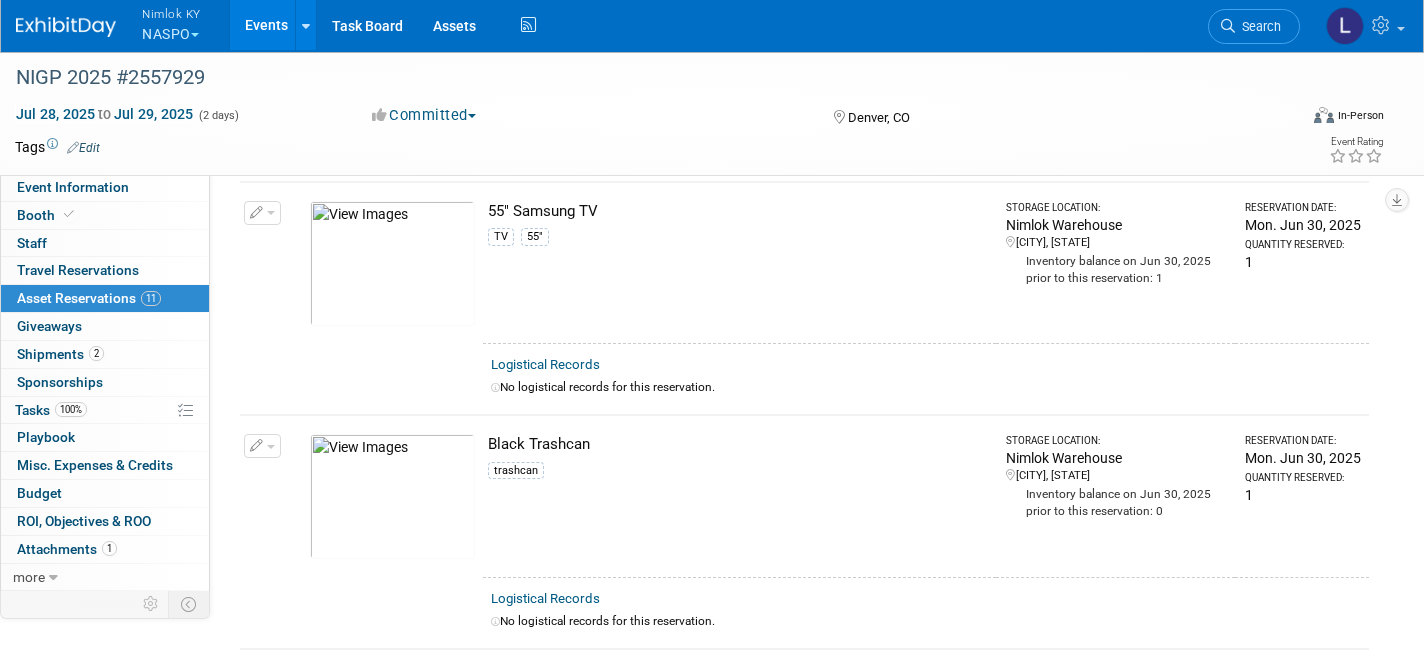scroll, scrollTop: 647, scrollLeft: 0, axis: vertical 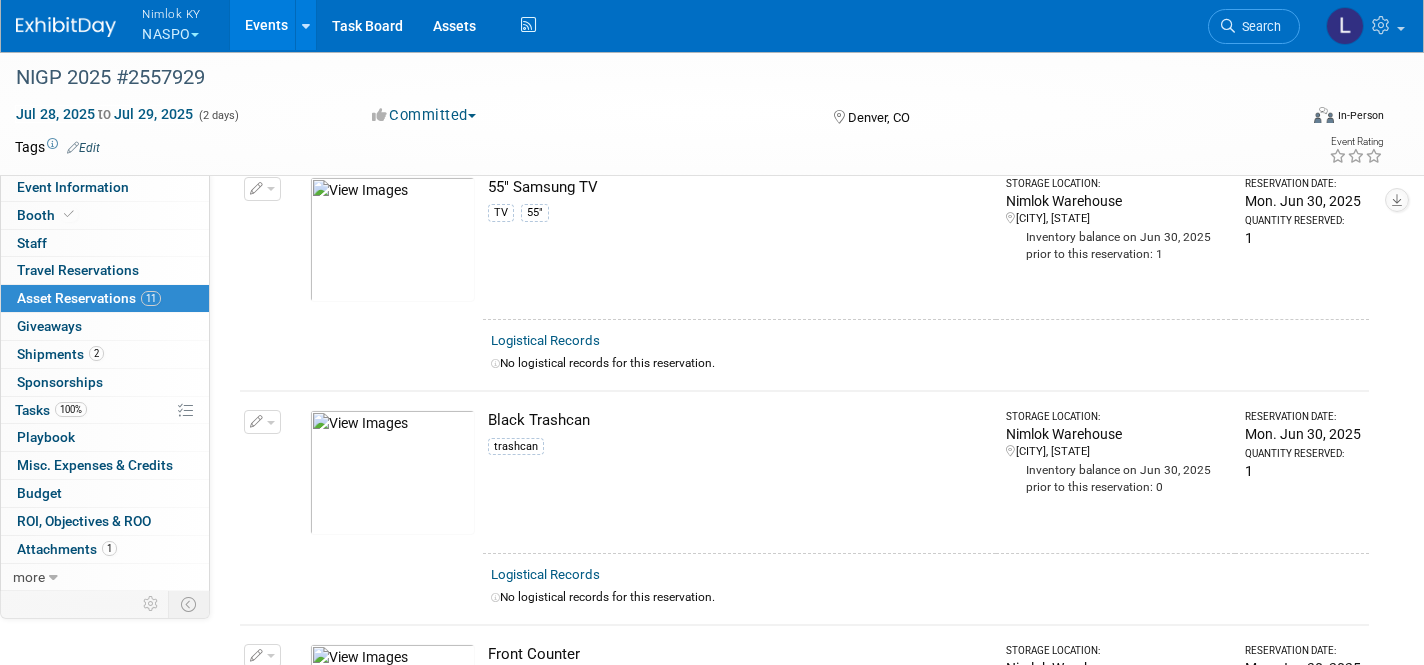 click on "Logistical Records" at bounding box center [545, 340] 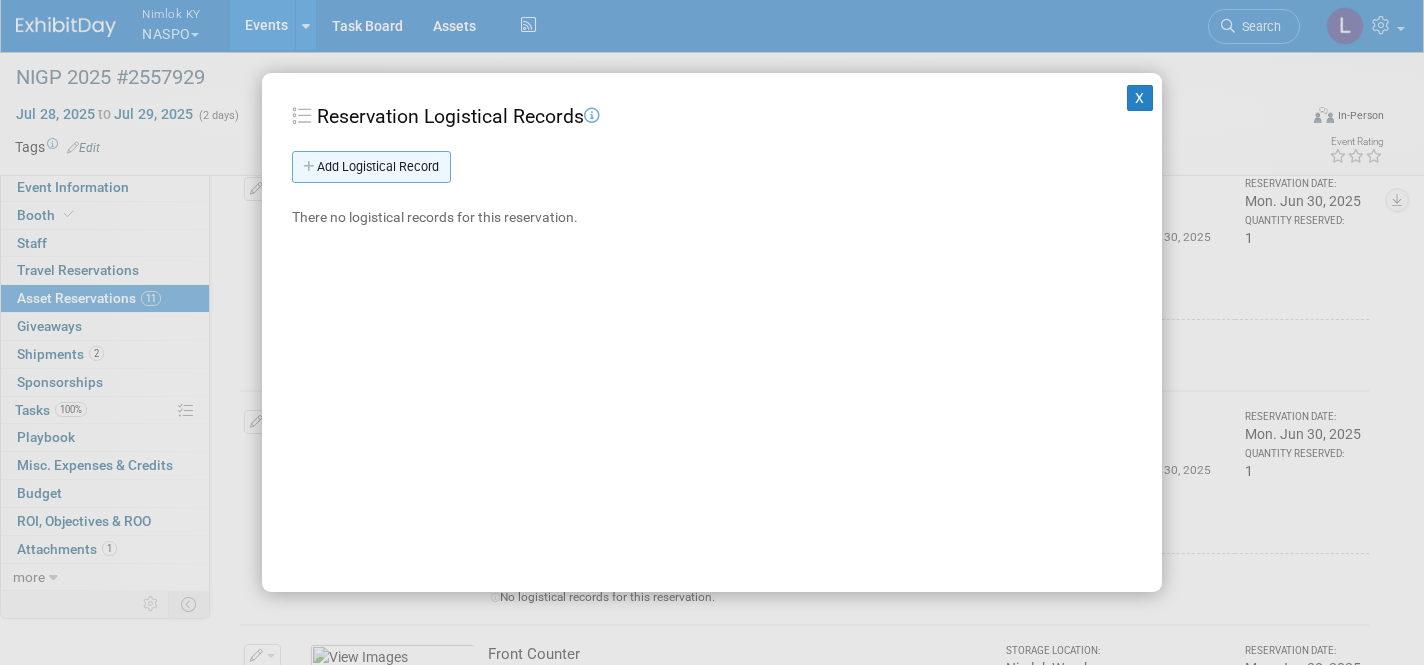 click on "Add Logistical Record" at bounding box center [371, 167] 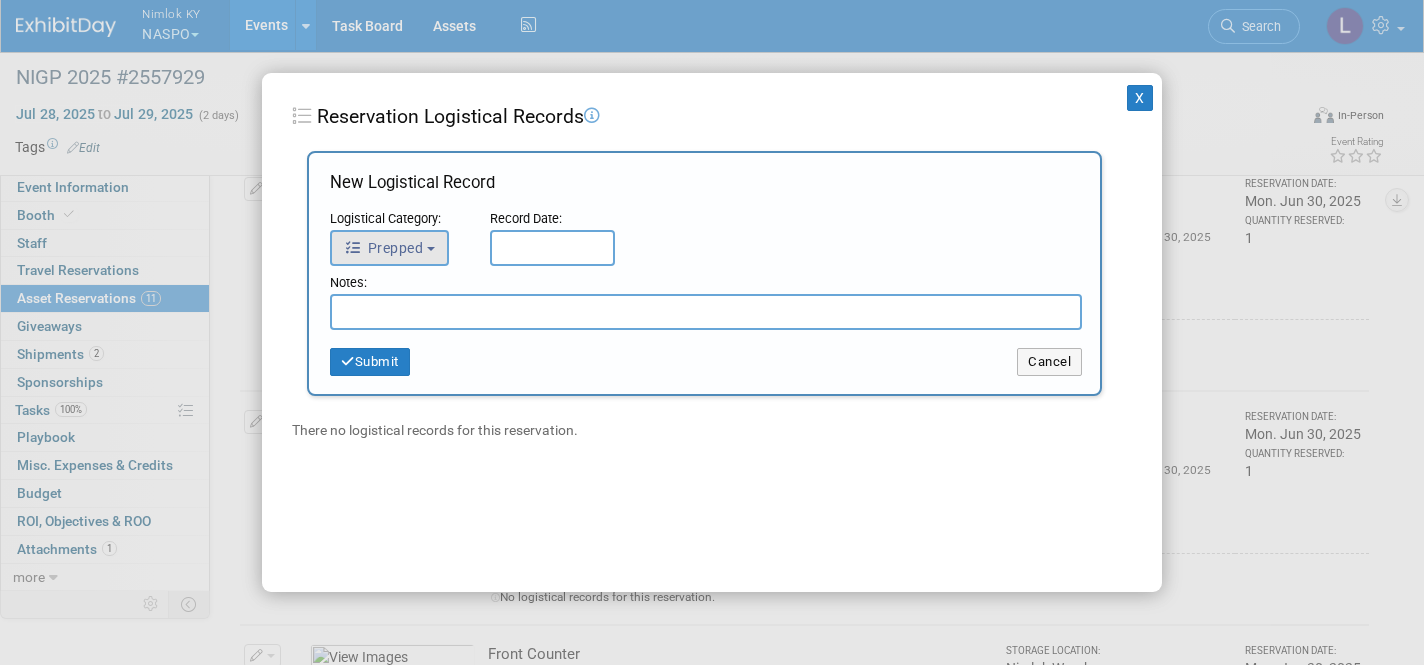 click on "Prepped" at bounding box center (389, 248) 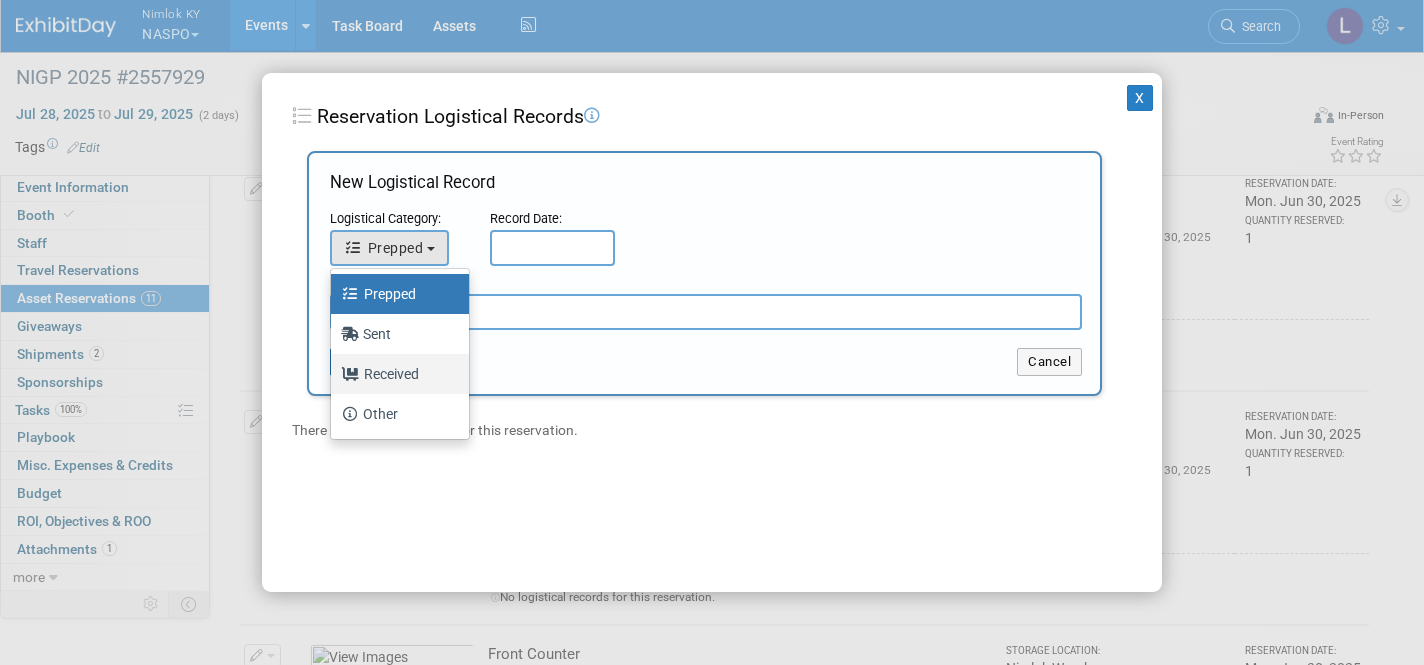 click on "Received" at bounding box center [395, 374] 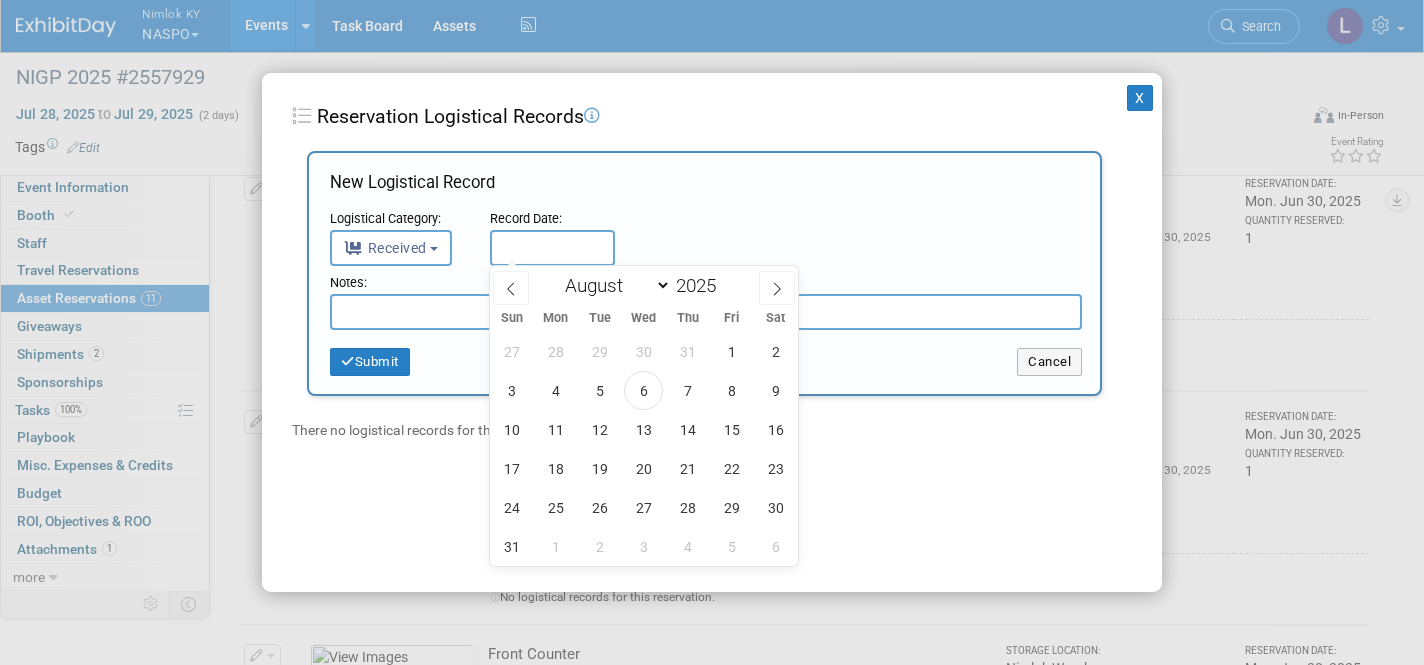 click at bounding box center (552, 248) 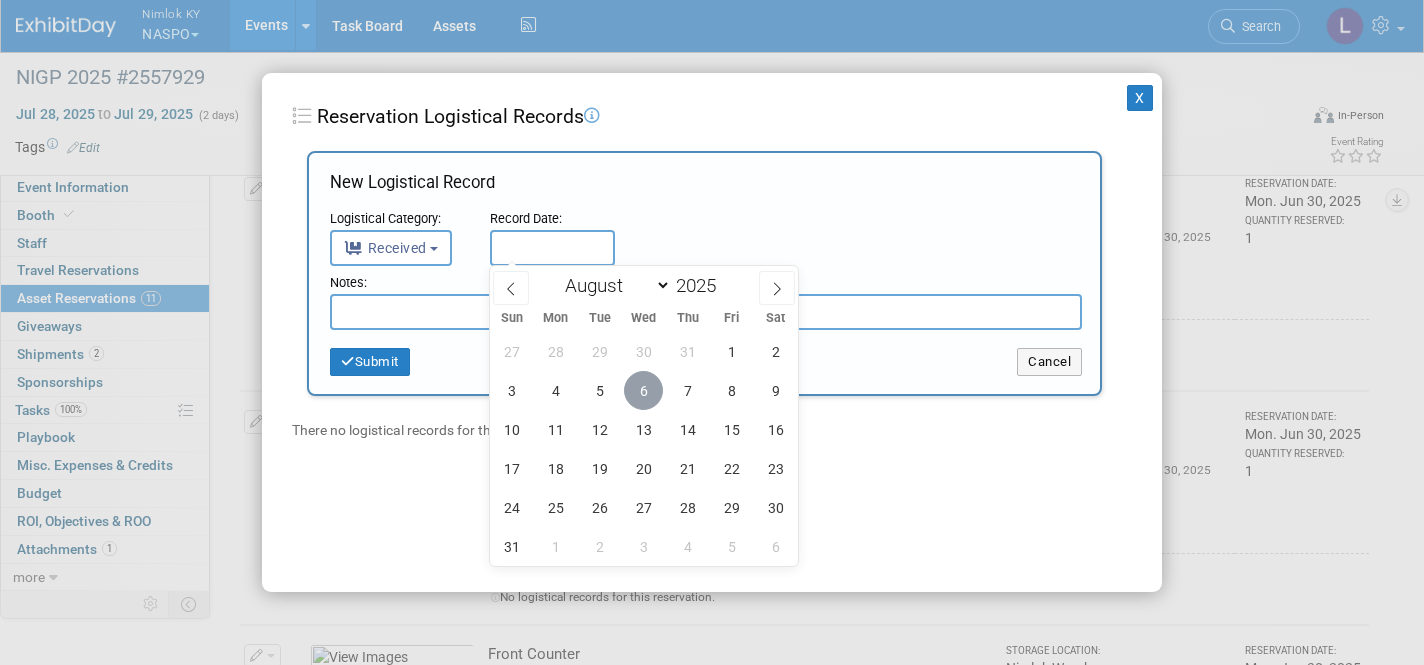 click on "6" at bounding box center [643, 390] 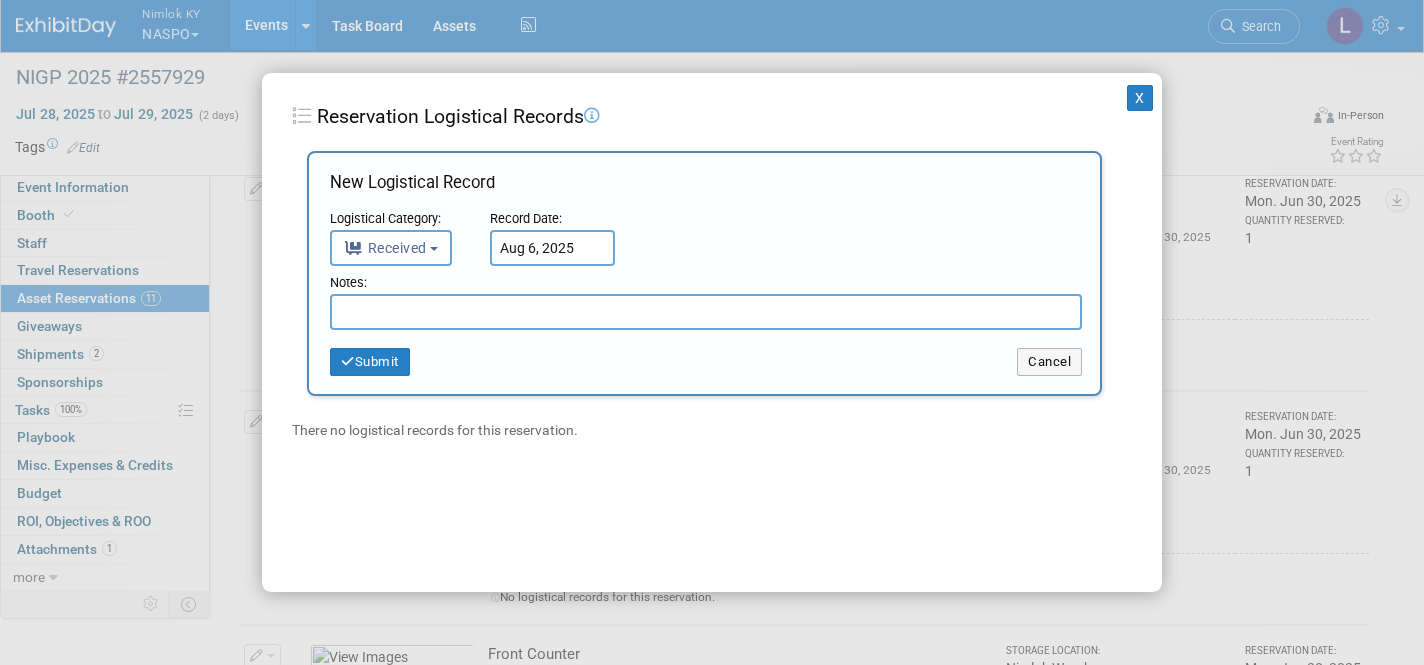 click at bounding box center [706, 312] 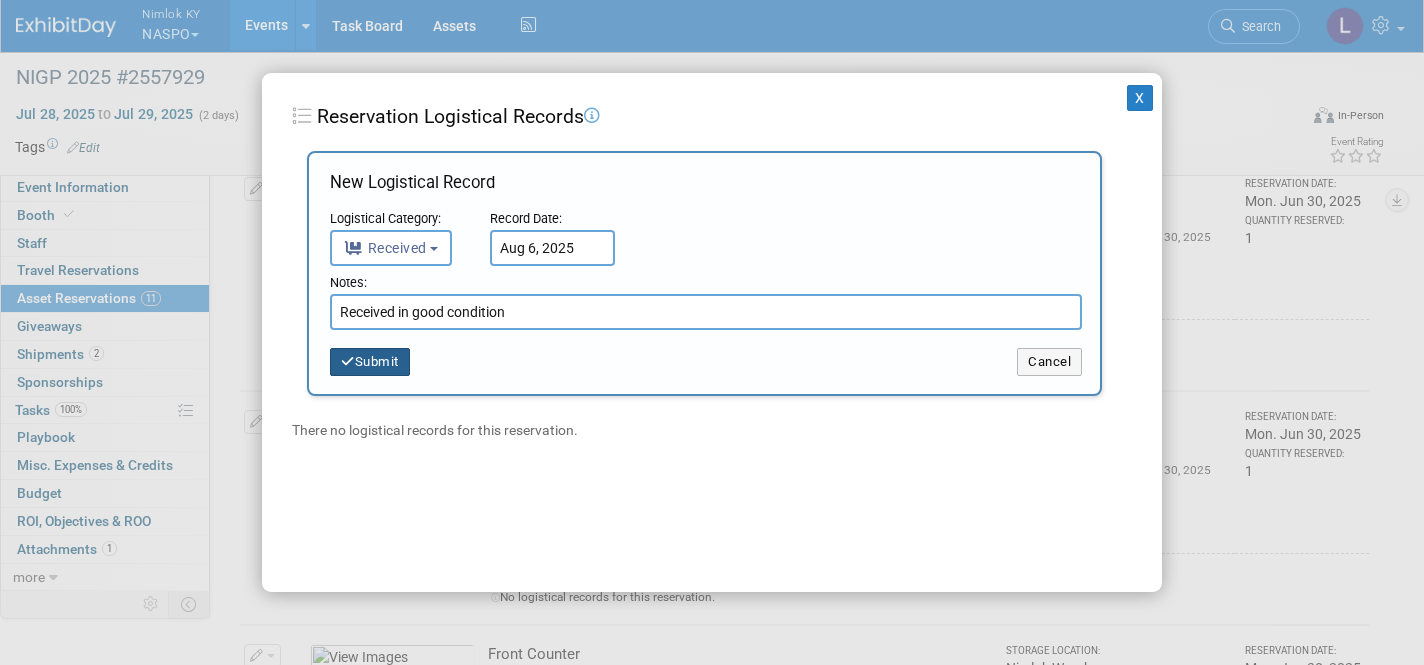 type on "Received in good condition" 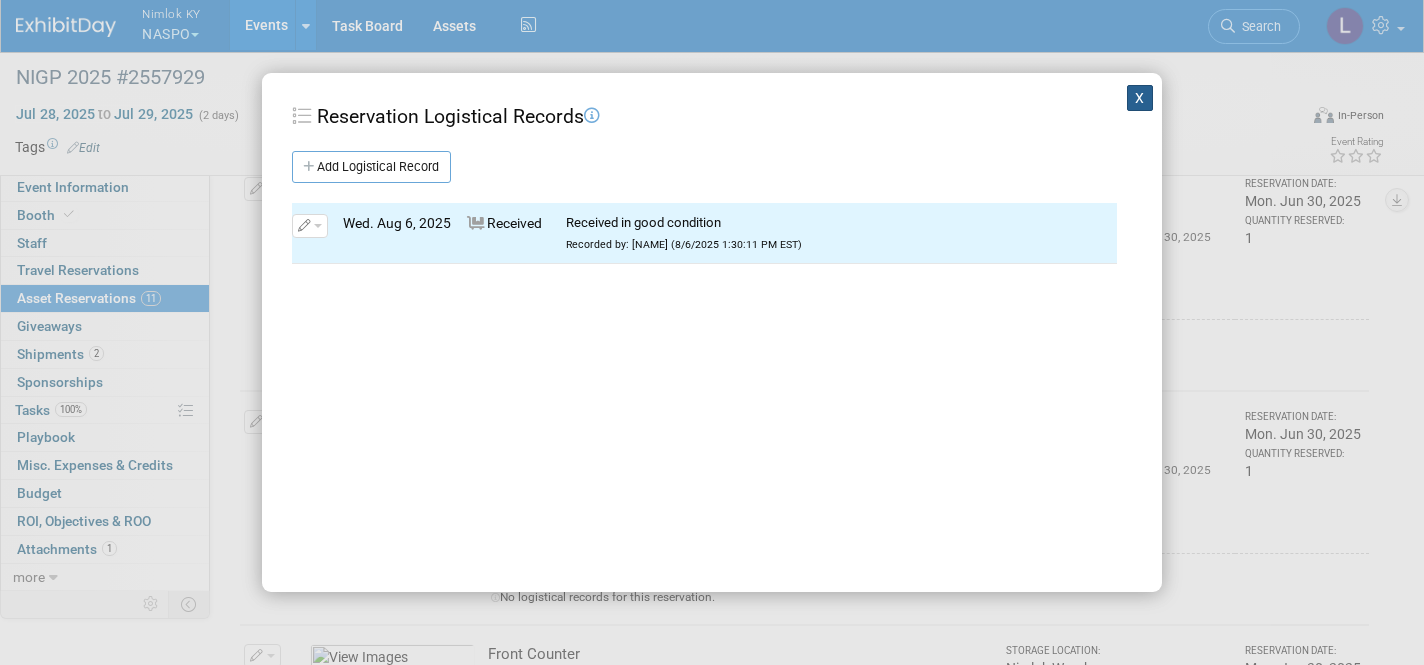 click on "X" at bounding box center [1140, 98] 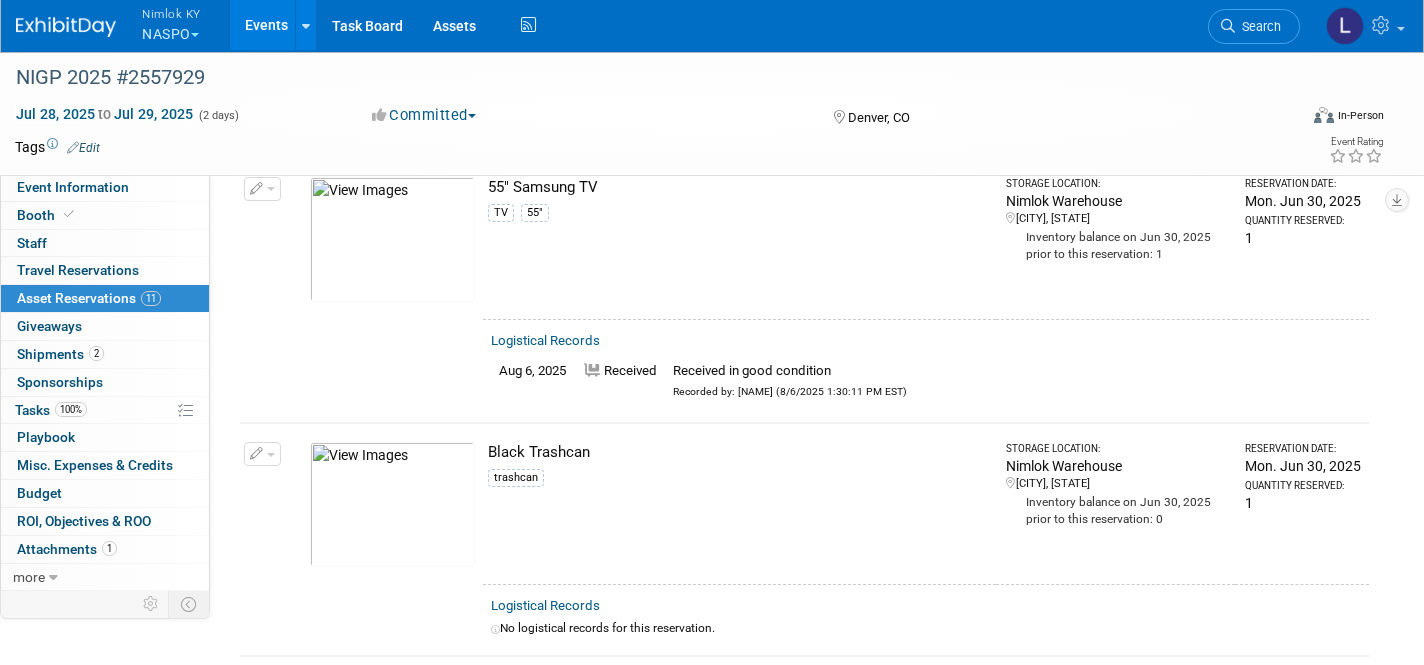click at bounding box center [271, 189] 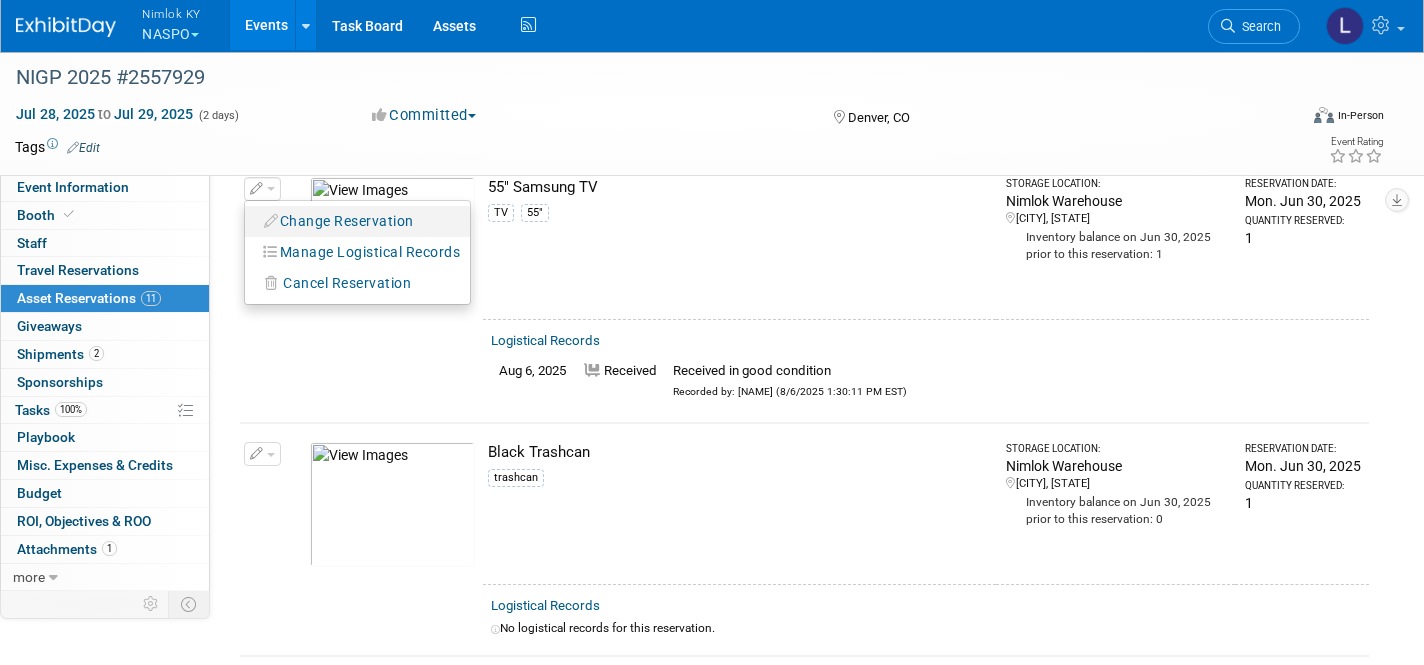 click on "Change Reservation" at bounding box center (339, 221) 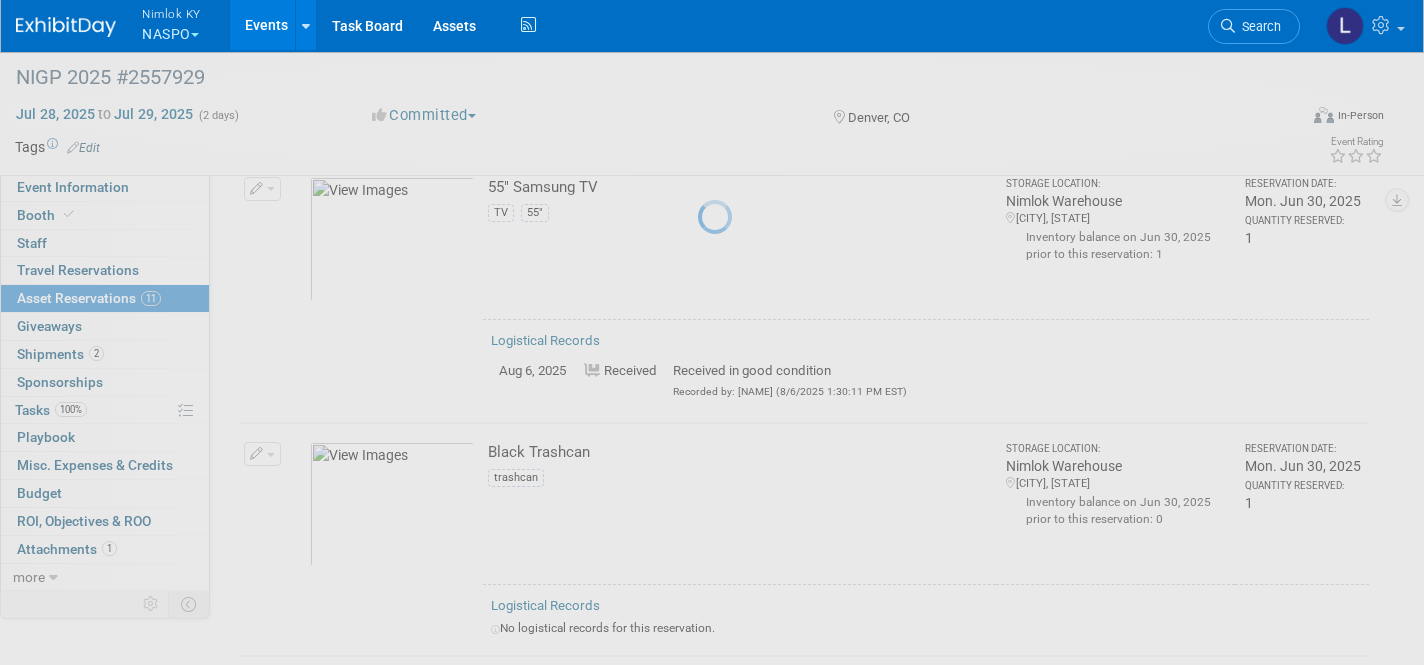 select on "7" 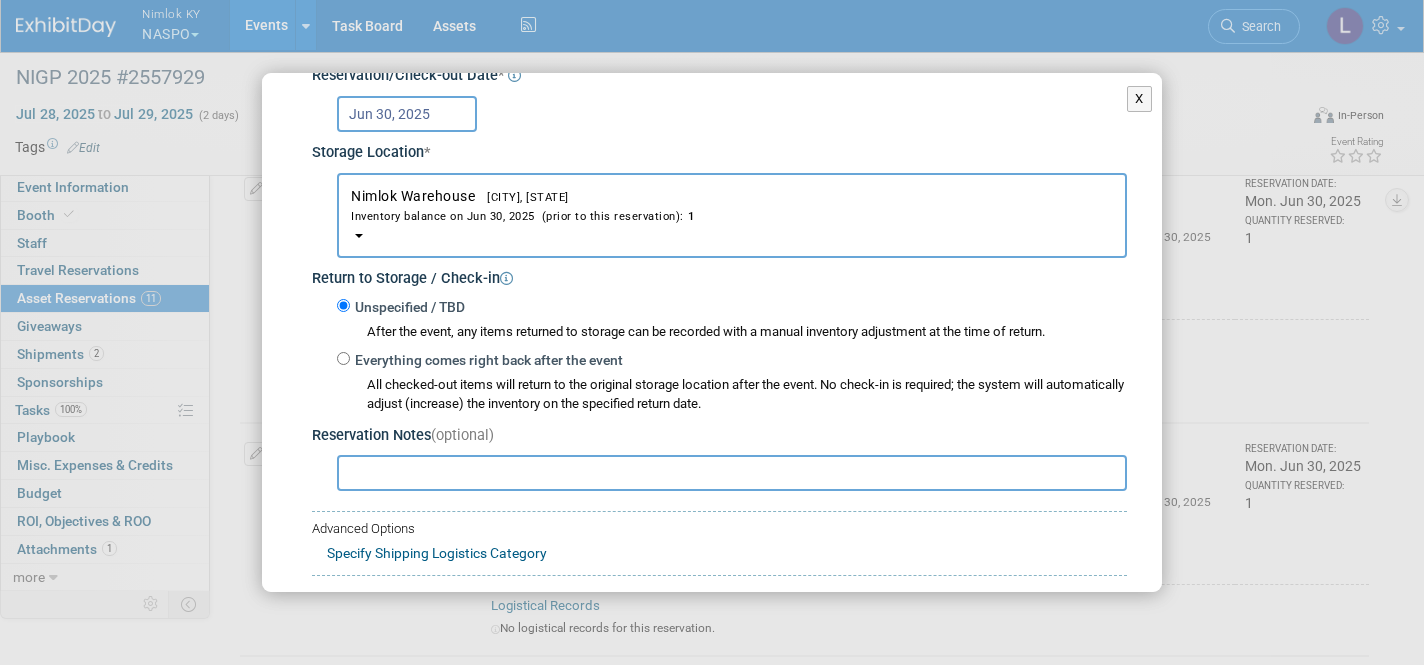 scroll, scrollTop: 254, scrollLeft: 0, axis: vertical 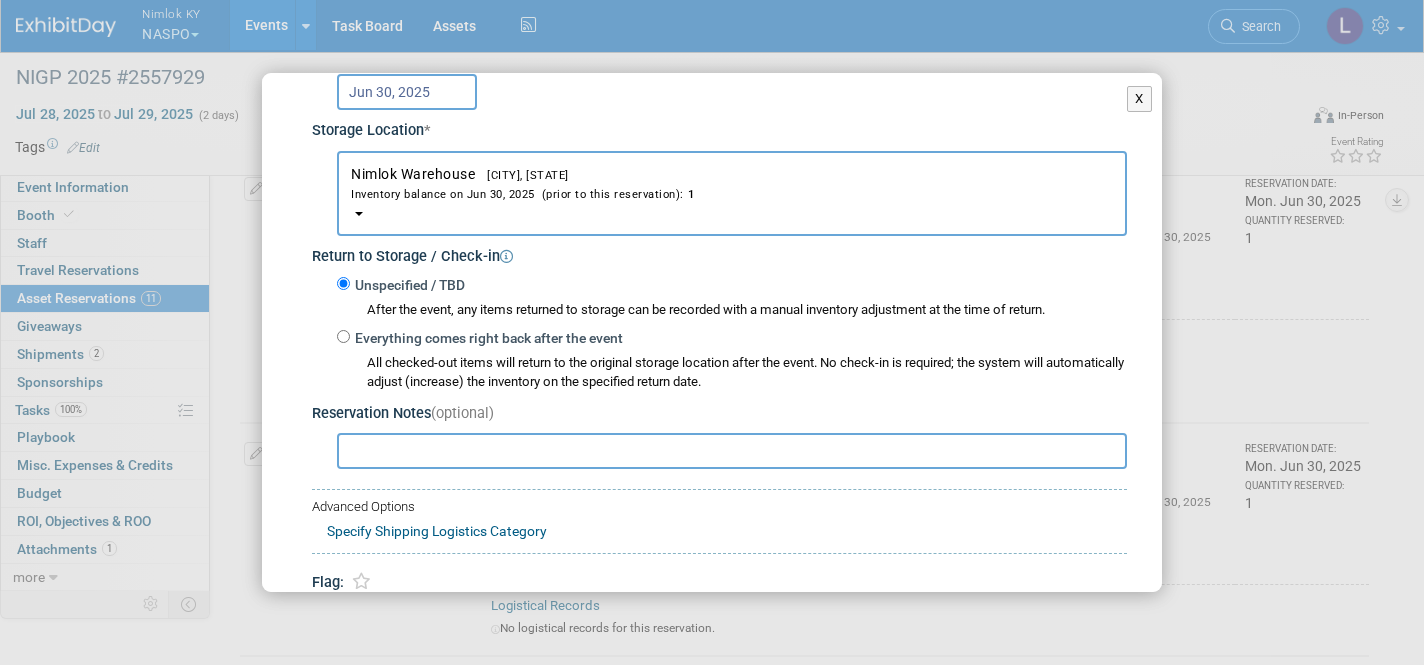 click on "Everything comes right back after the event" at bounding box center (343, 336) 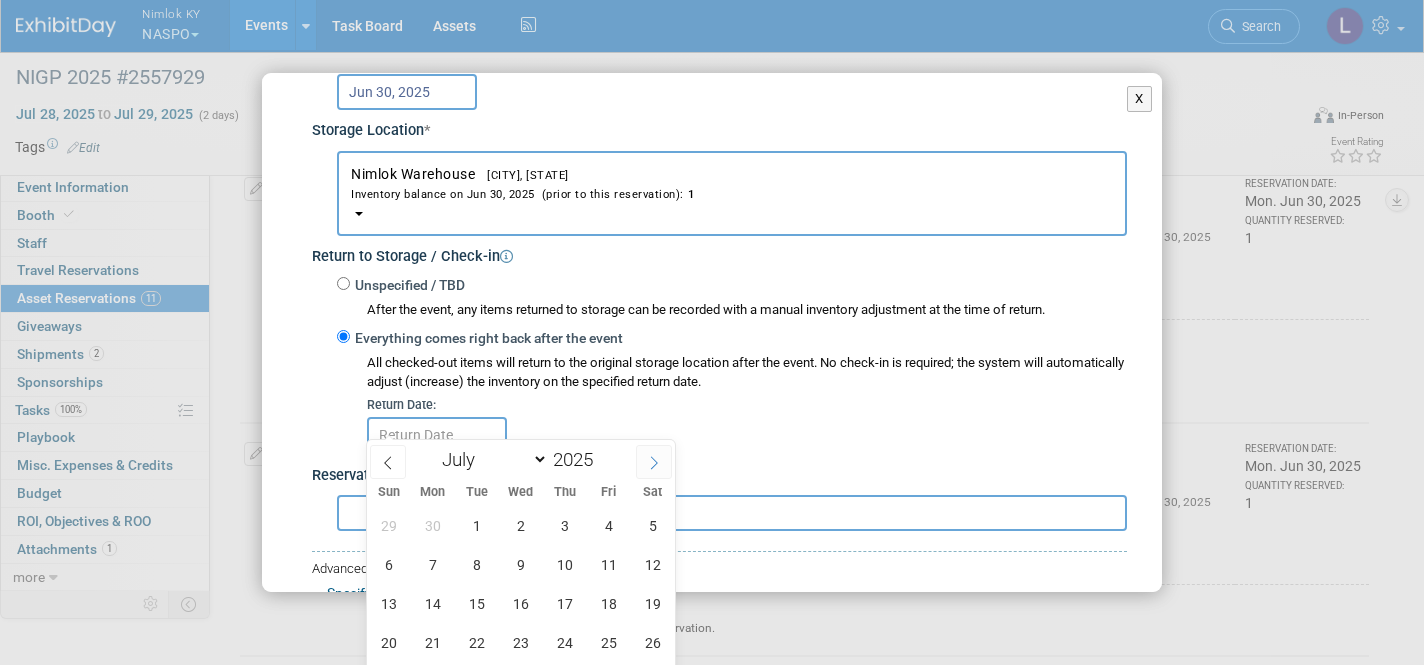click 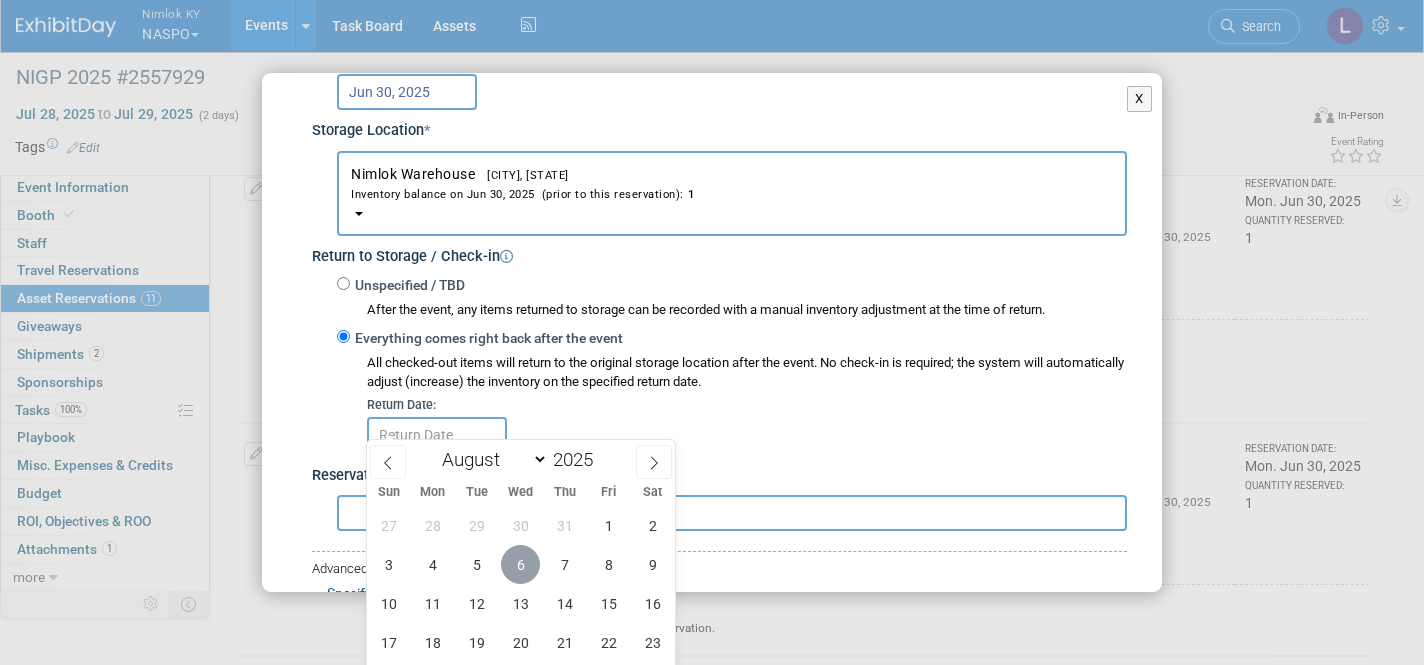 click on "6" at bounding box center (520, 564) 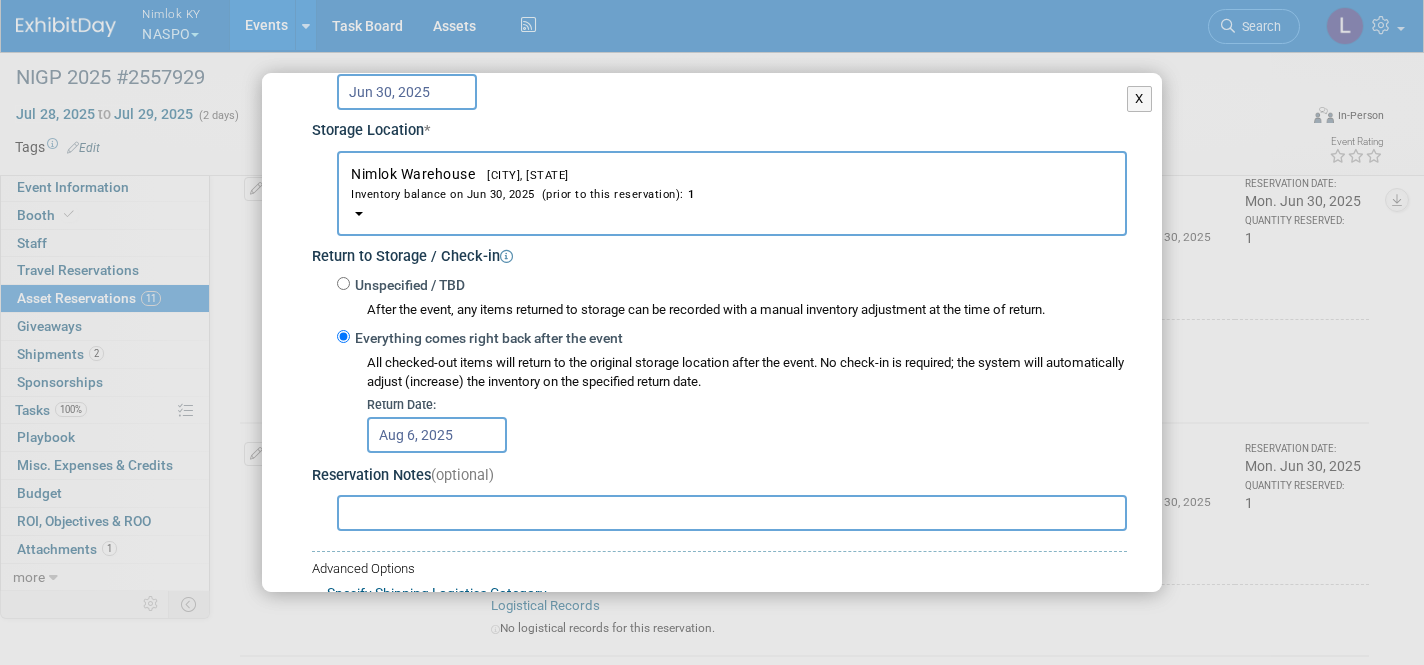 scroll, scrollTop: 390, scrollLeft: 0, axis: vertical 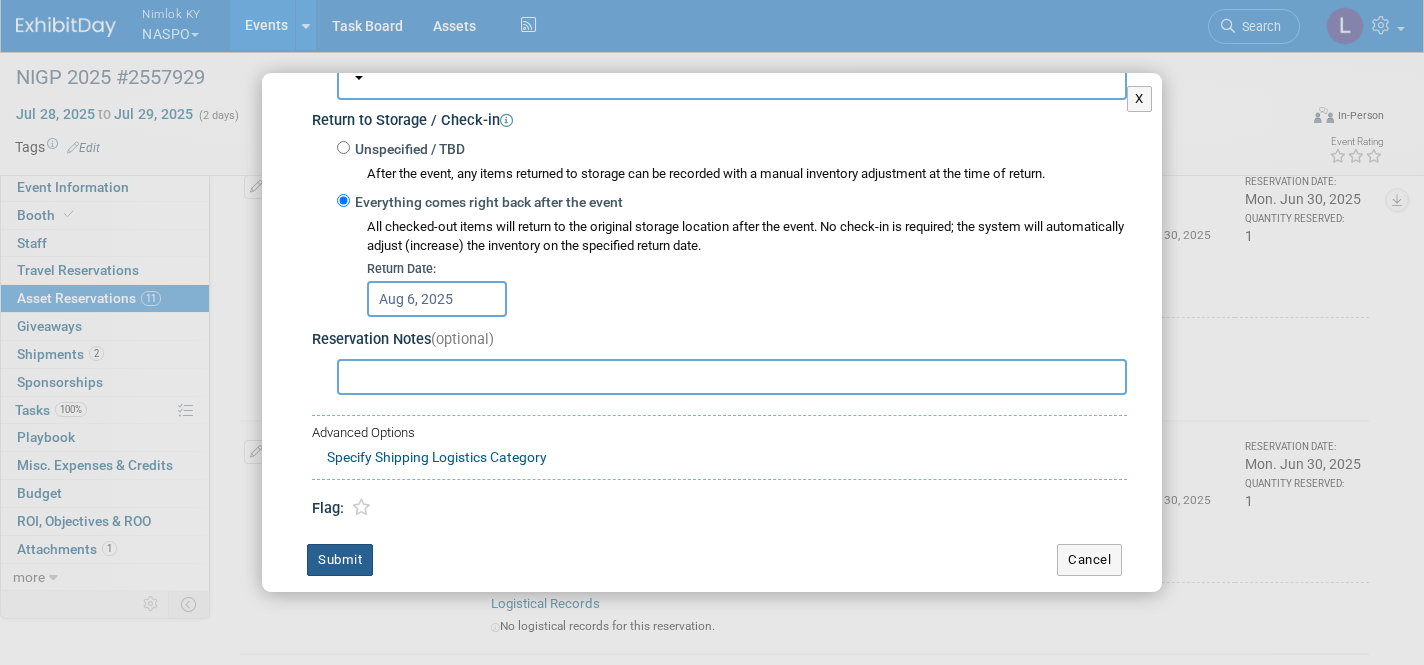 click on "Submit" at bounding box center (340, 560) 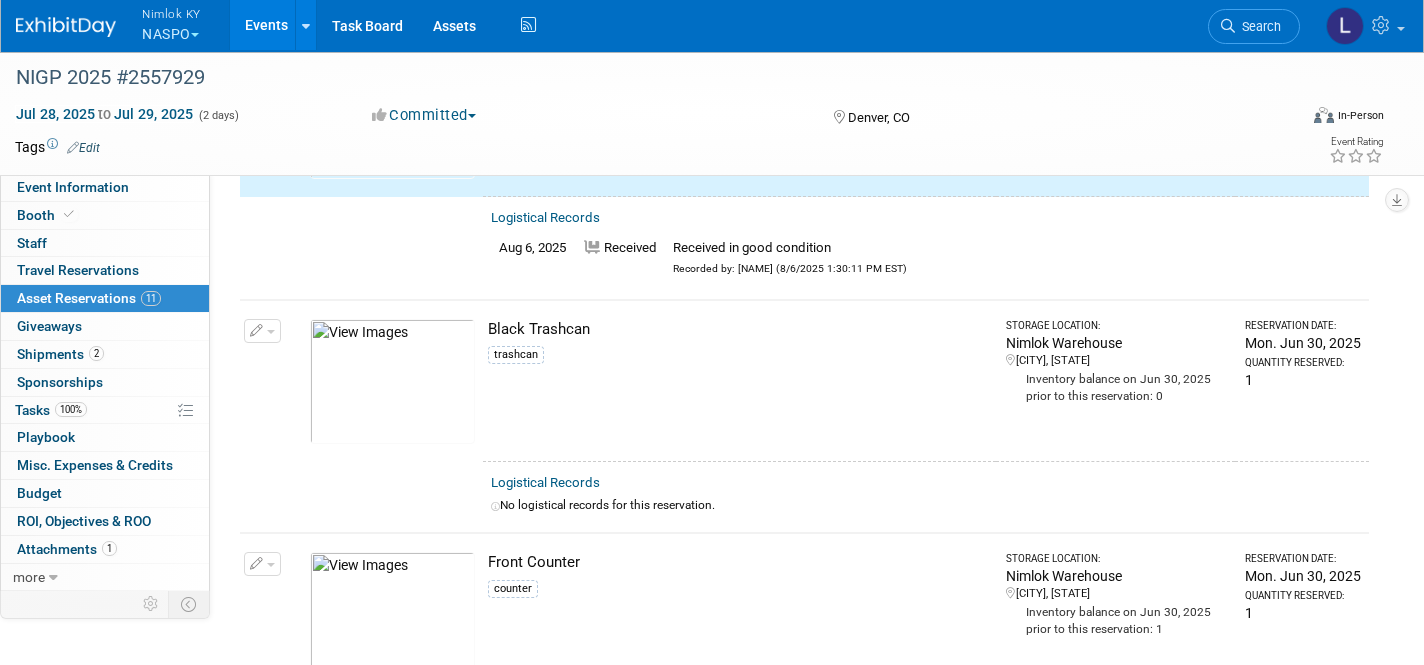 scroll, scrollTop: 817, scrollLeft: 0, axis: vertical 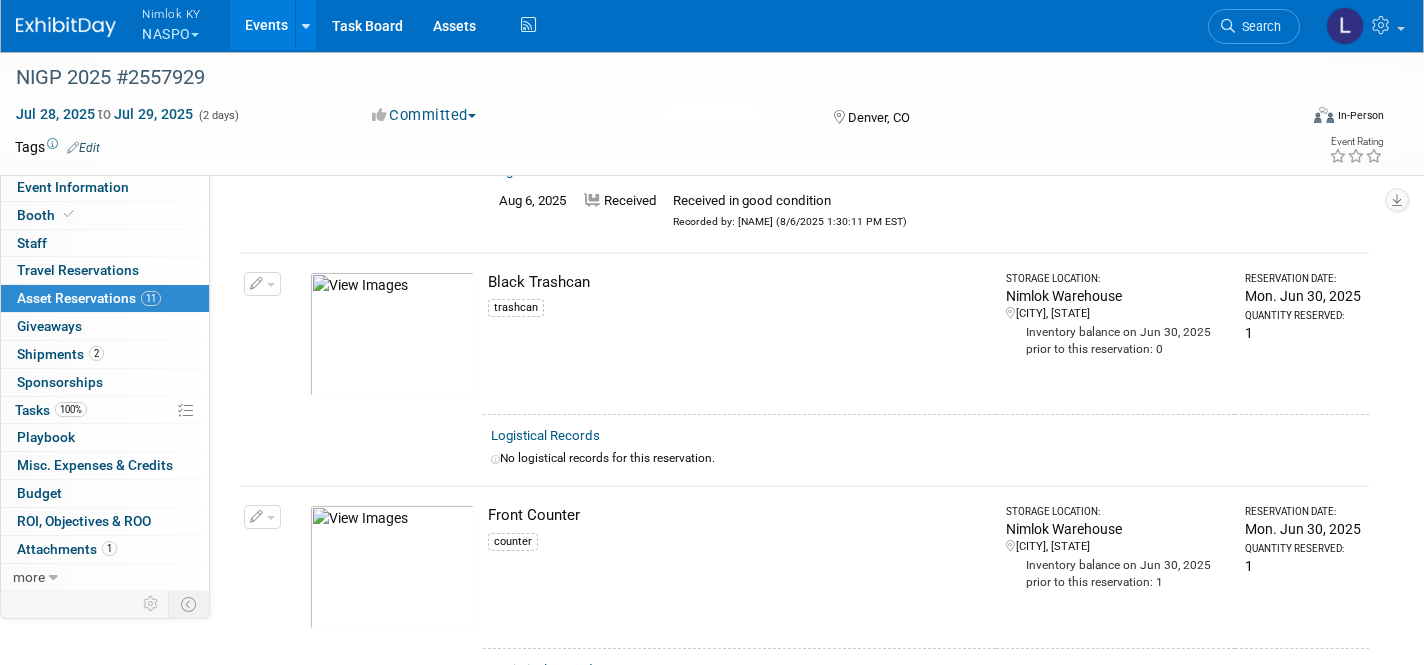 click on "Logistical Records" at bounding box center (545, 435) 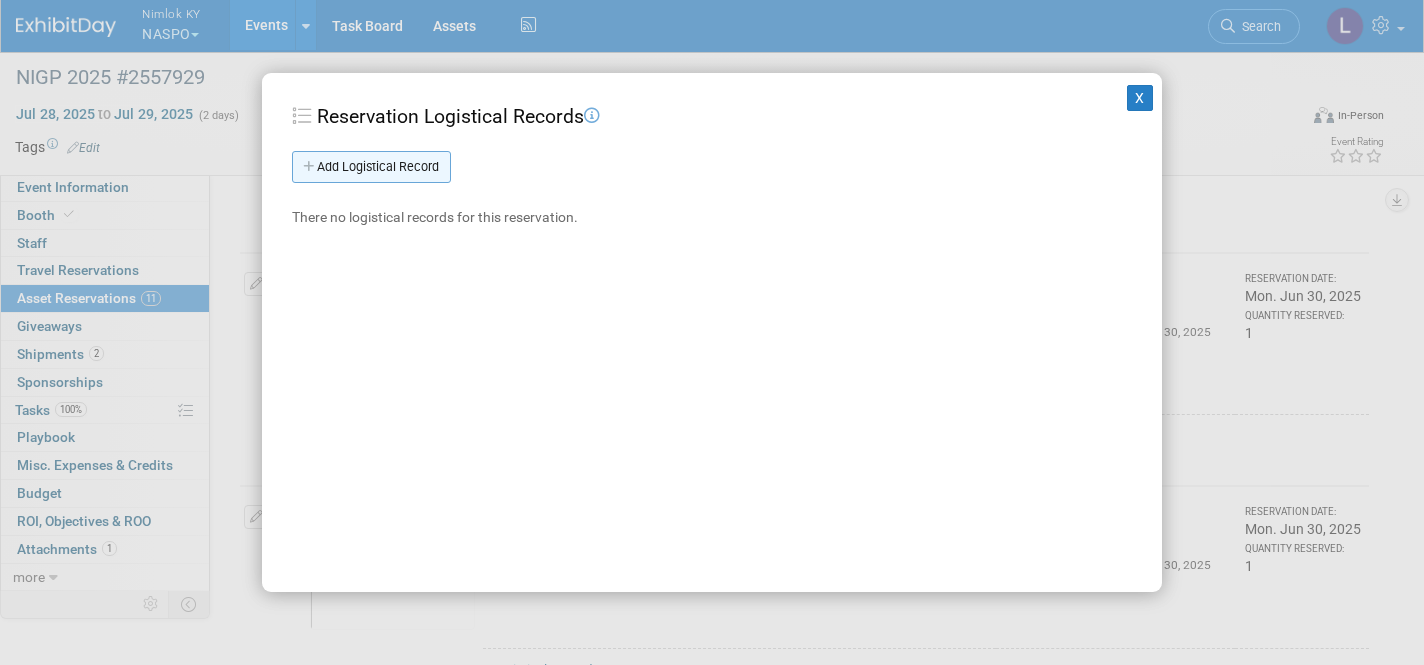 click on "Add Logistical Record" at bounding box center (371, 167) 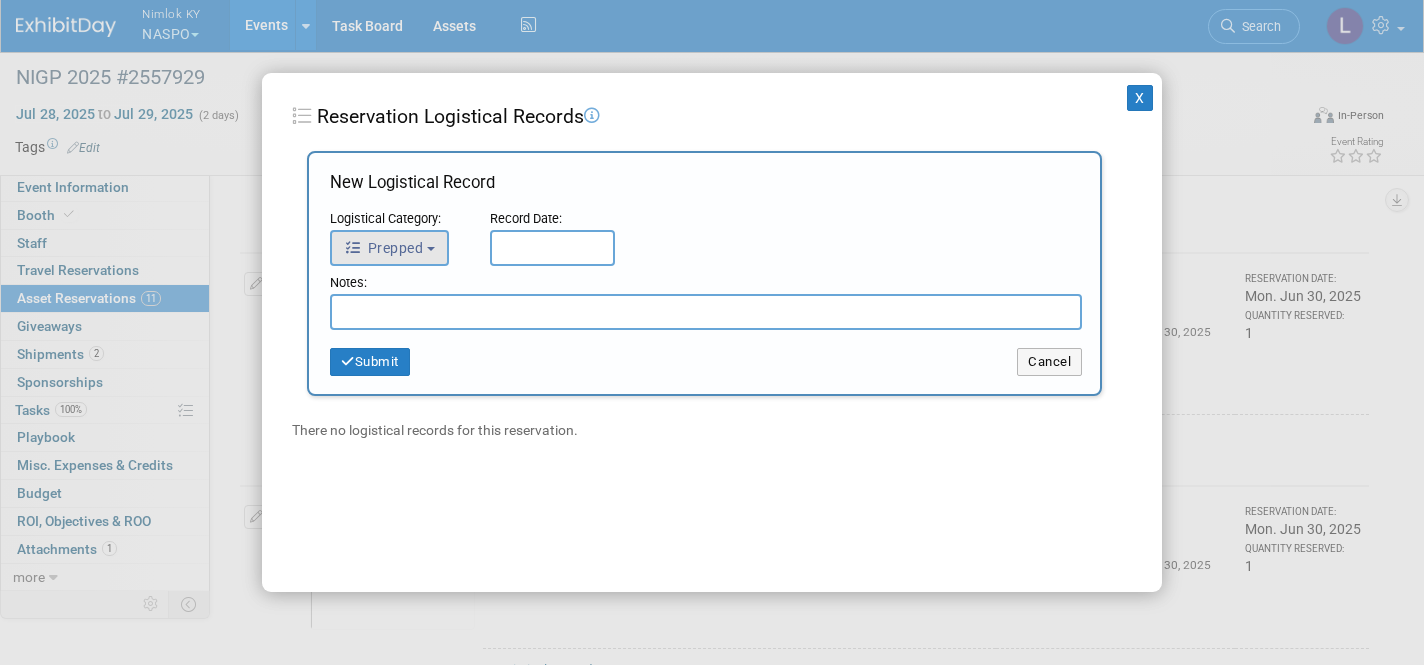click on "Prepped" at bounding box center [389, 248] 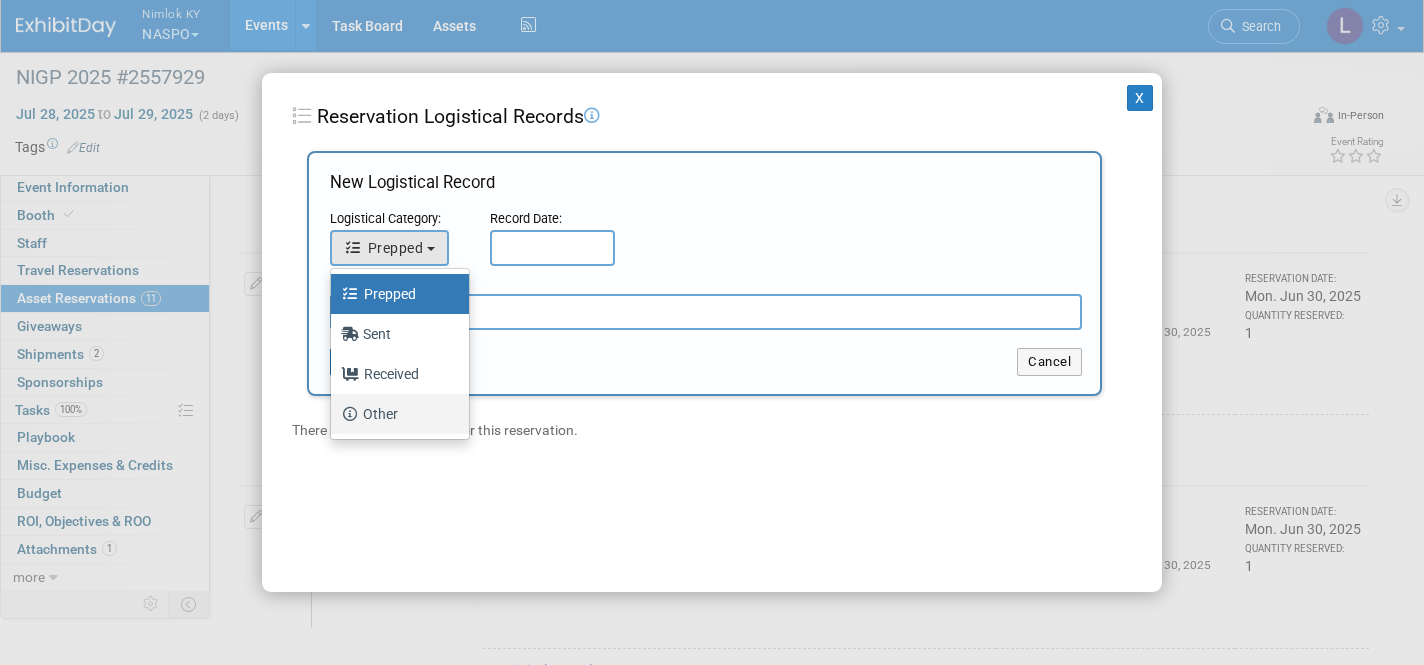click on "Other" at bounding box center [395, 414] 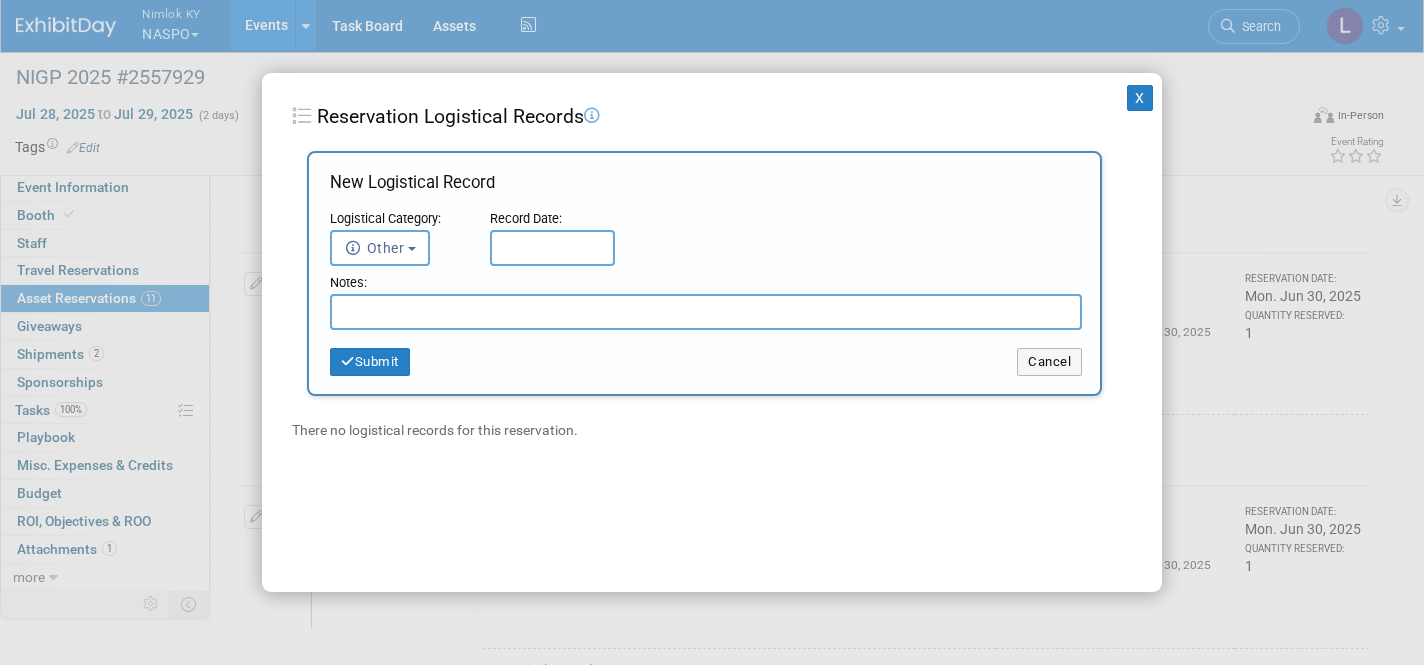 click at bounding box center (552, 248) 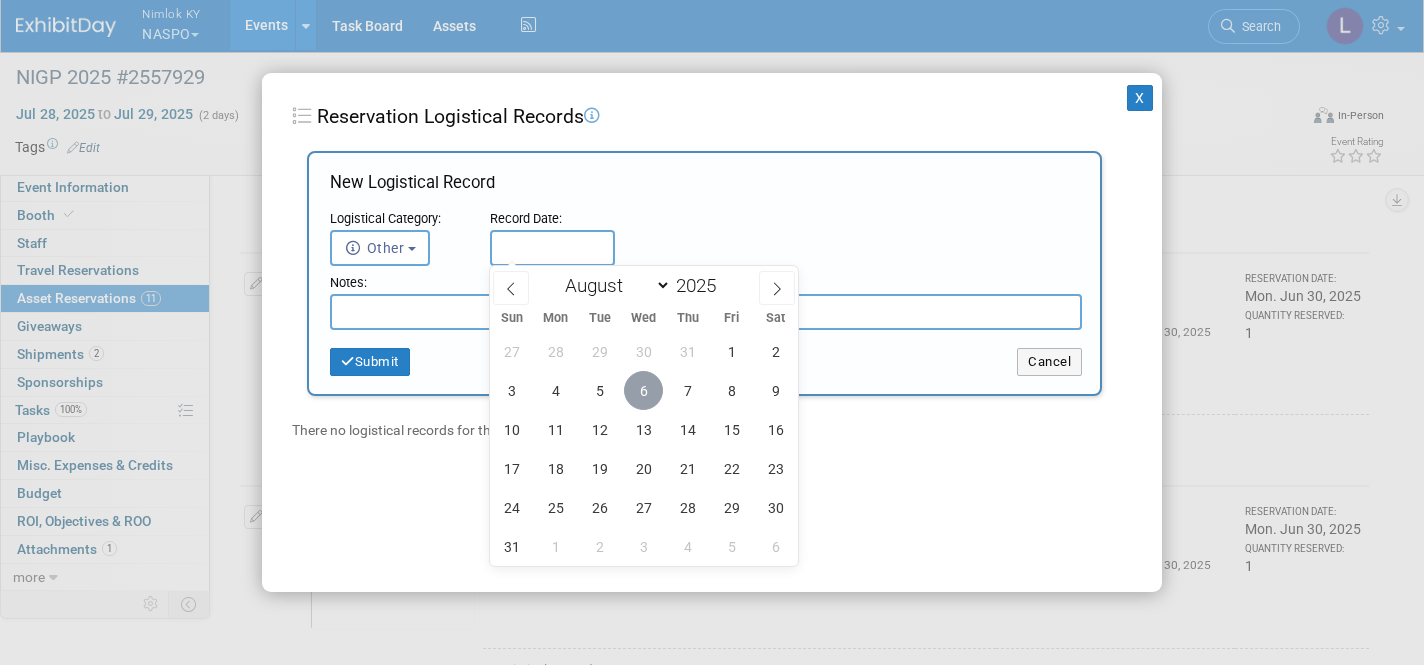 click on "6" at bounding box center (643, 390) 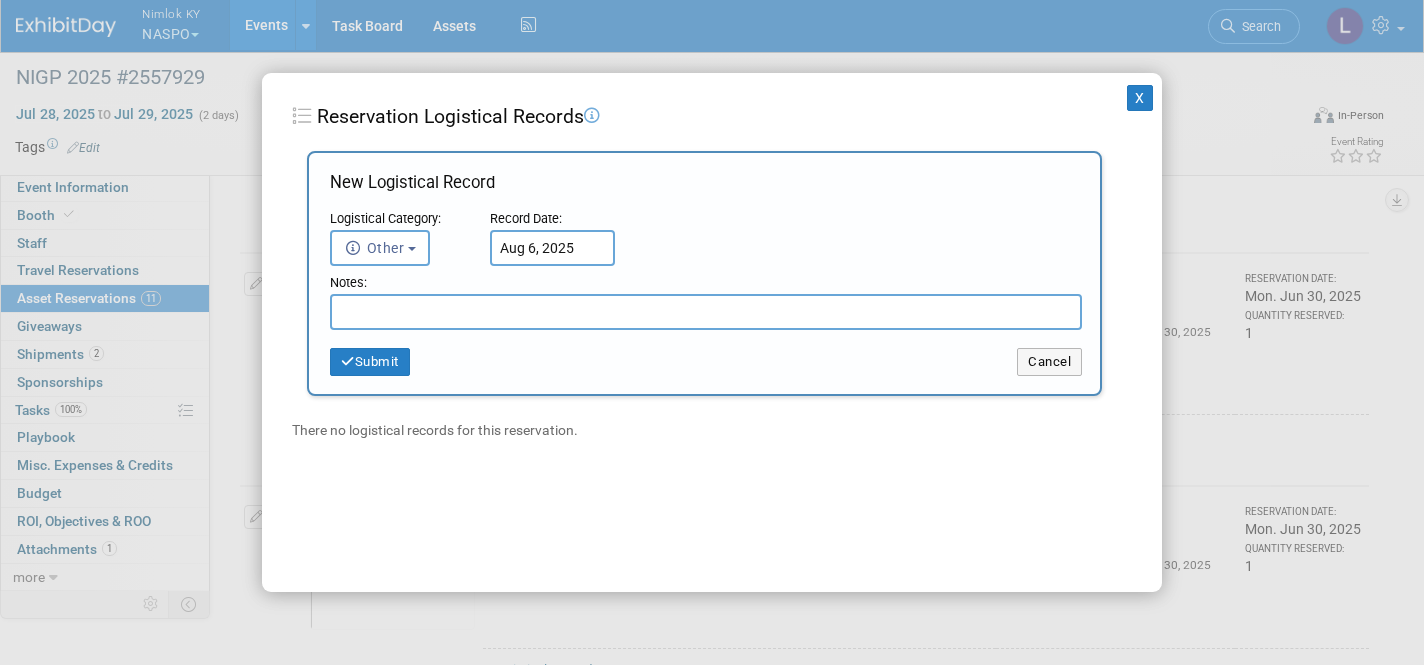click at bounding box center [706, 312] 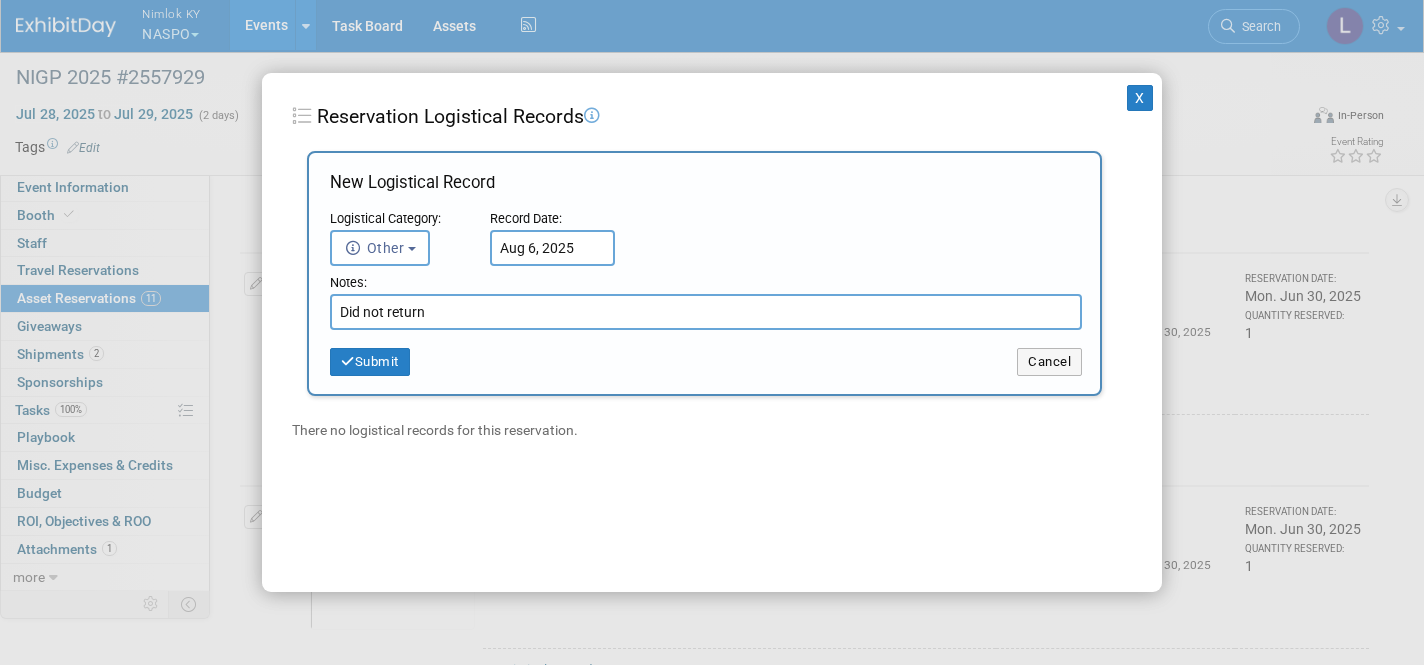 scroll, scrollTop: 816, scrollLeft: 0, axis: vertical 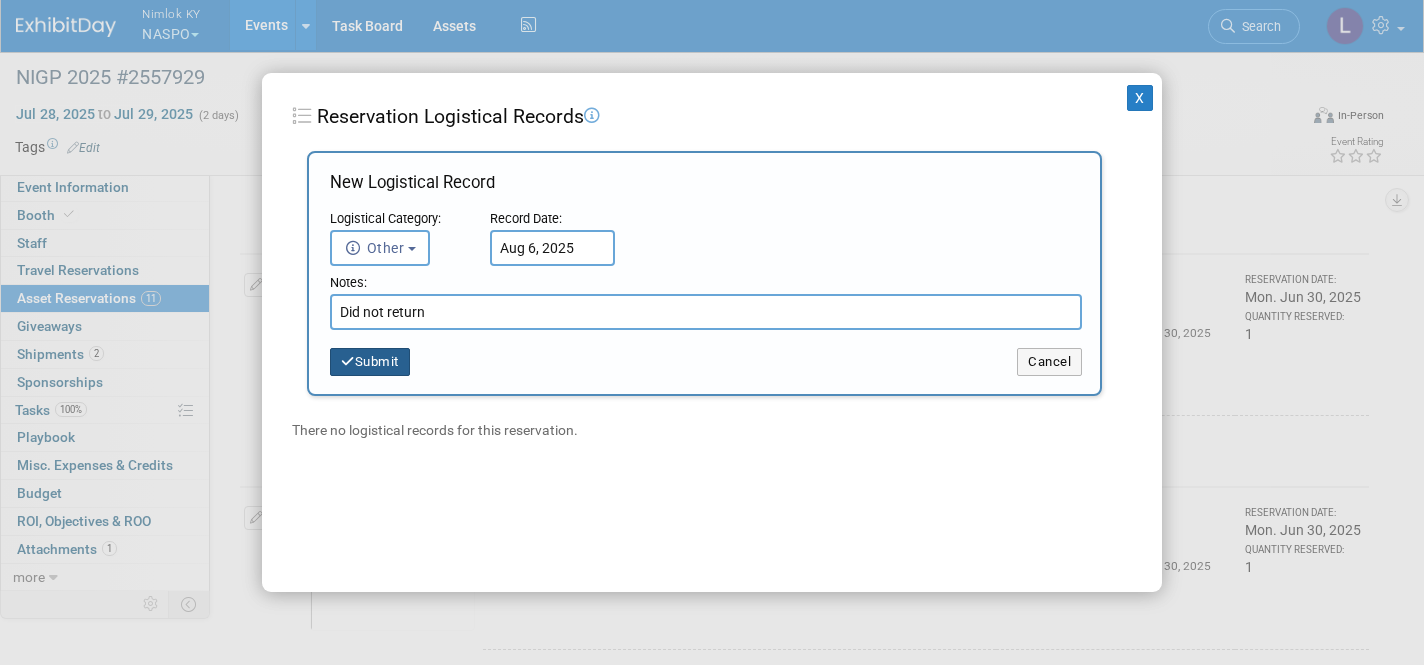 type on "Did not return" 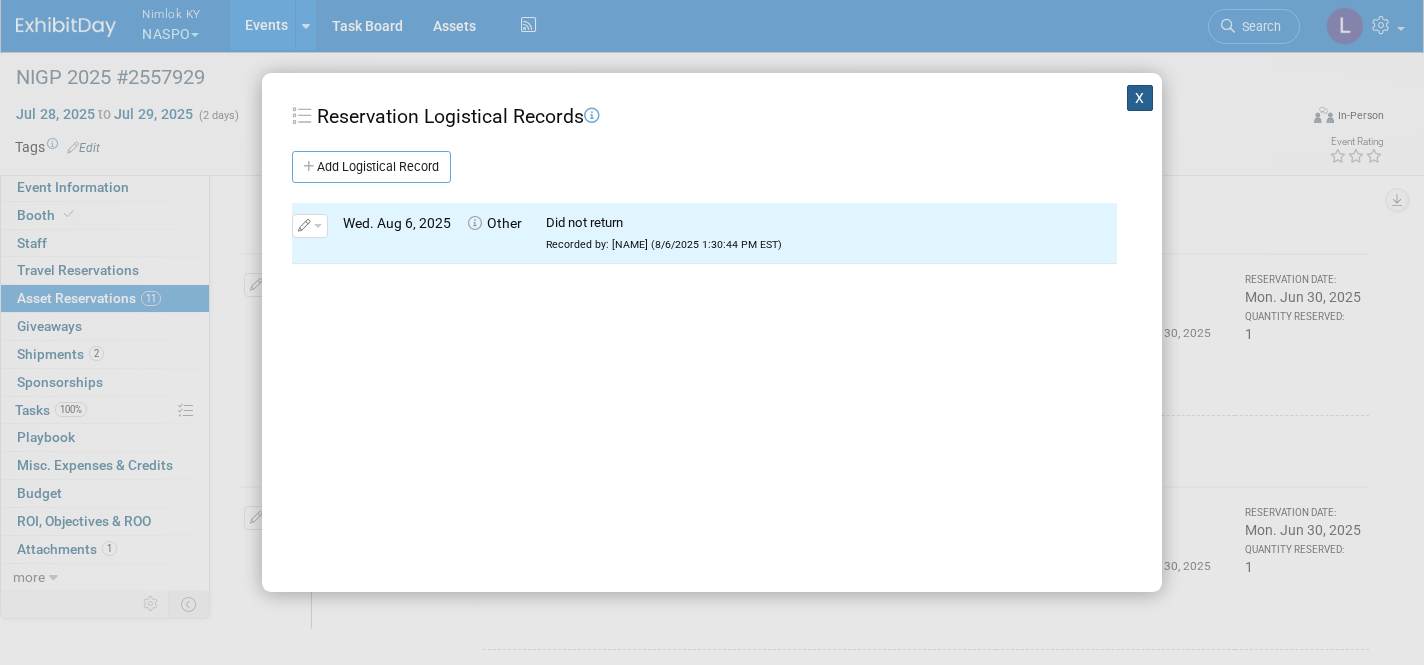 click on "X" at bounding box center [1140, 98] 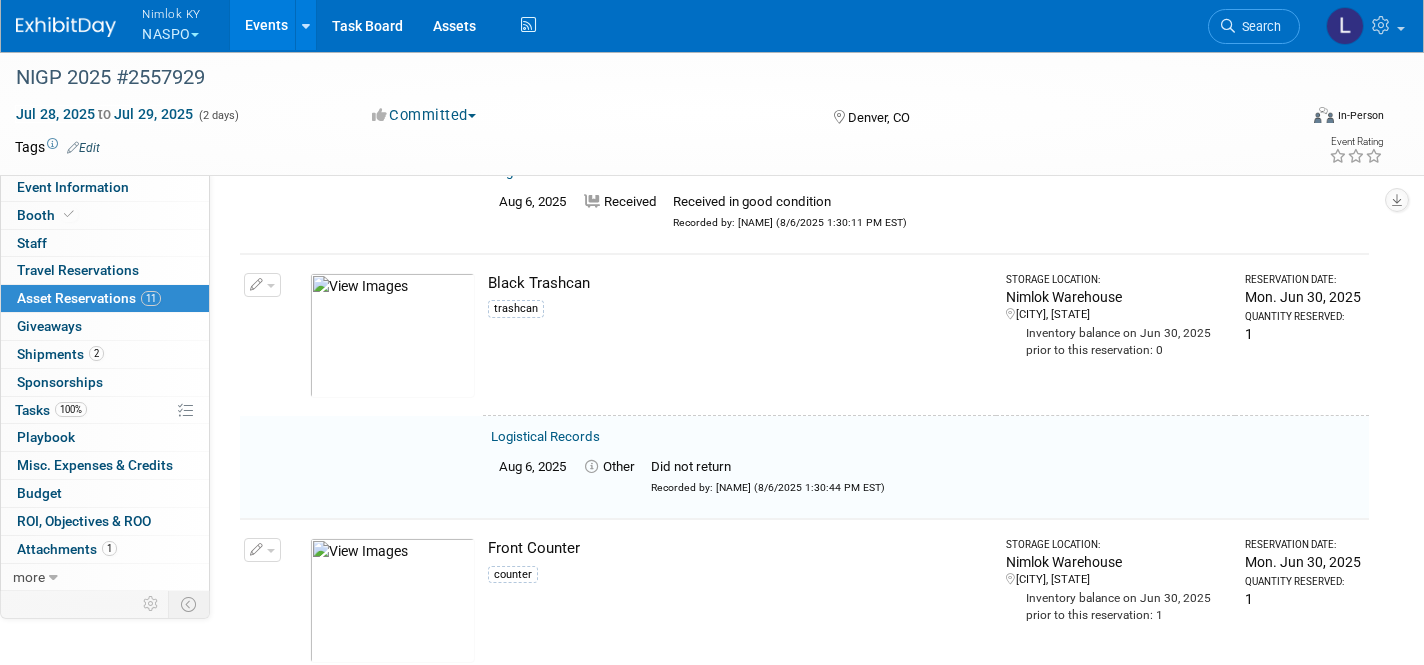 click at bounding box center [257, 285] 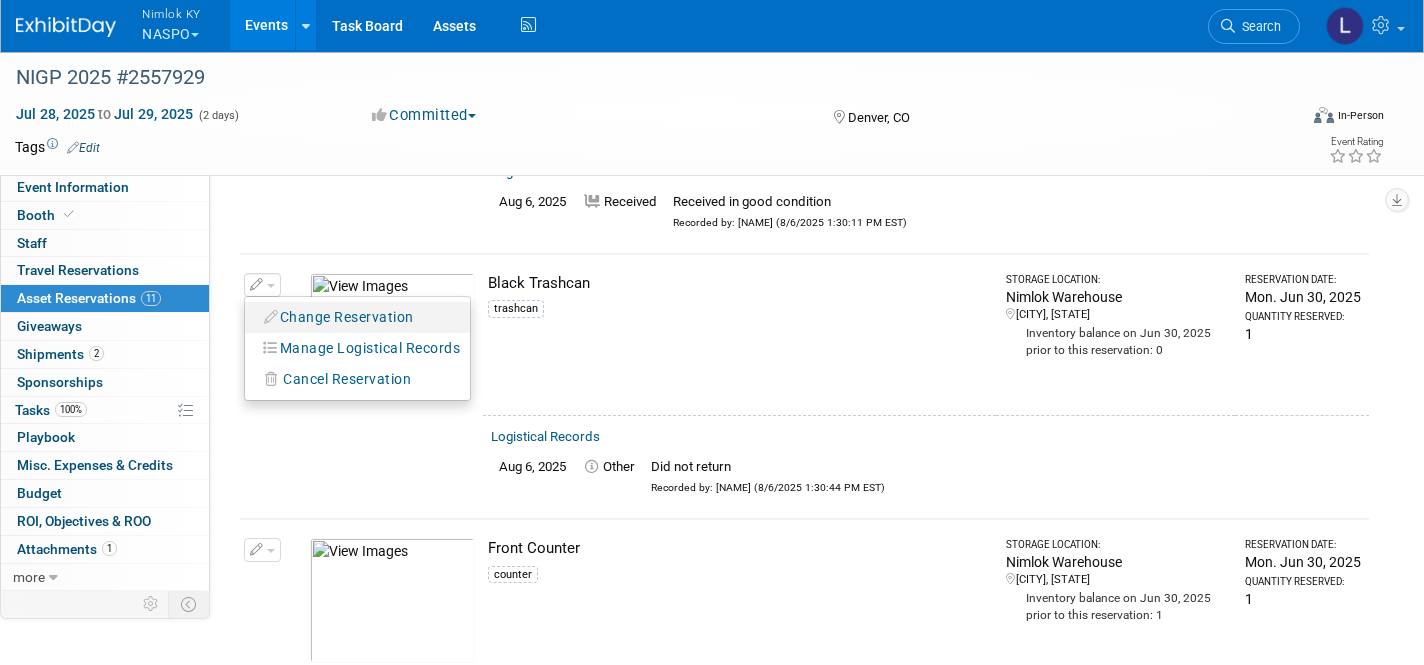 click on "Change Reservation" at bounding box center (339, 317) 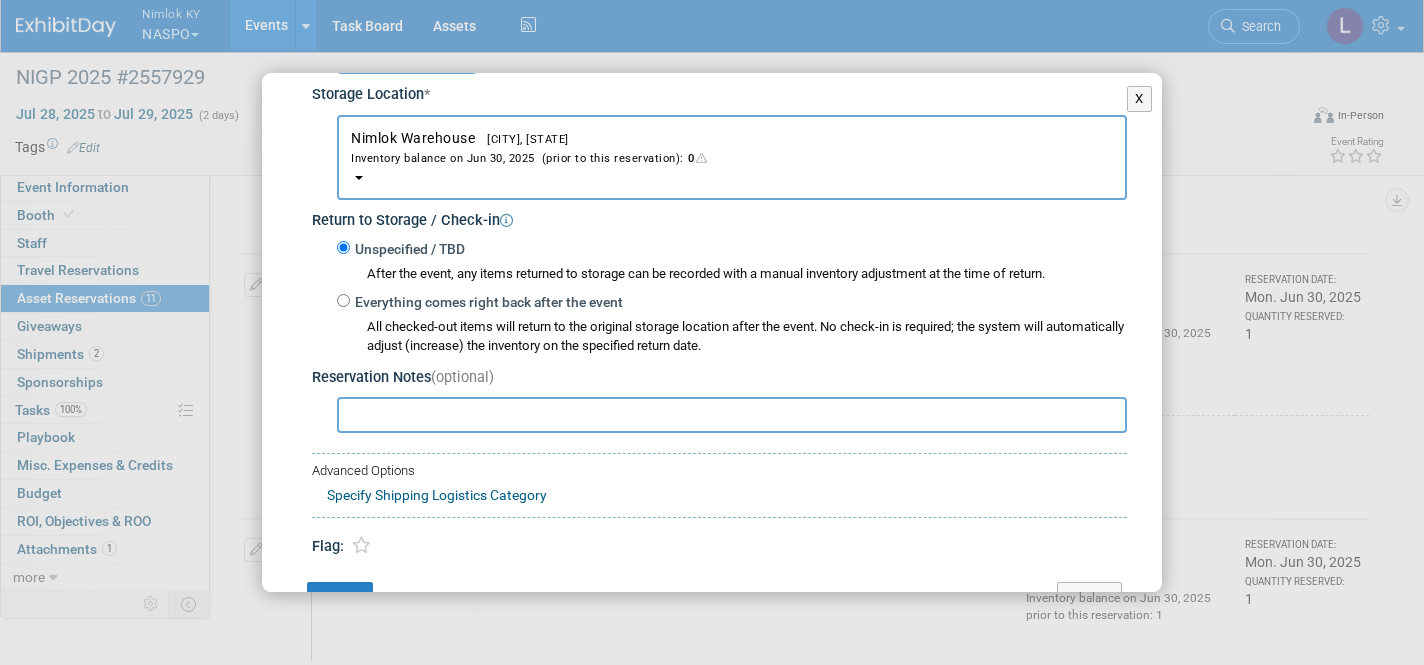 scroll, scrollTop: 303, scrollLeft: 0, axis: vertical 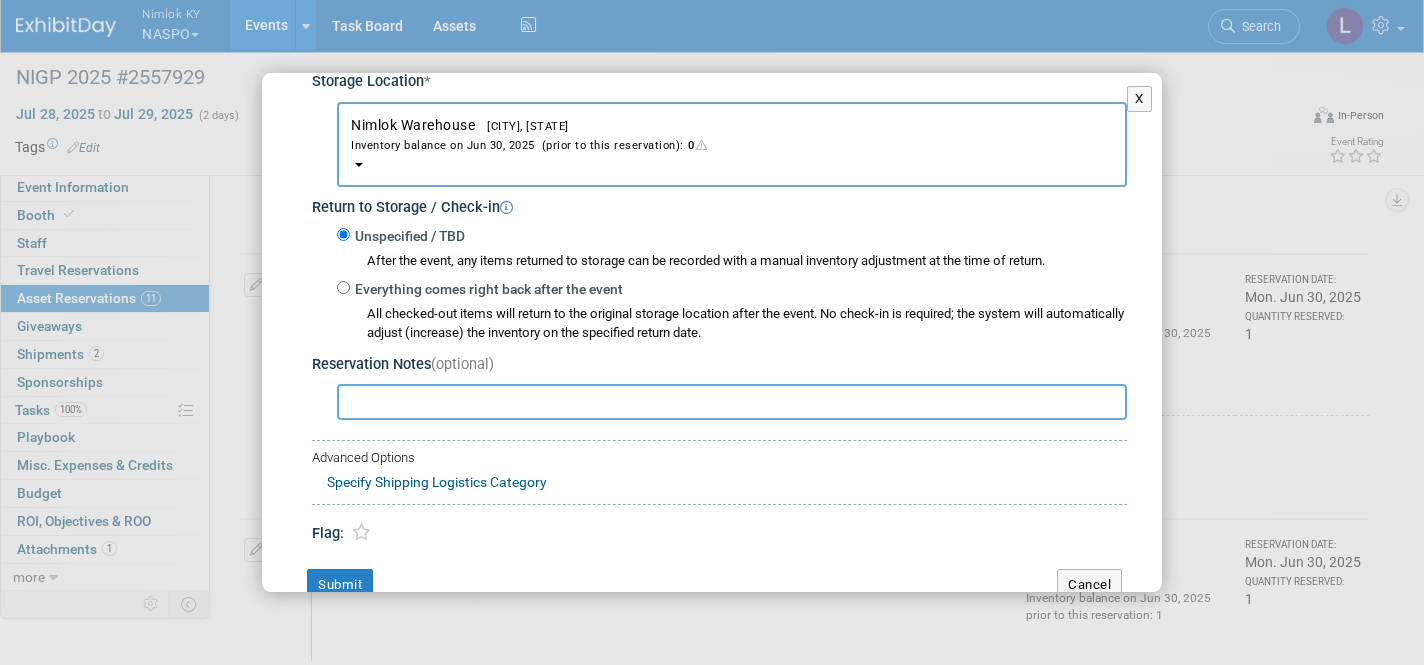 click on "Everything comes right back after the event" at bounding box center (486, 290) 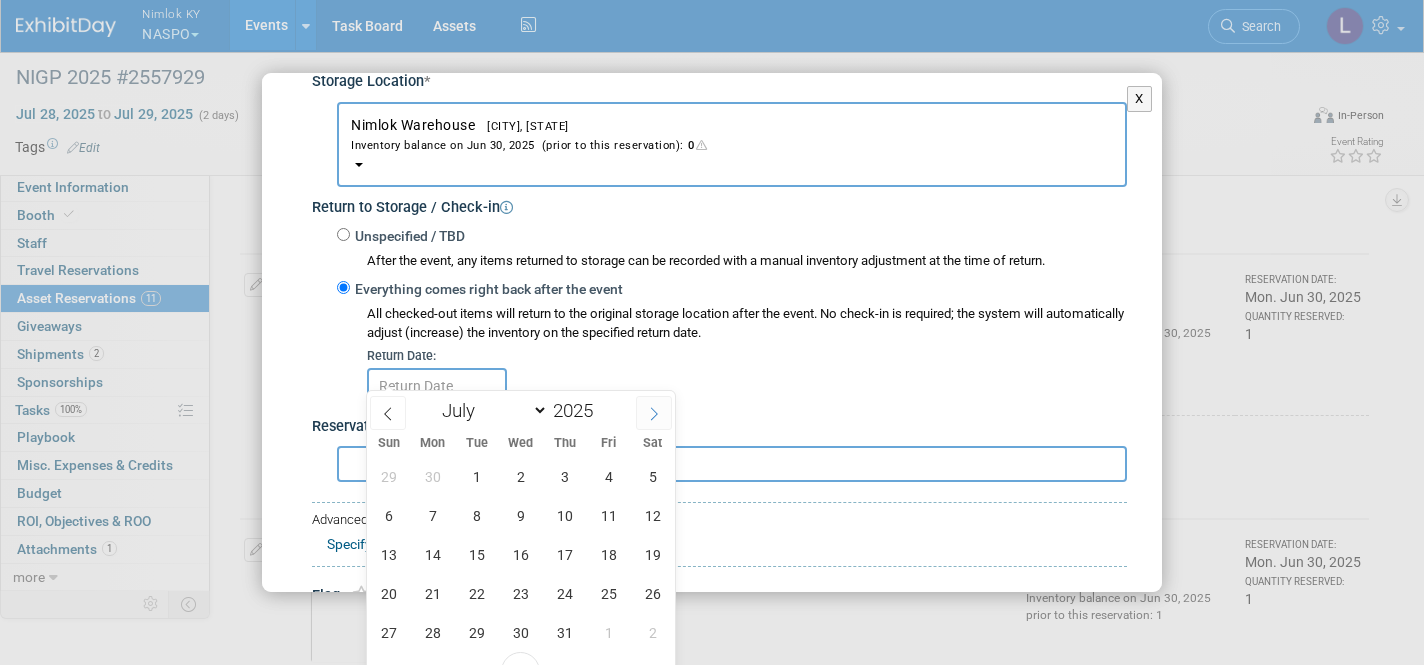 click at bounding box center (654, 413) 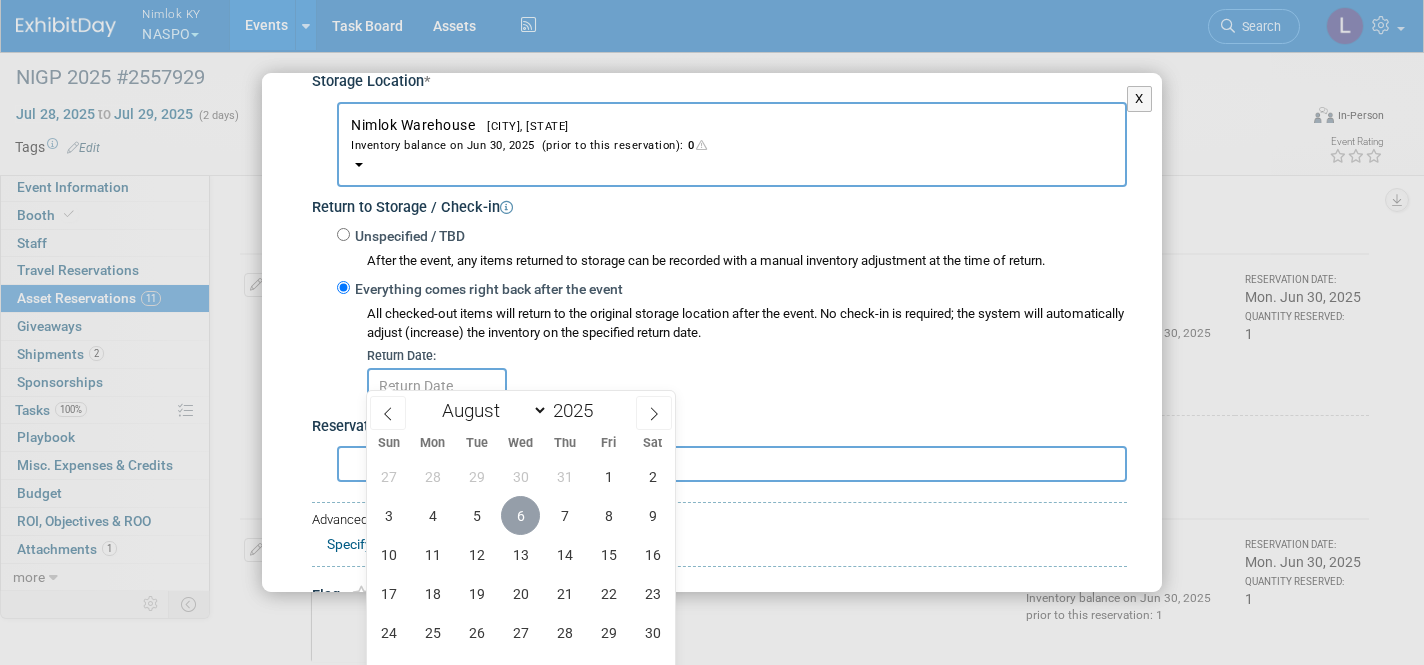 click on "6" at bounding box center (520, 515) 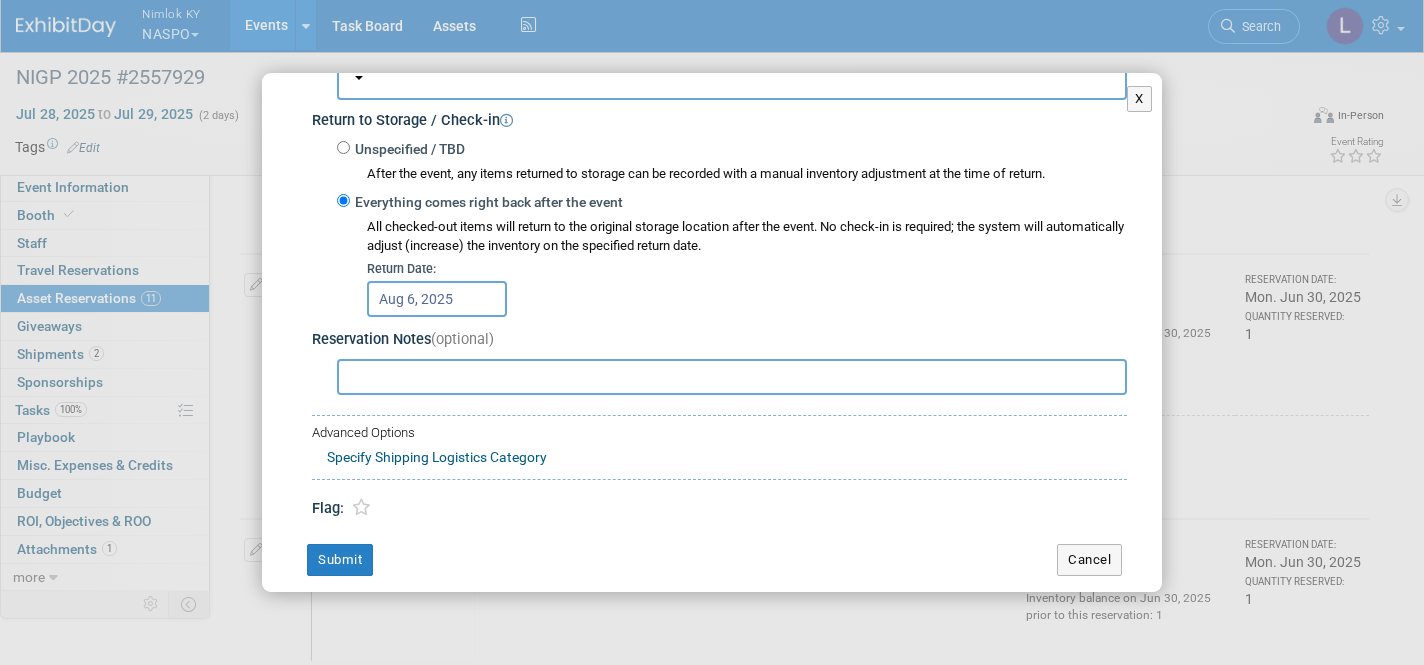 scroll, scrollTop: 390, scrollLeft: 0, axis: vertical 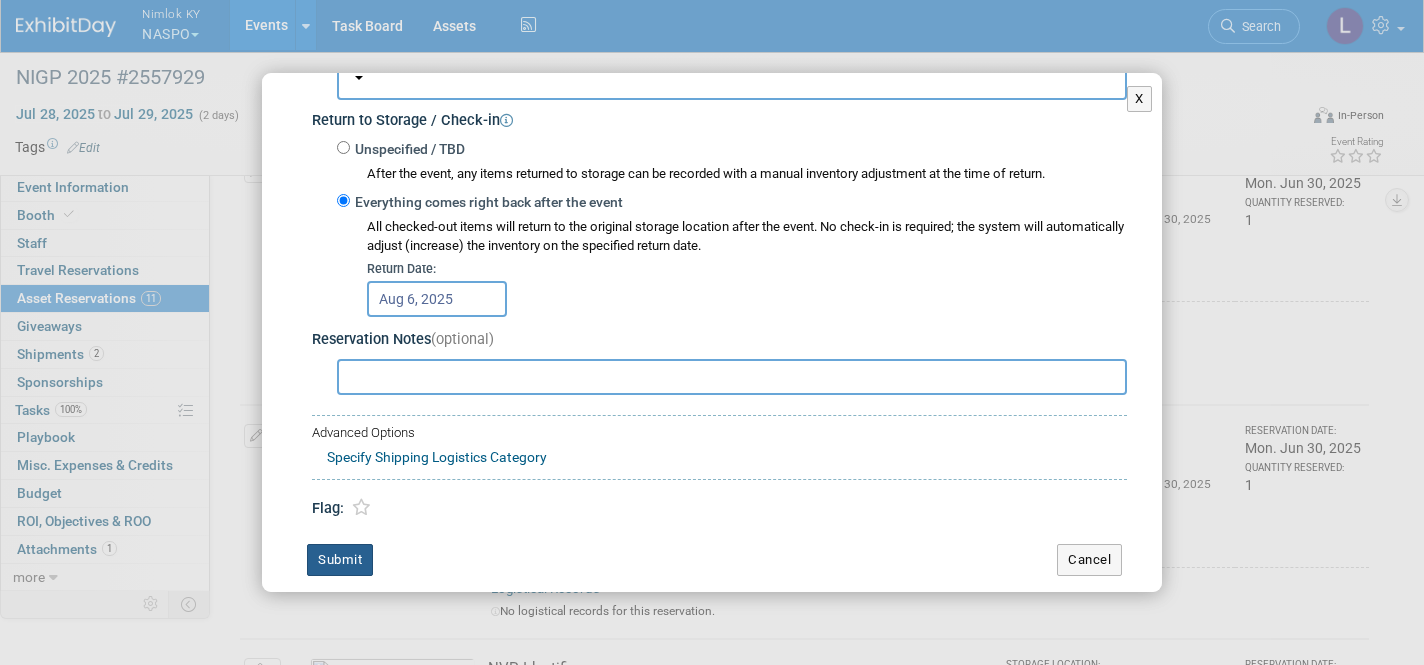 click on "Submit" at bounding box center [340, 560] 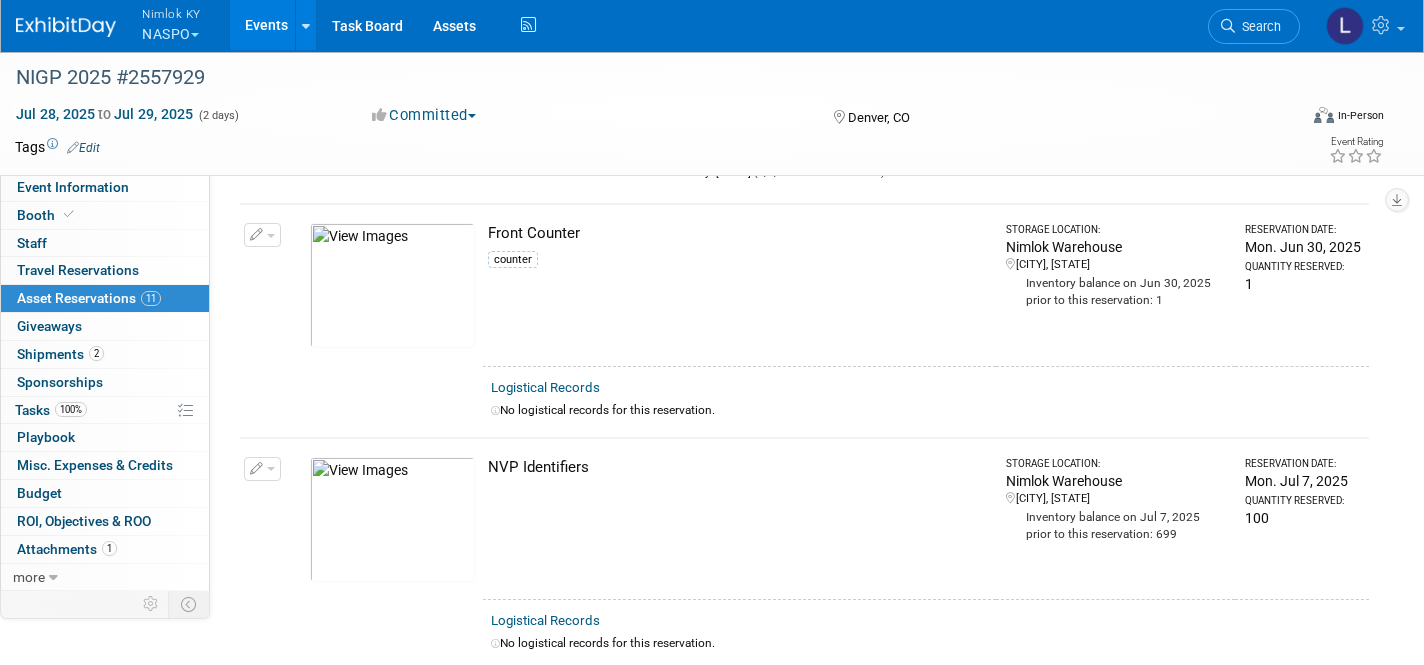 scroll, scrollTop: 1169, scrollLeft: 0, axis: vertical 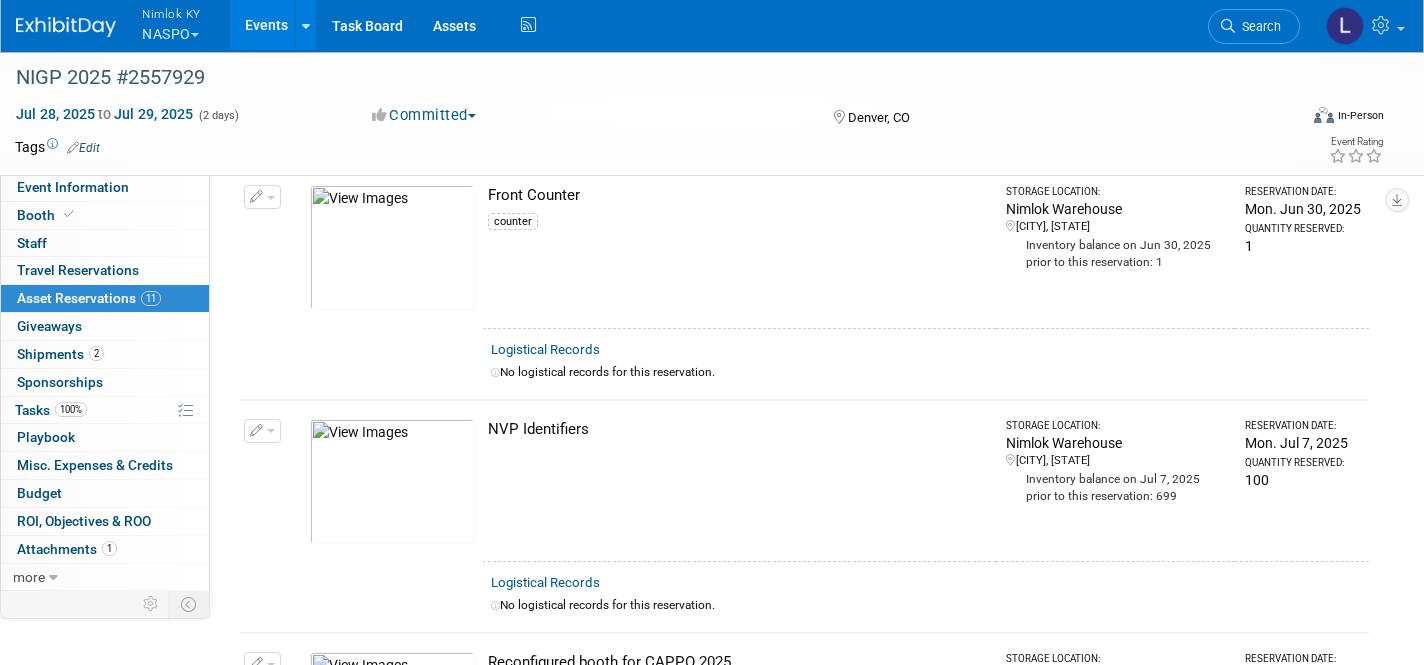 click on "Logistical Records" at bounding box center [545, 349] 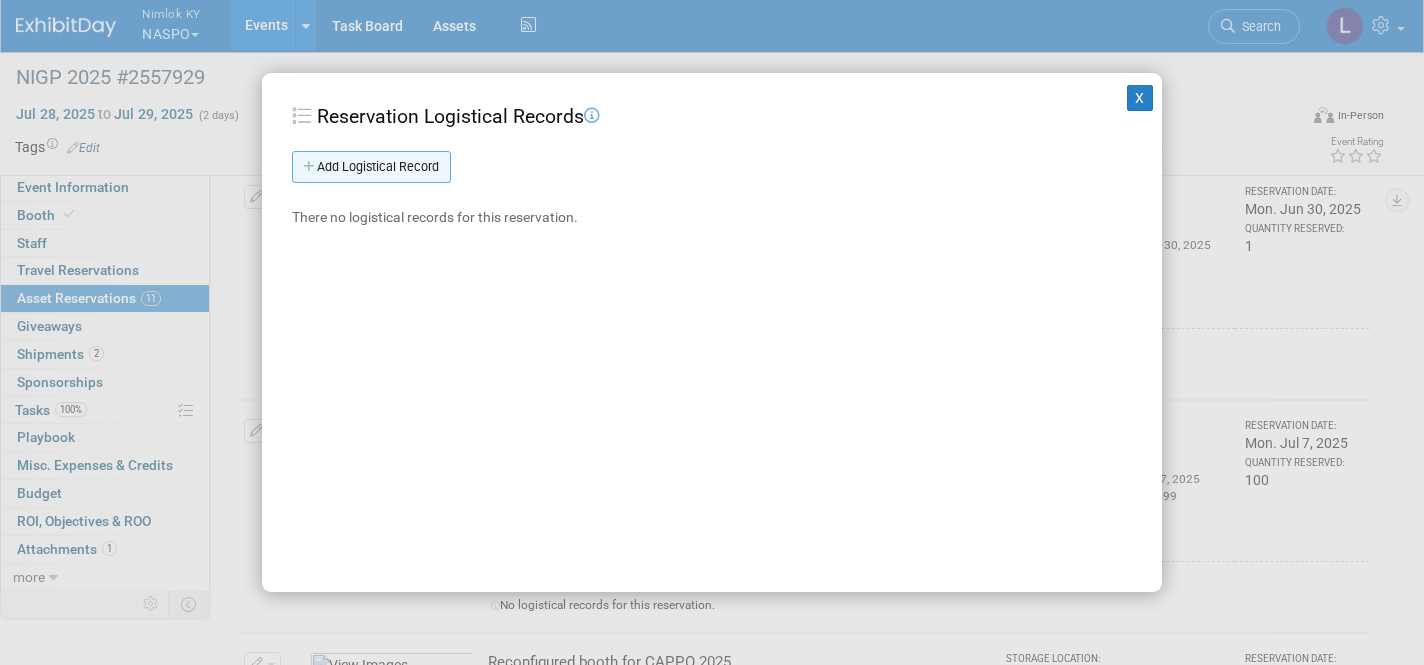 click on "Add Logistical Record" at bounding box center (371, 167) 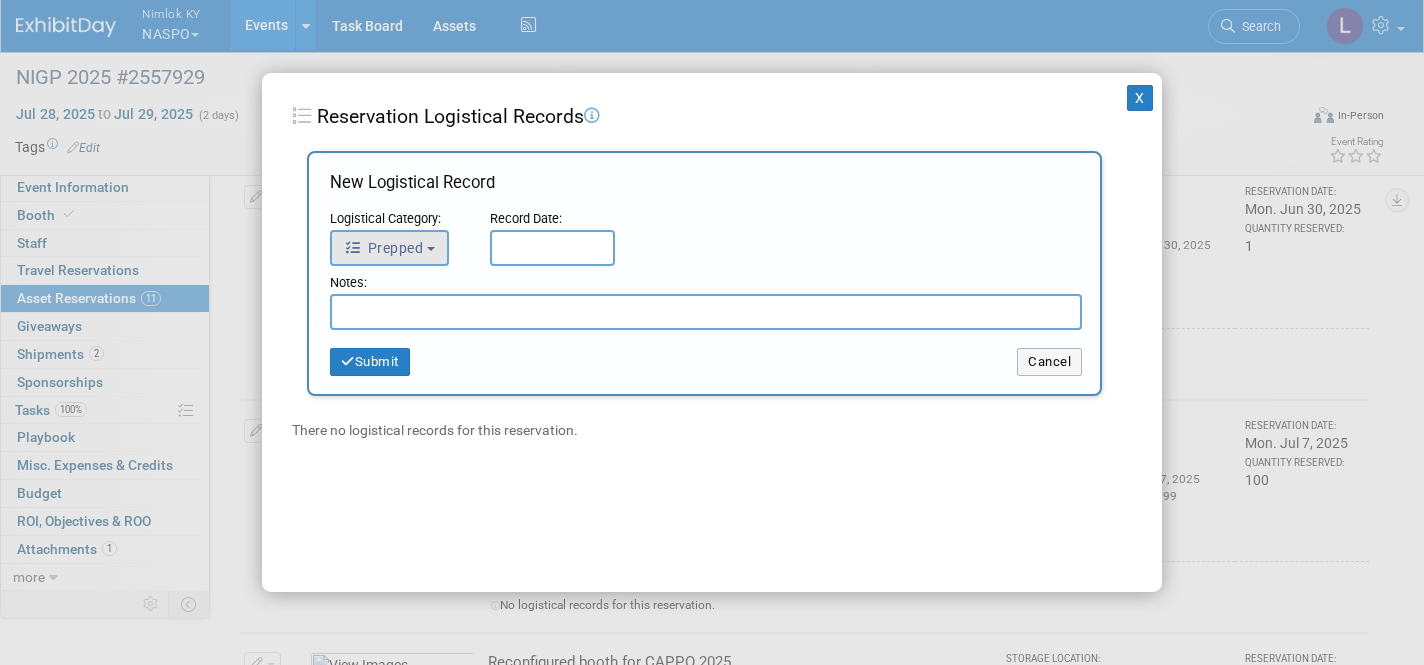 click on "Prepped" at bounding box center [389, 248] 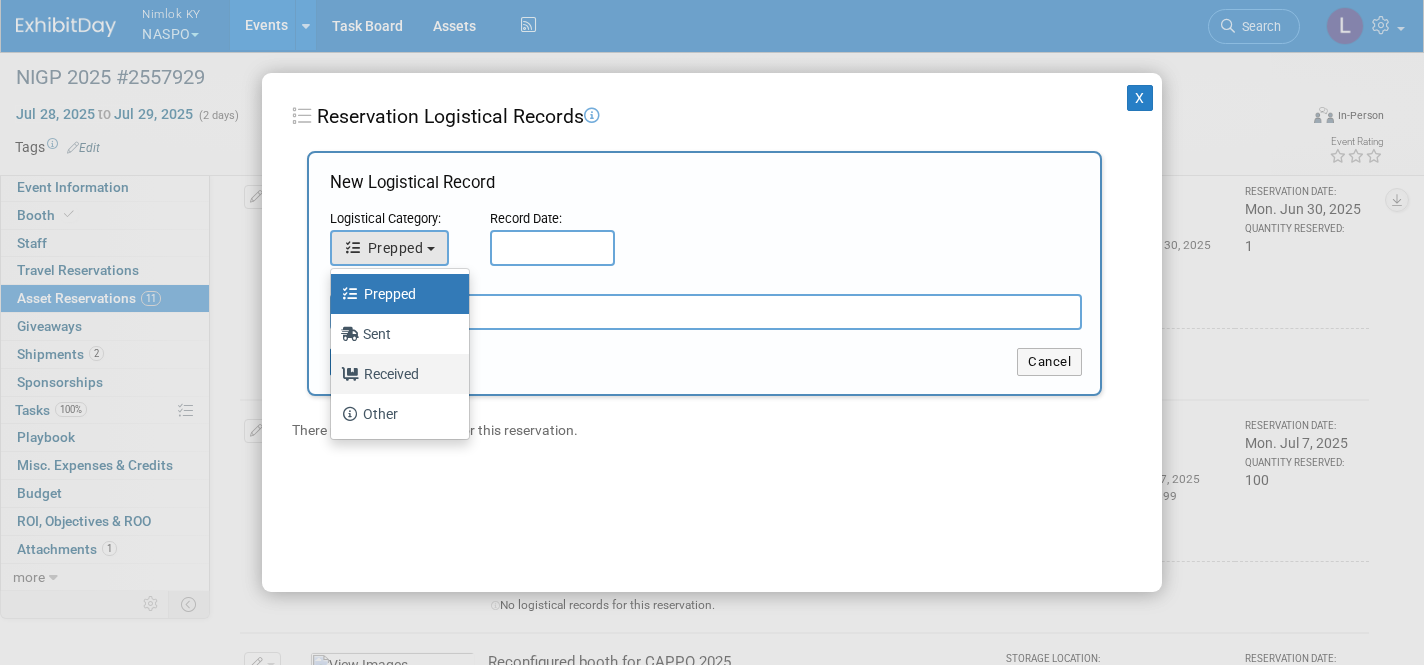 click on "Received" at bounding box center (395, 374) 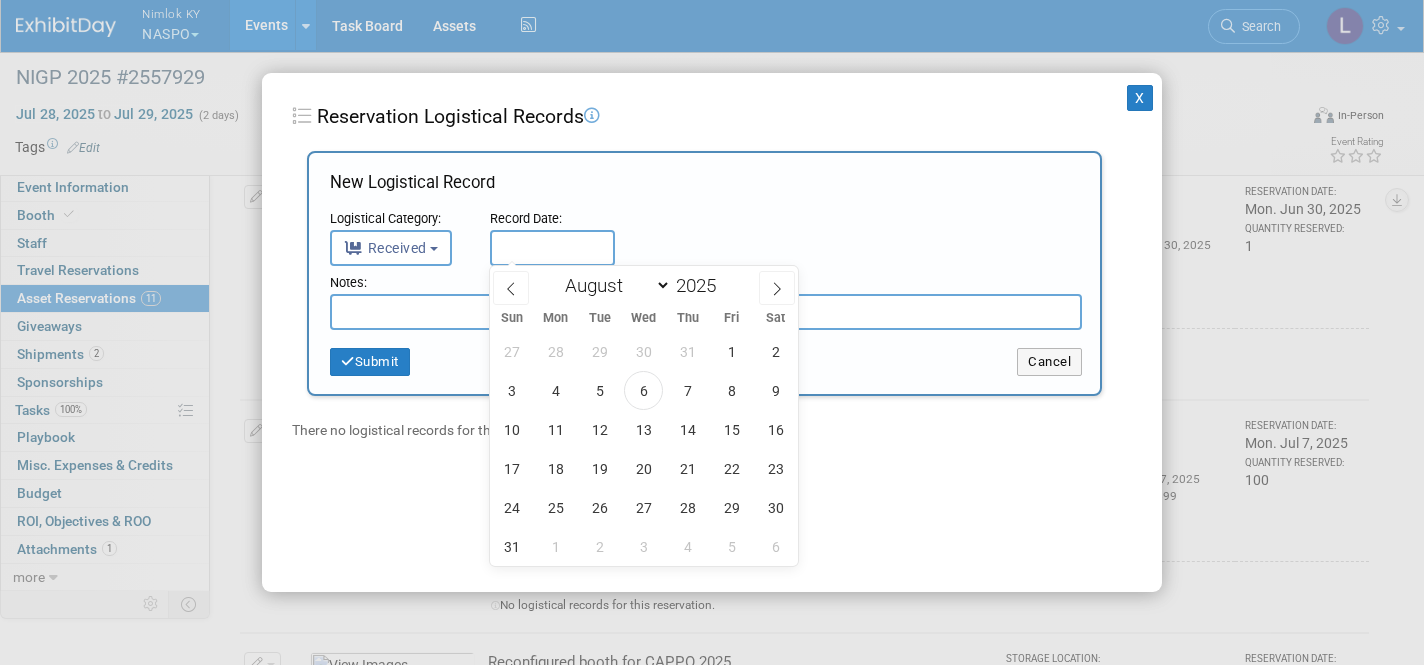 click at bounding box center (552, 248) 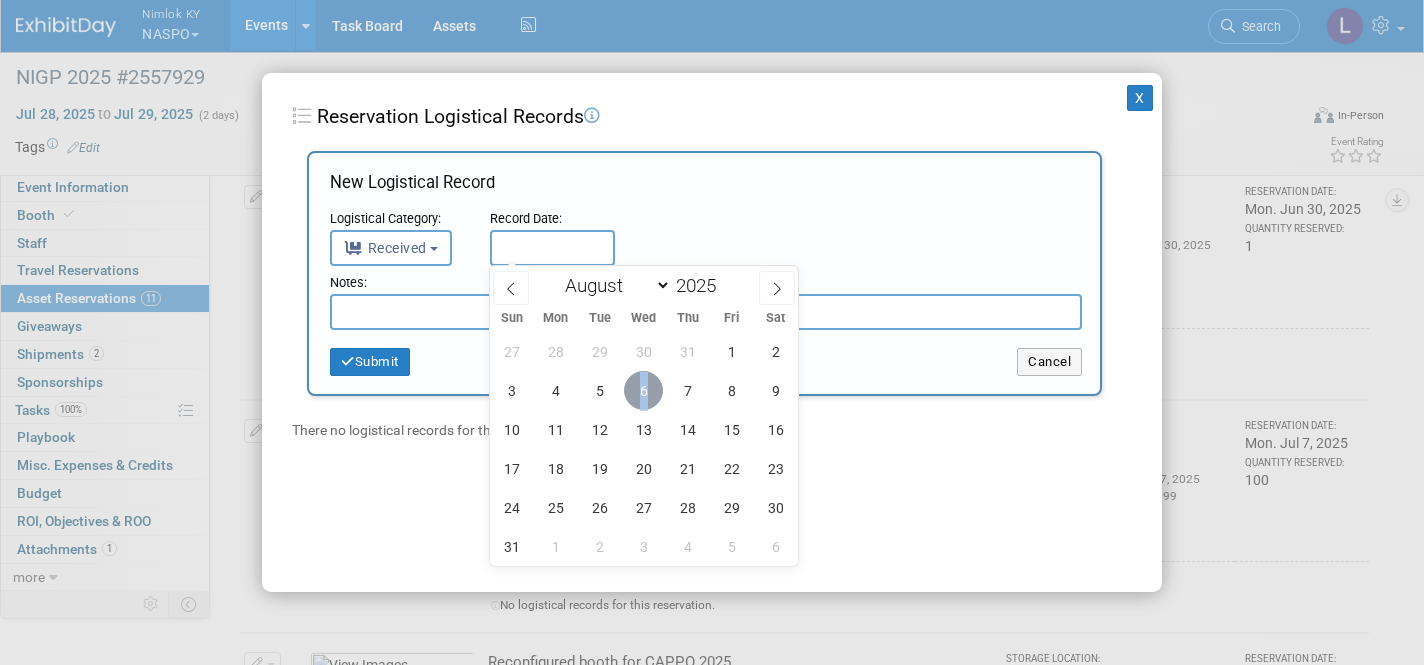 click on "6" at bounding box center [643, 390] 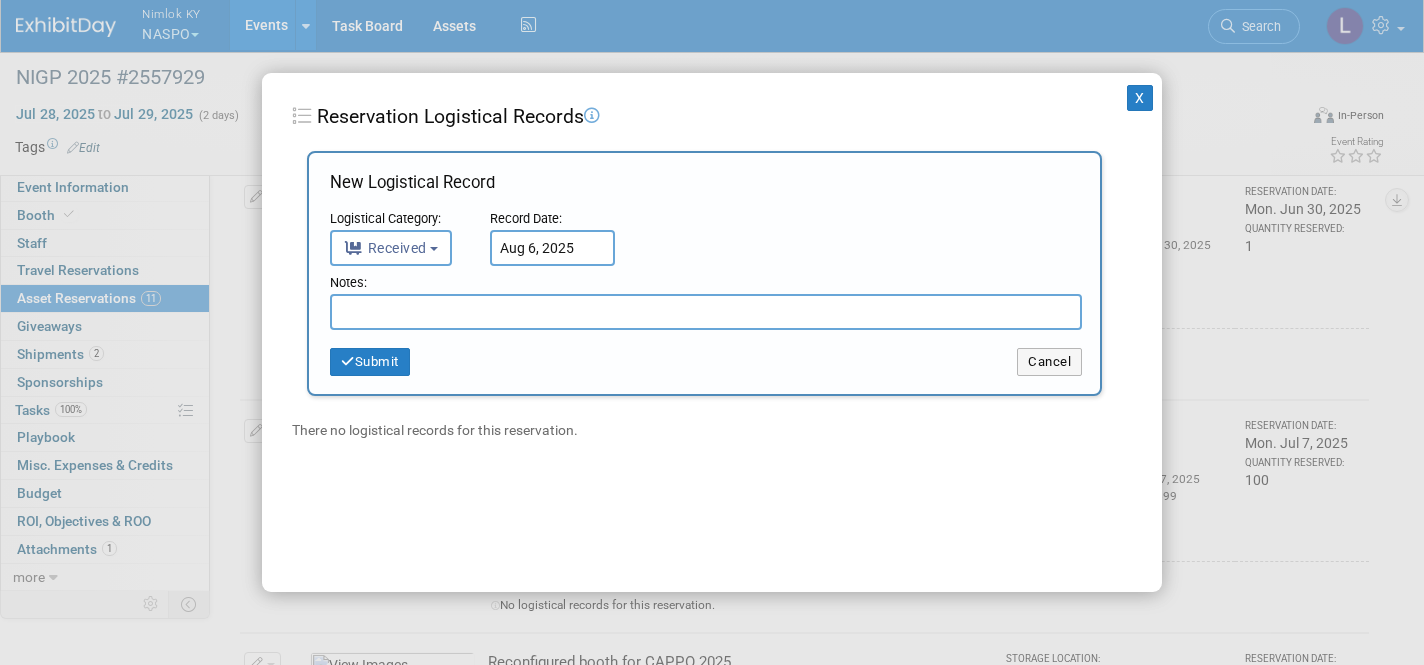 click at bounding box center (706, 312) 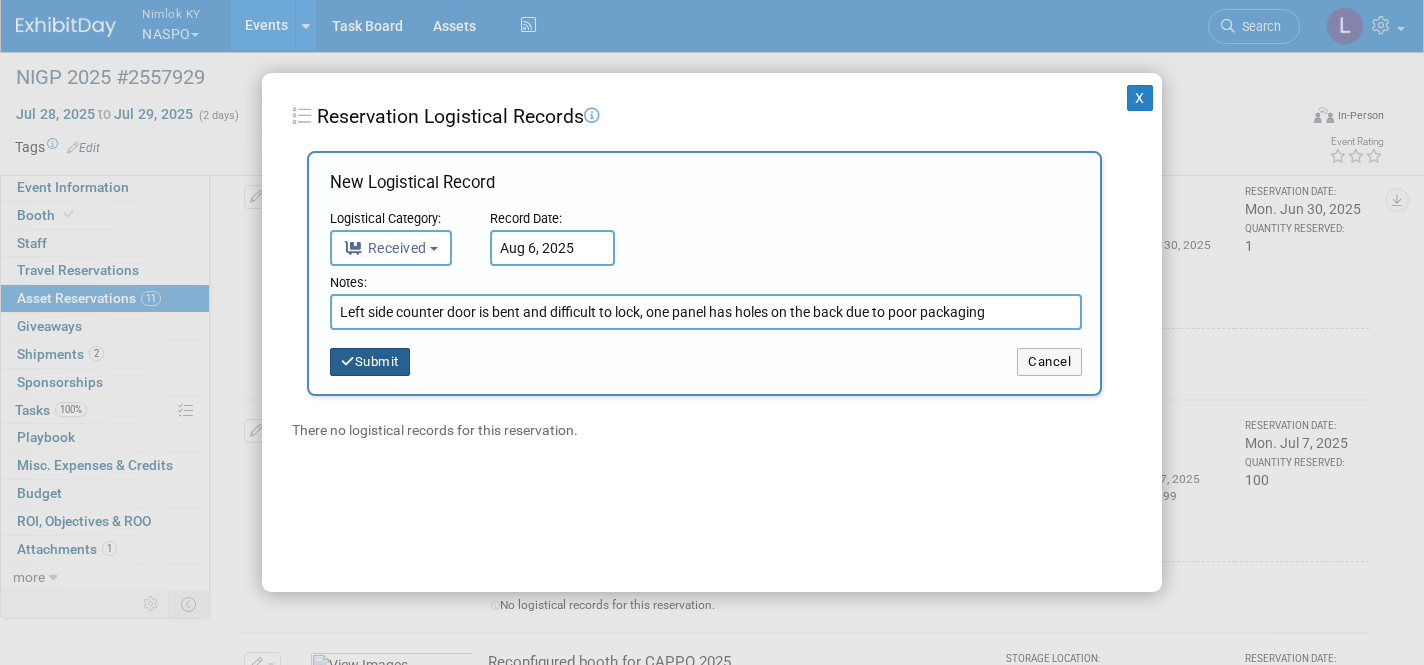 type on "Left side counter door is bent and difficult to lock, one panel has holes on the back due to poor packaging" 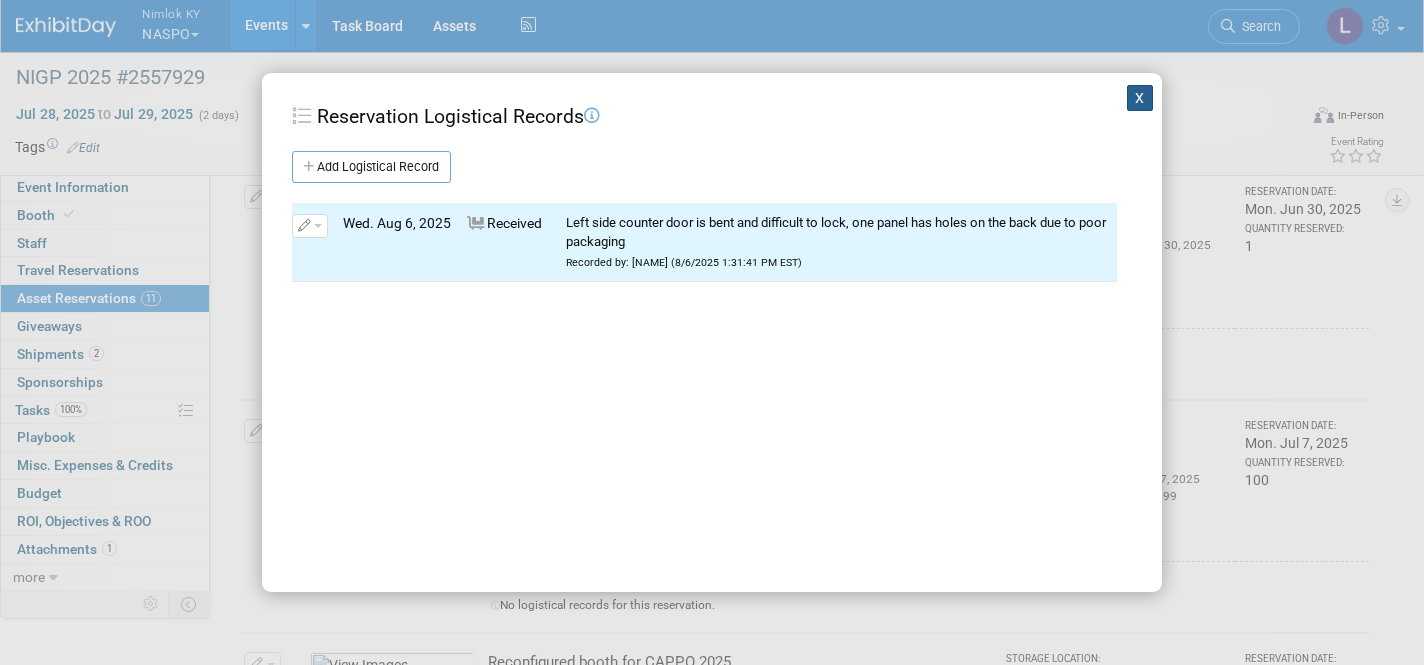 click on "X" at bounding box center [1140, 98] 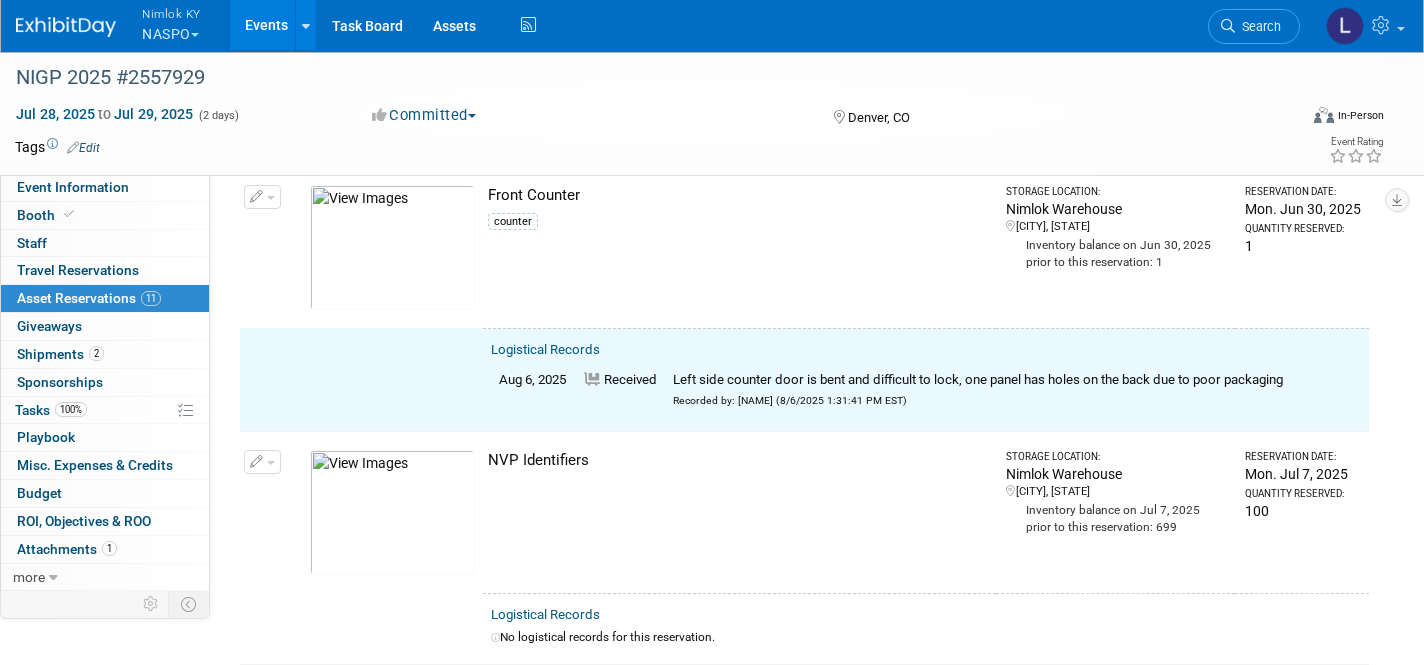 click at bounding box center (271, 198) 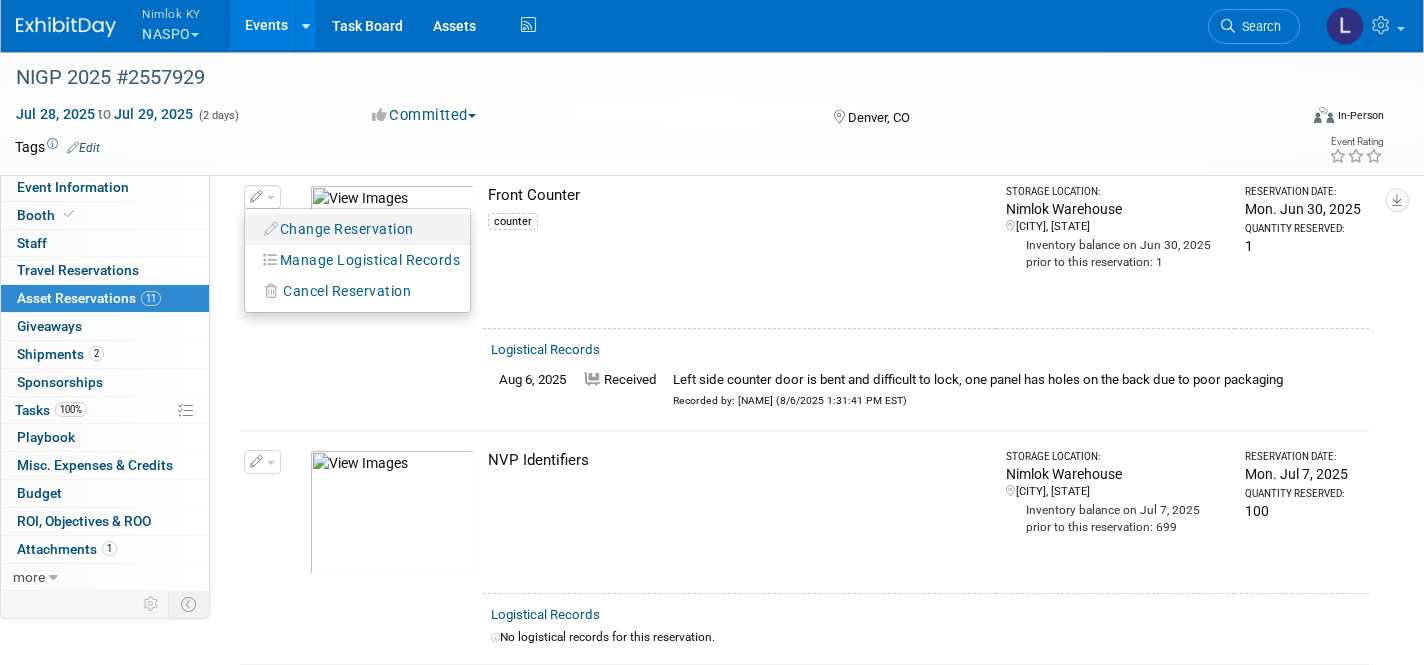 click on "Change Reservation" at bounding box center (339, 229) 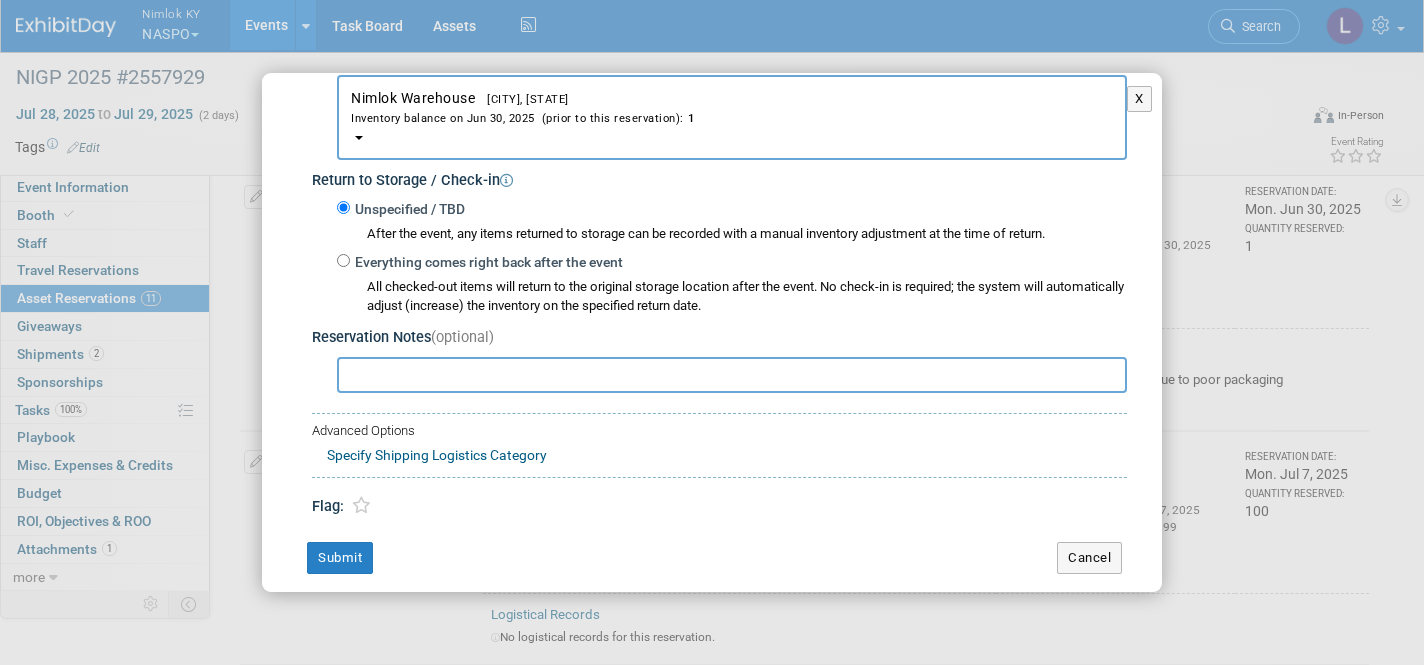 scroll, scrollTop: 329, scrollLeft: 0, axis: vertical 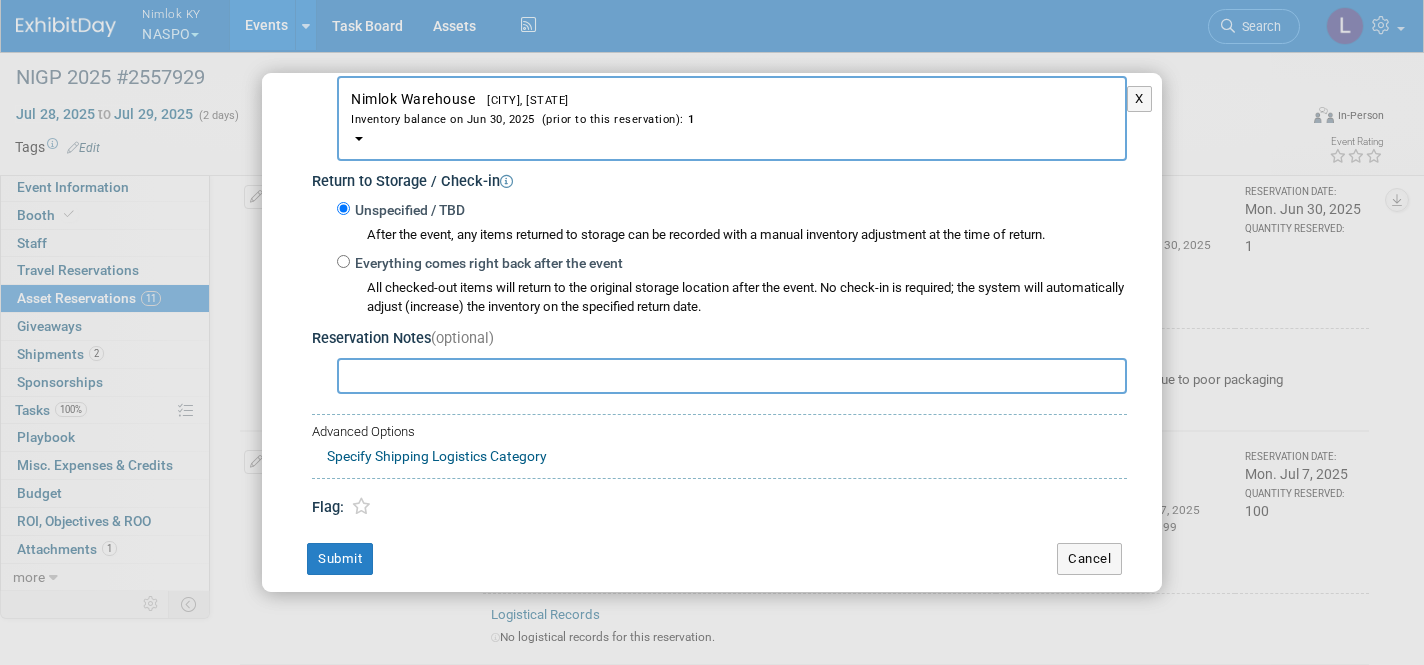 click on "Everything comes right back after the event" at bounding box center [343, 261] 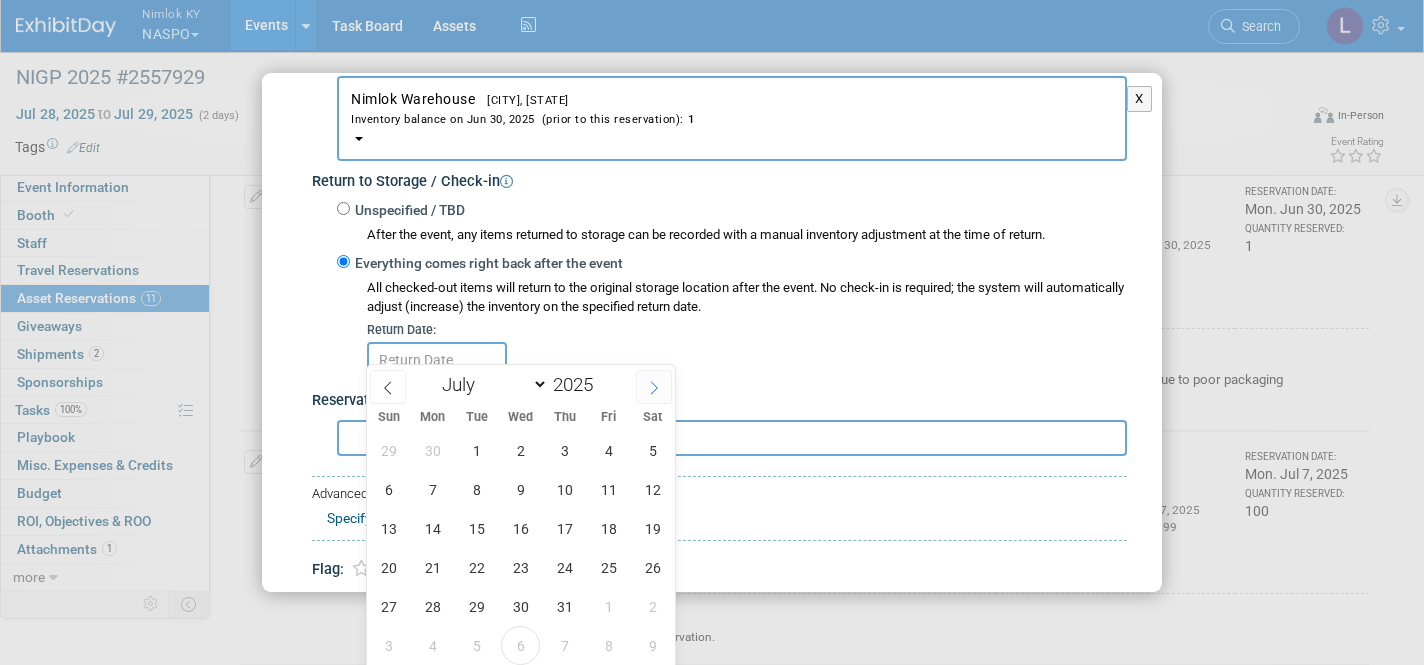 click 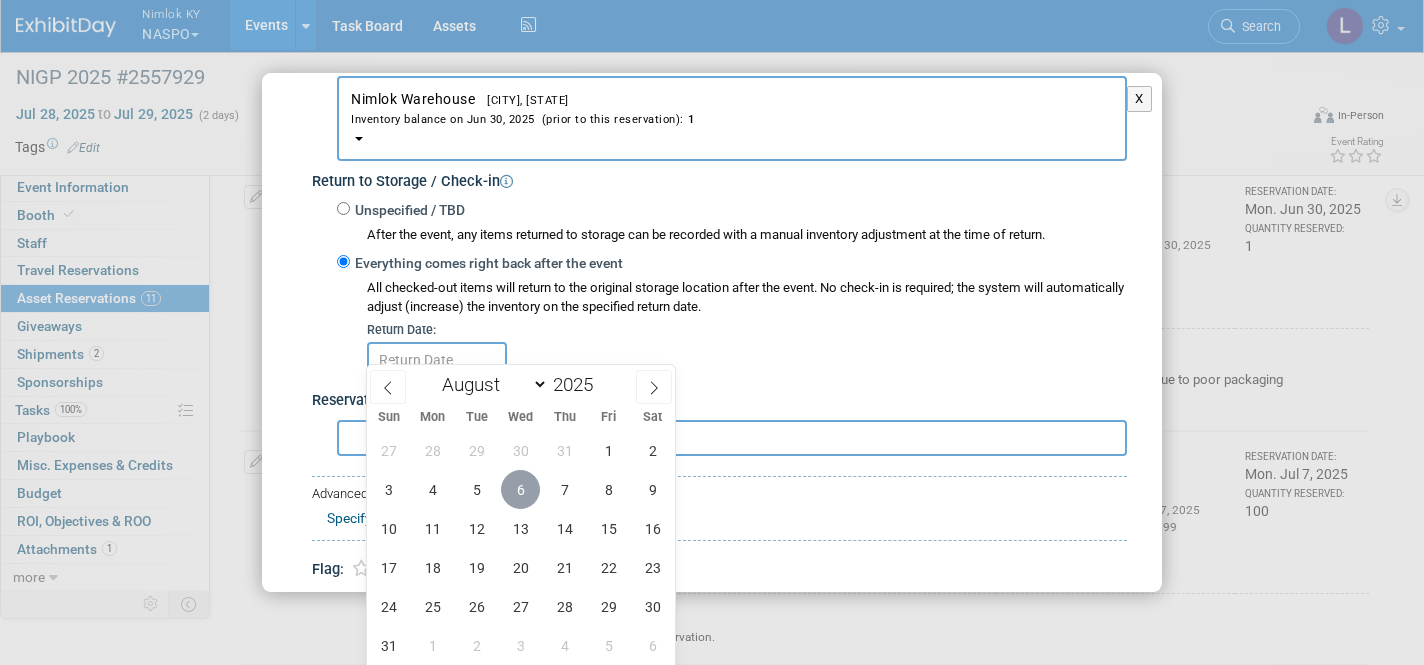 click on "6" at bounding box center [520, 489] 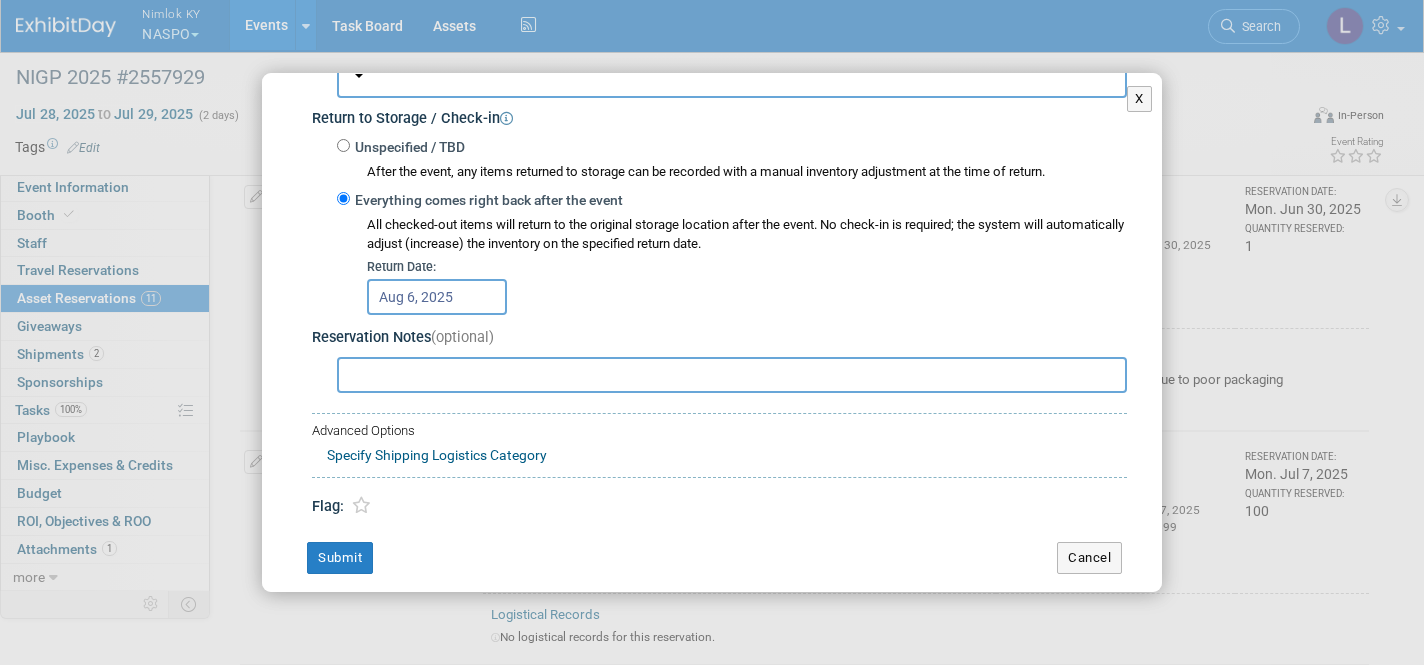 scroll, scrollTop: 390, scrollLeft: 0, axis: vertical 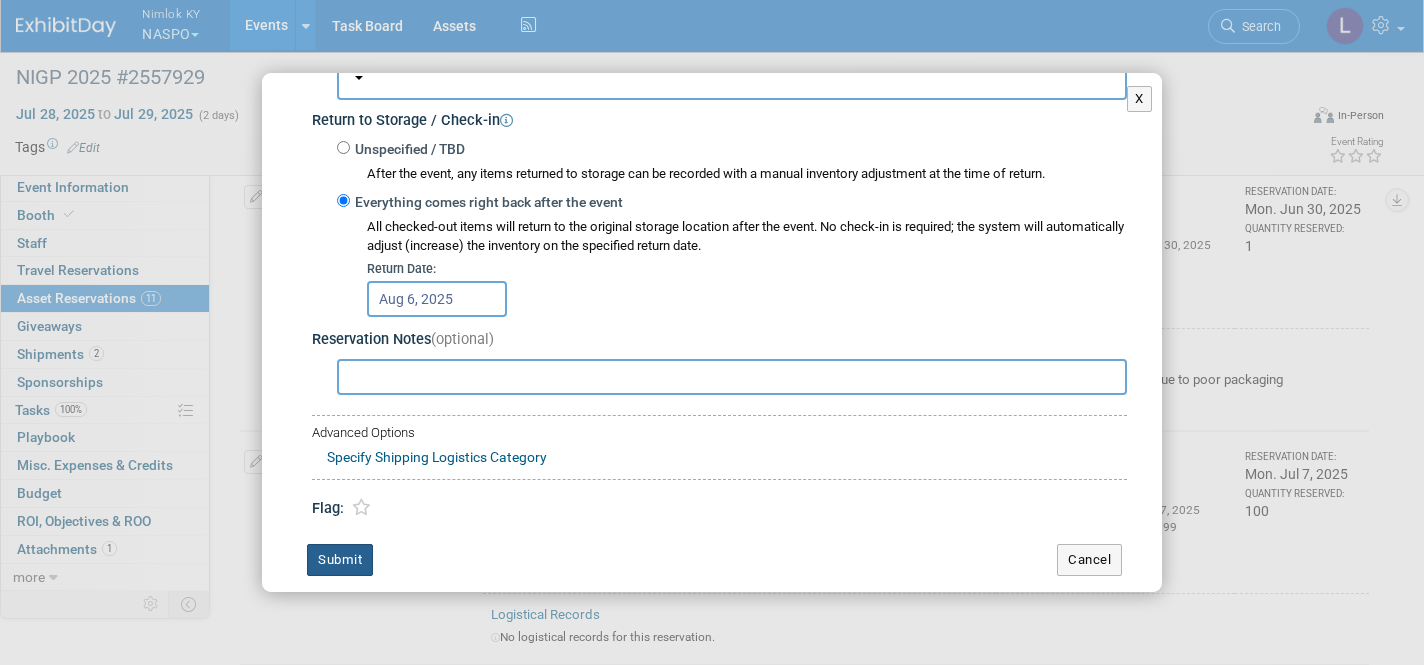 click on "Submit" at bounding box center [340, 560] 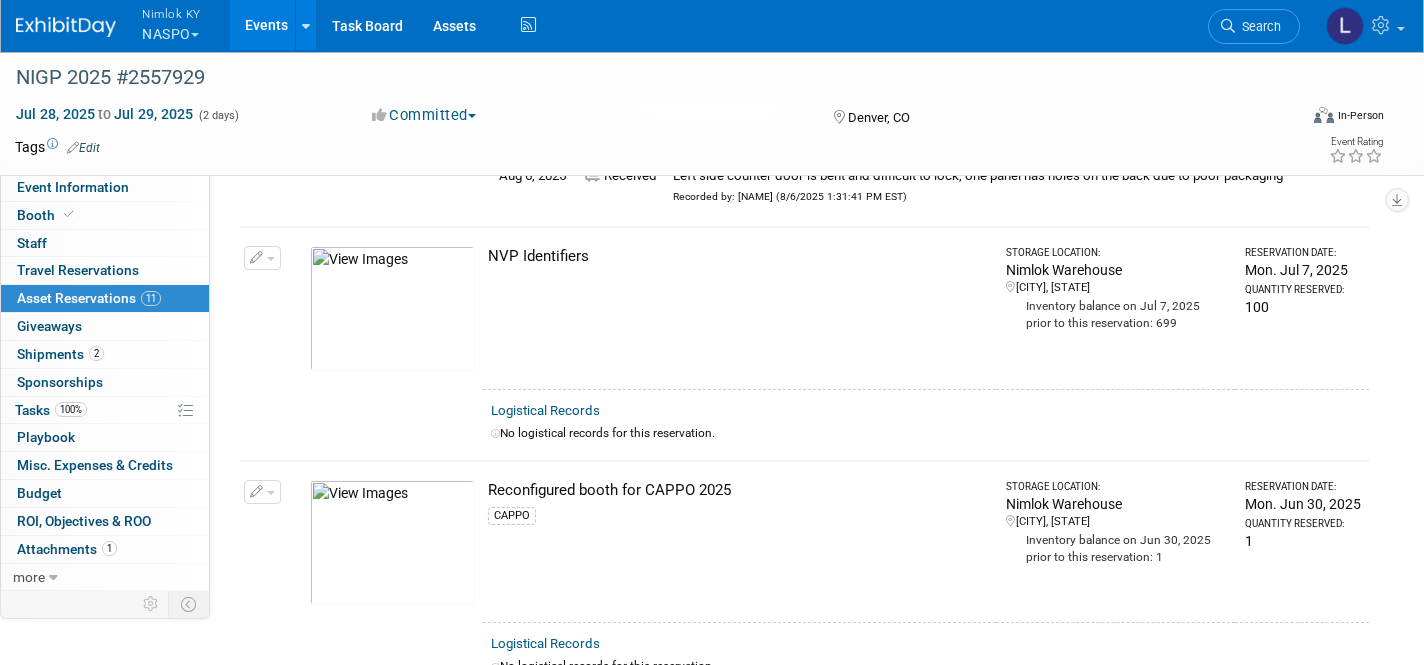 scroll, scrollTop: 1403, scrollLeft: 0, axis: vertical 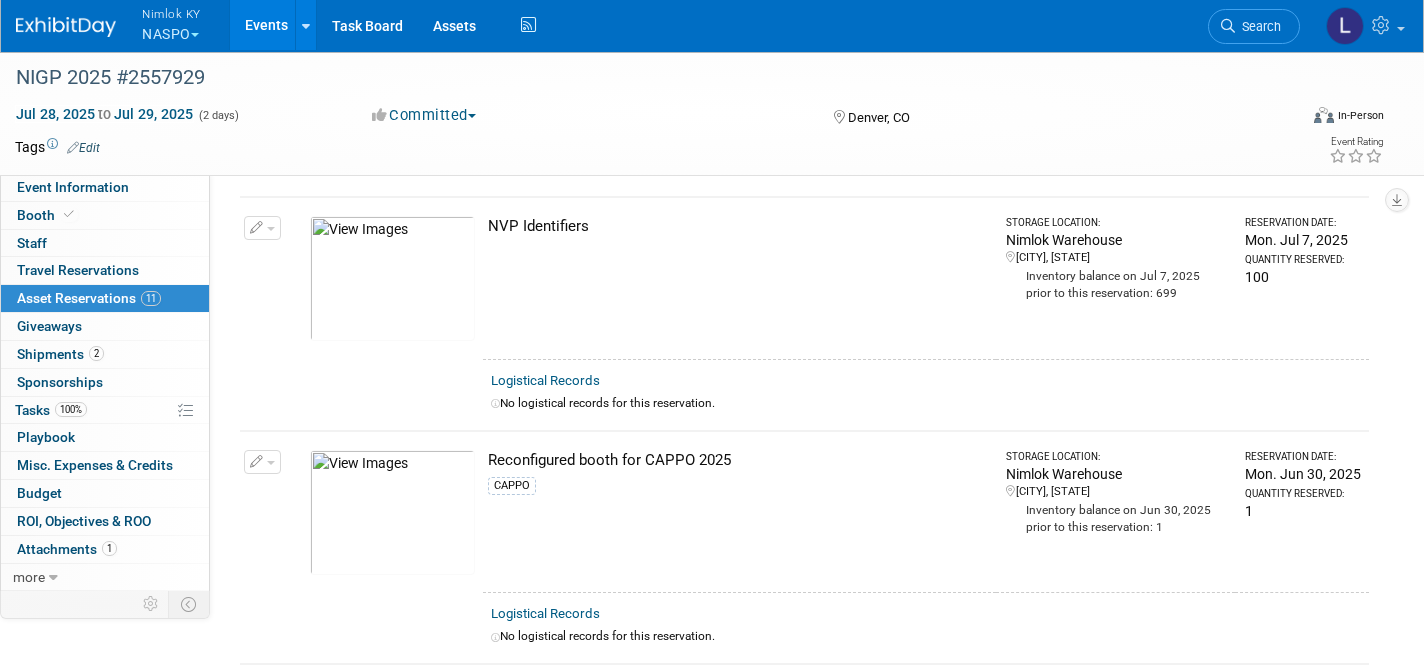 click on "Logistical Records" at bounding box center [545, 380] 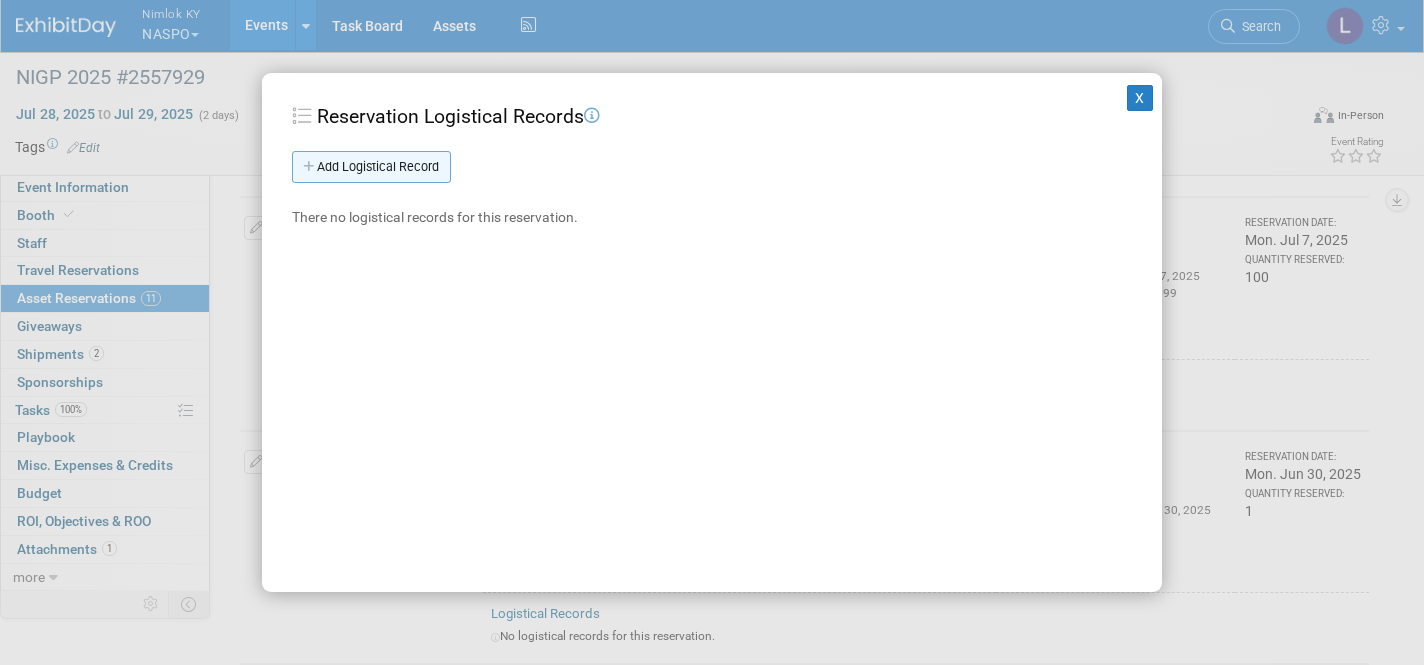 click on "Add Logistical Record" at bounding box center [371, 167] 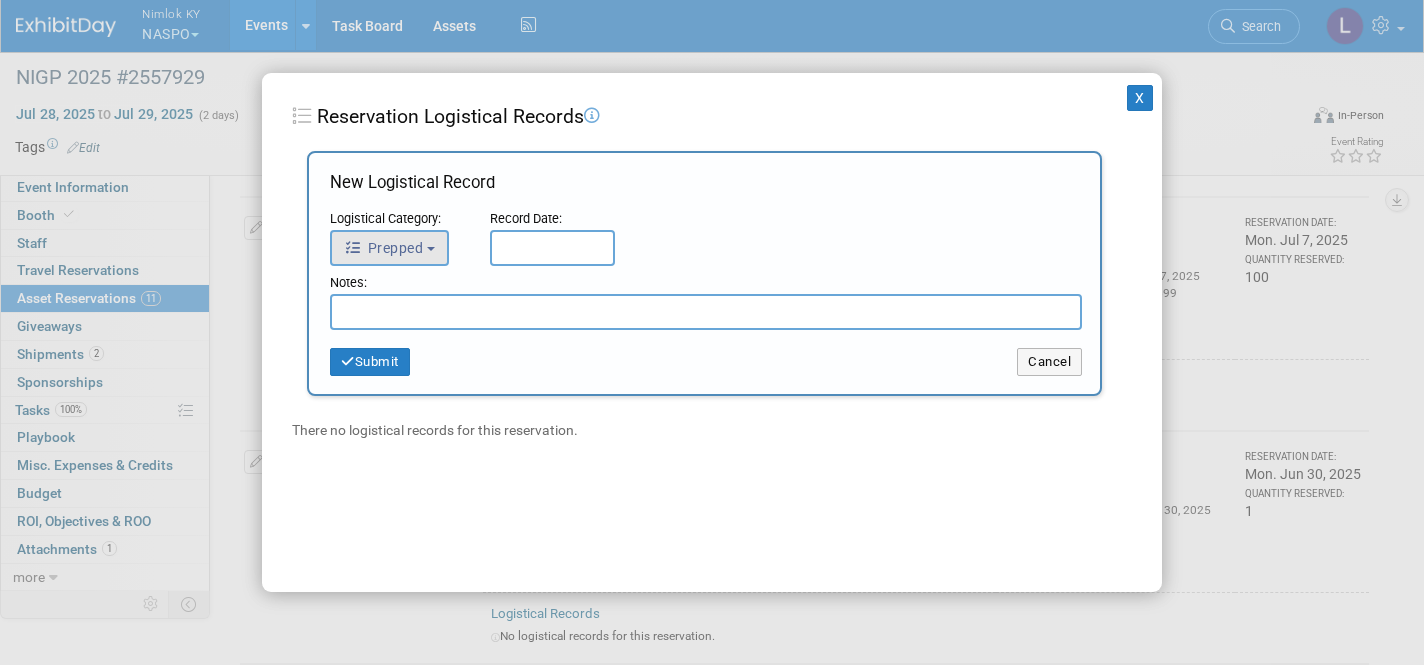 click on "Prepped" at bounding box center [389, 248] 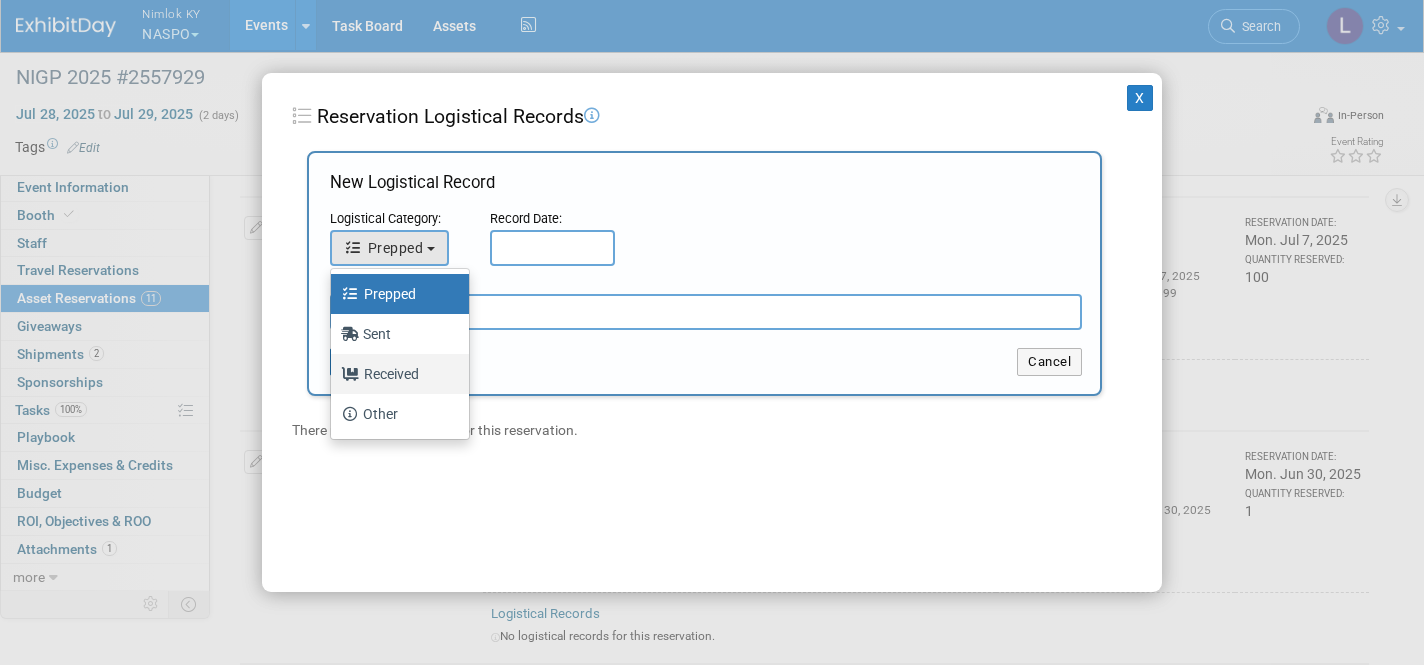click on "Received" at bounding box center (395, 374) 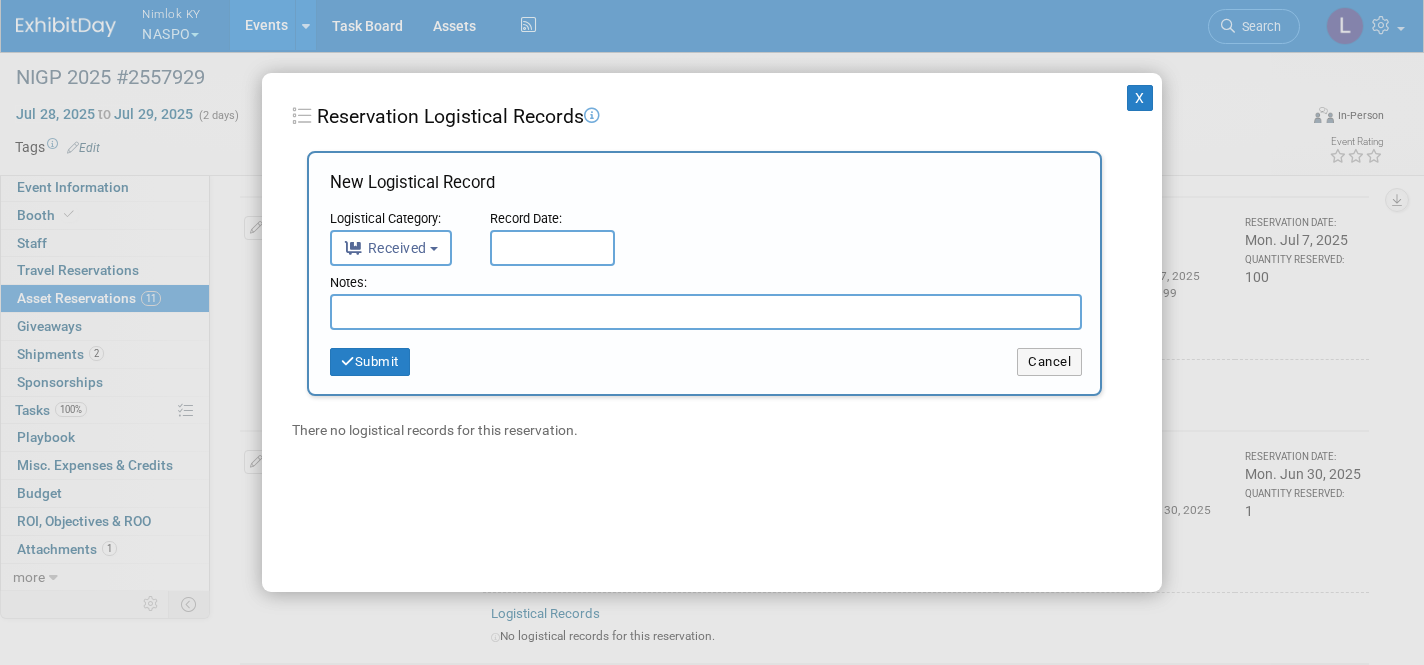 click on "Record Date:" at bounding box center (552, 220) 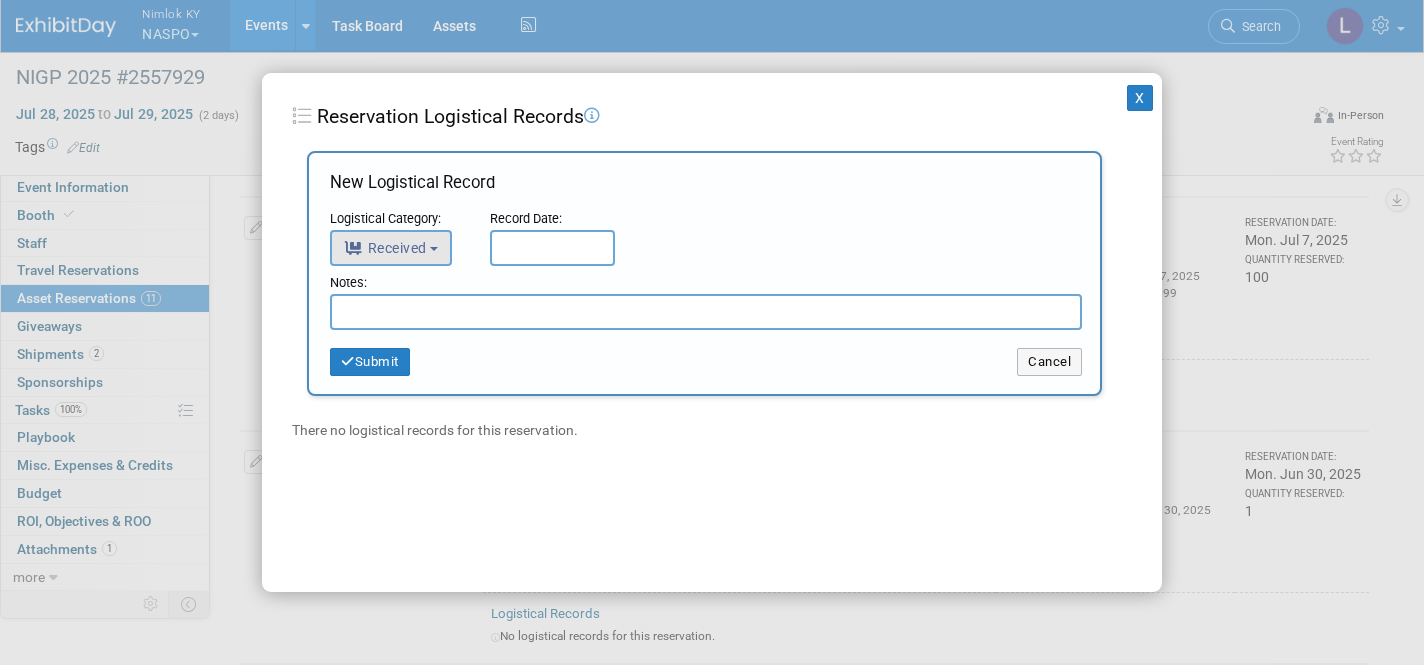 click on "Received" at bounding box center (391, 248) 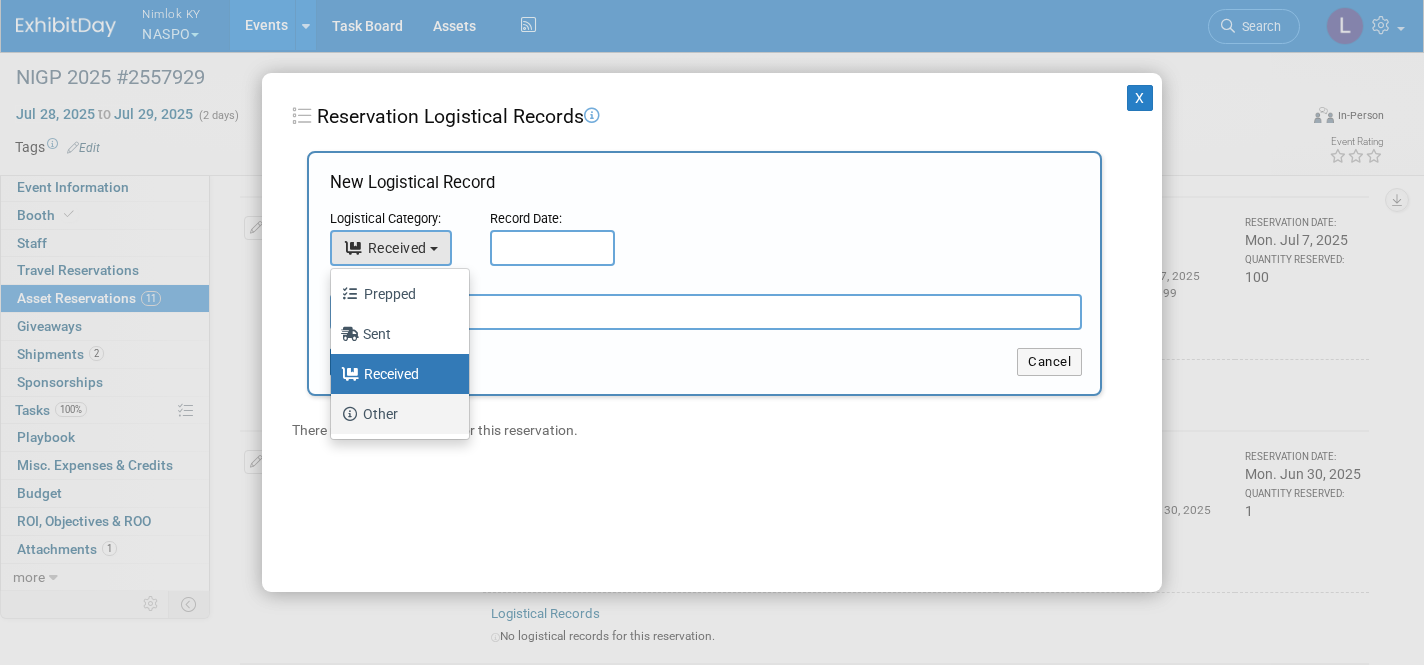click on "Other" at bounding box center (395, 414) 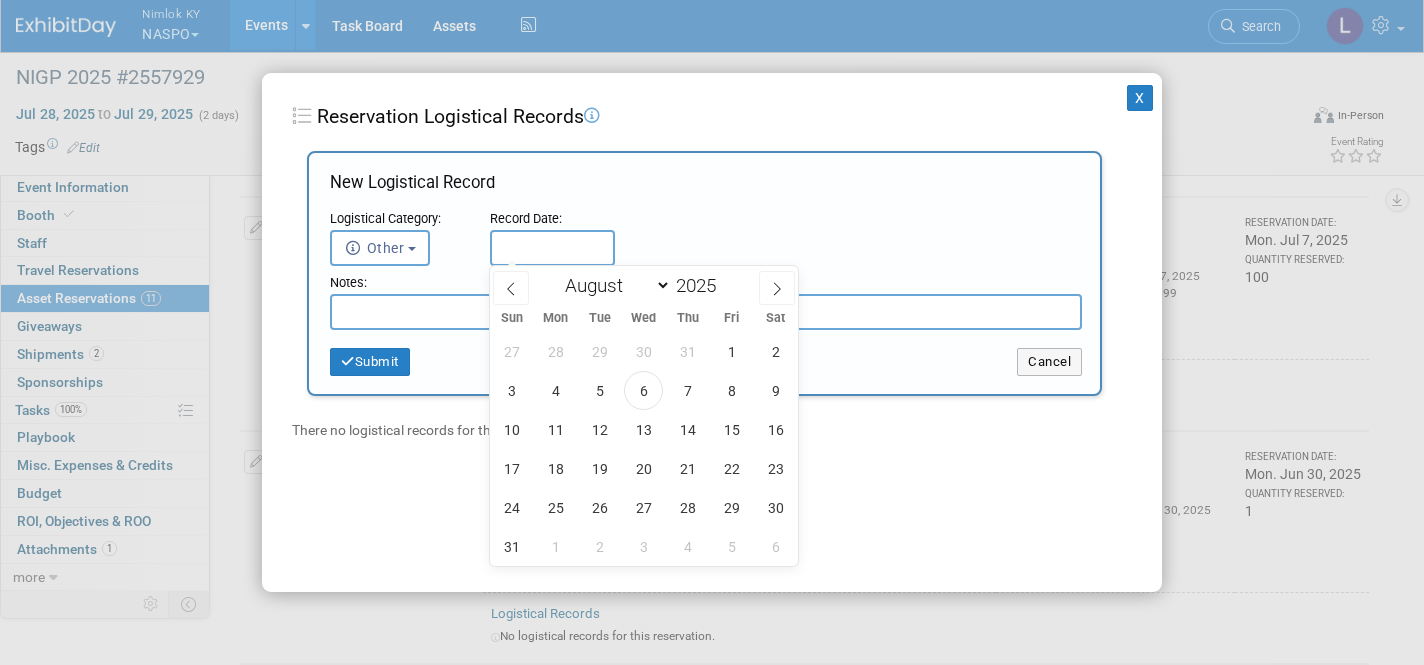 click at bounding box center [552, 248] 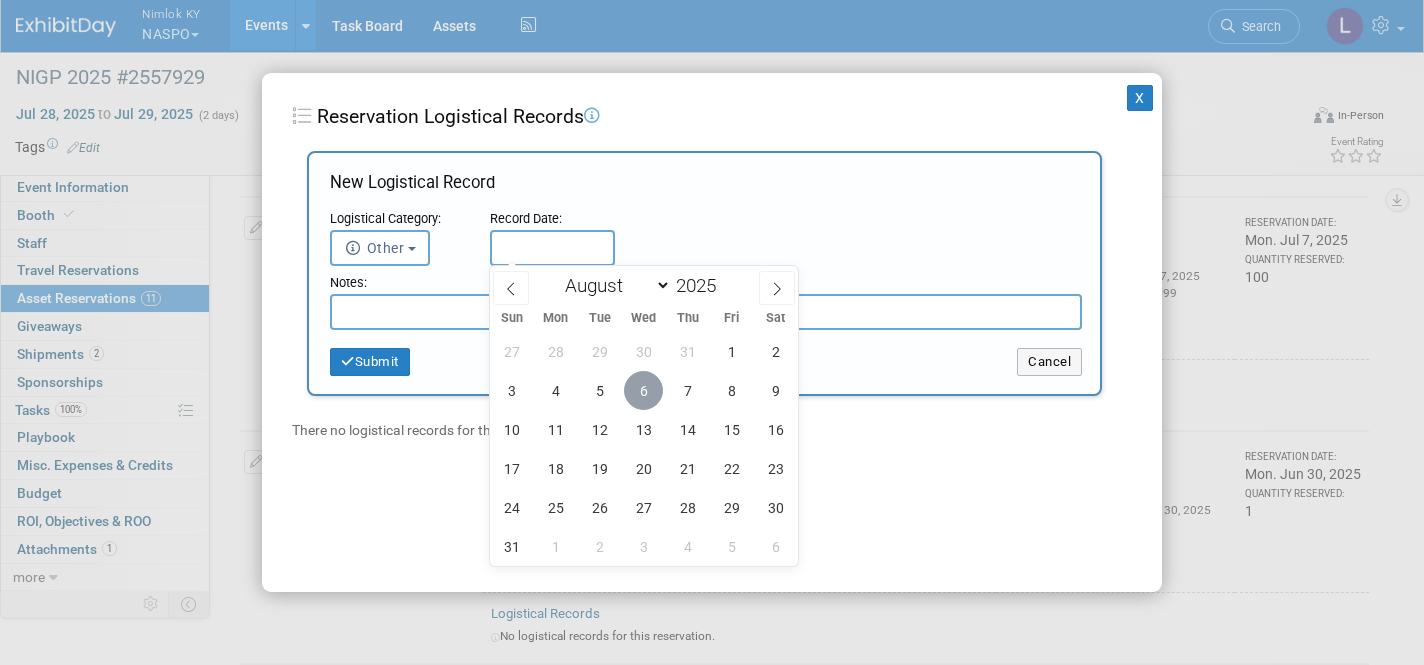 click on "6" at bounding box center (643, 390) 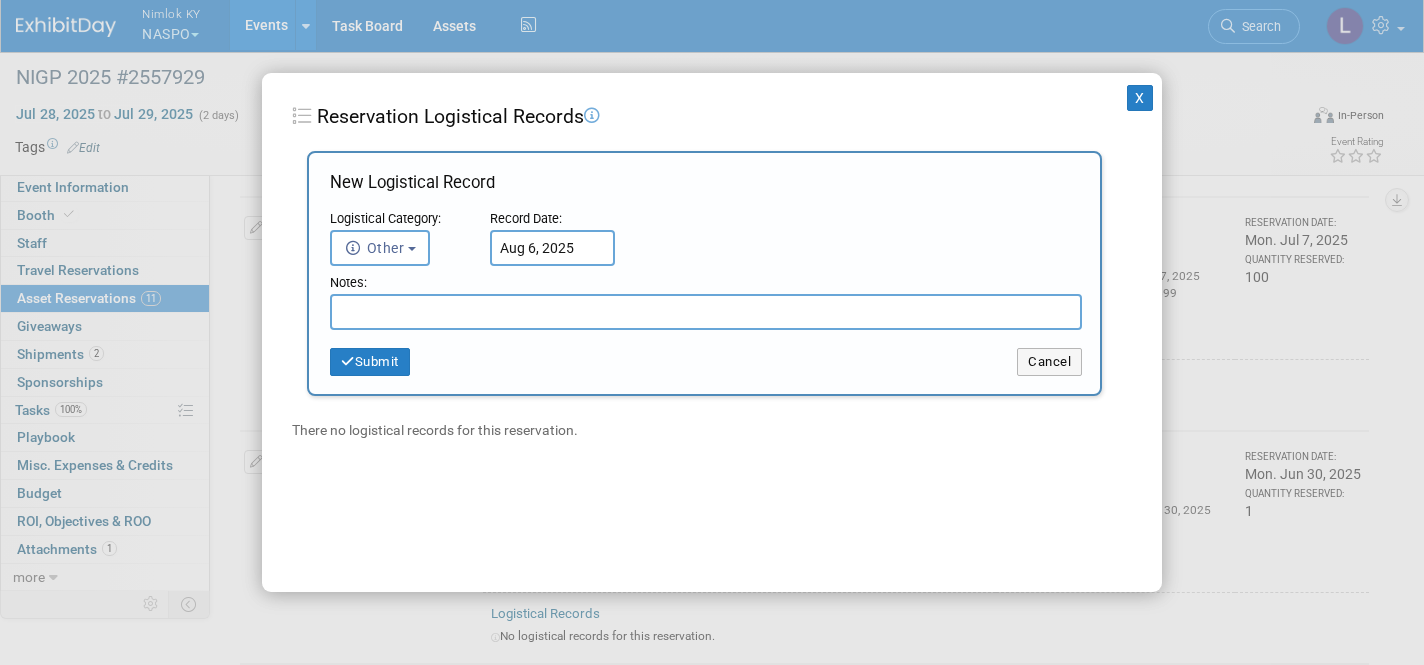 click at bounding box center (706, 312) 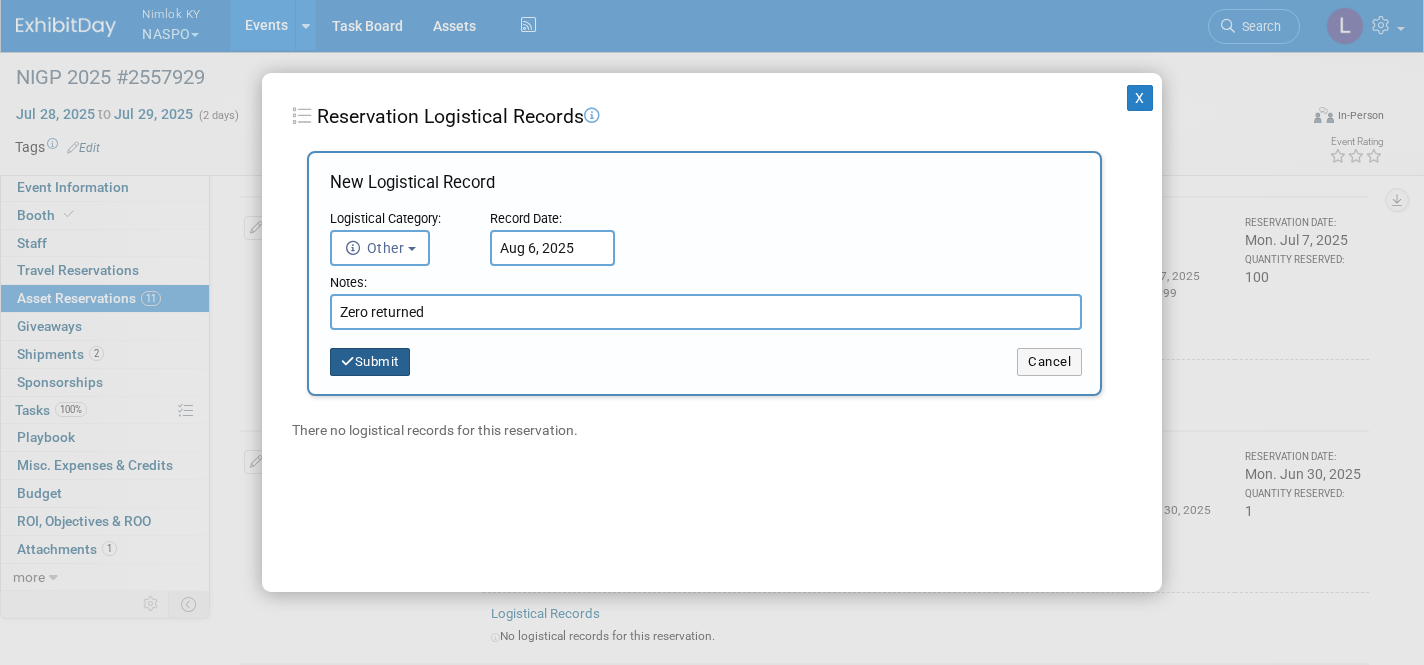 type on "Zero returned" 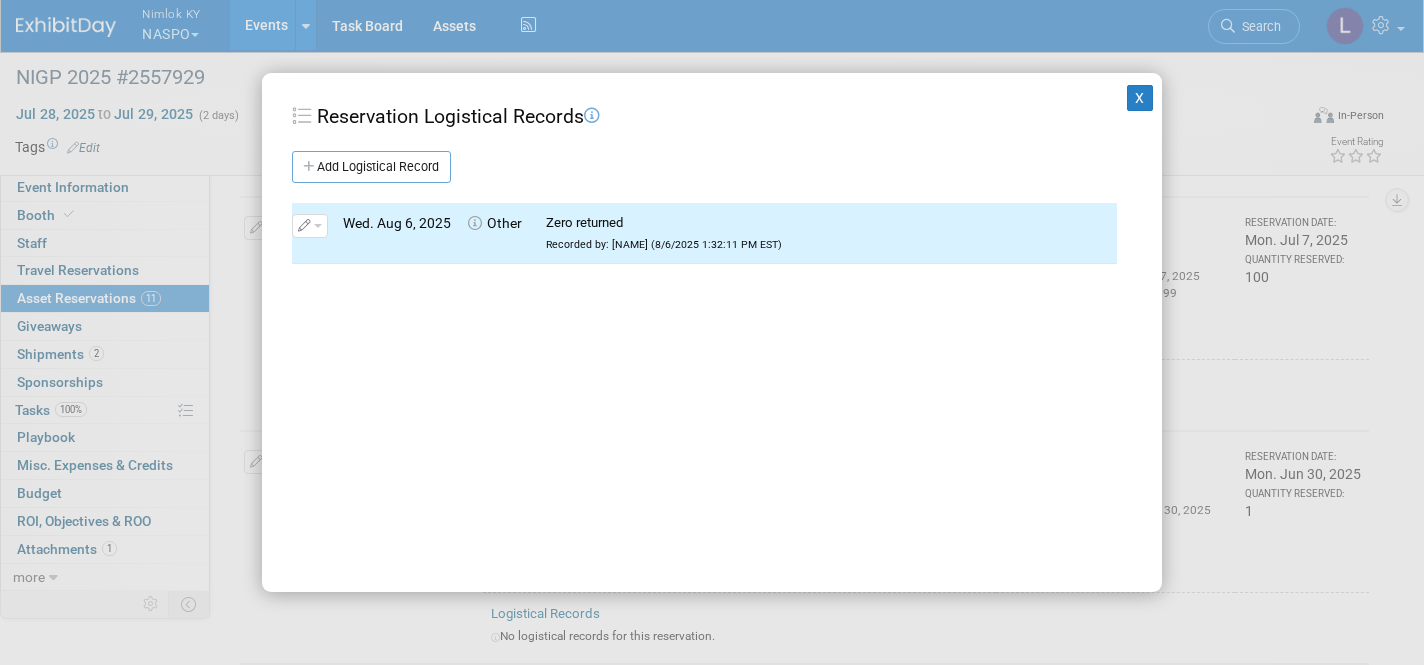 click on "X" at bounding box center (1140, 98) 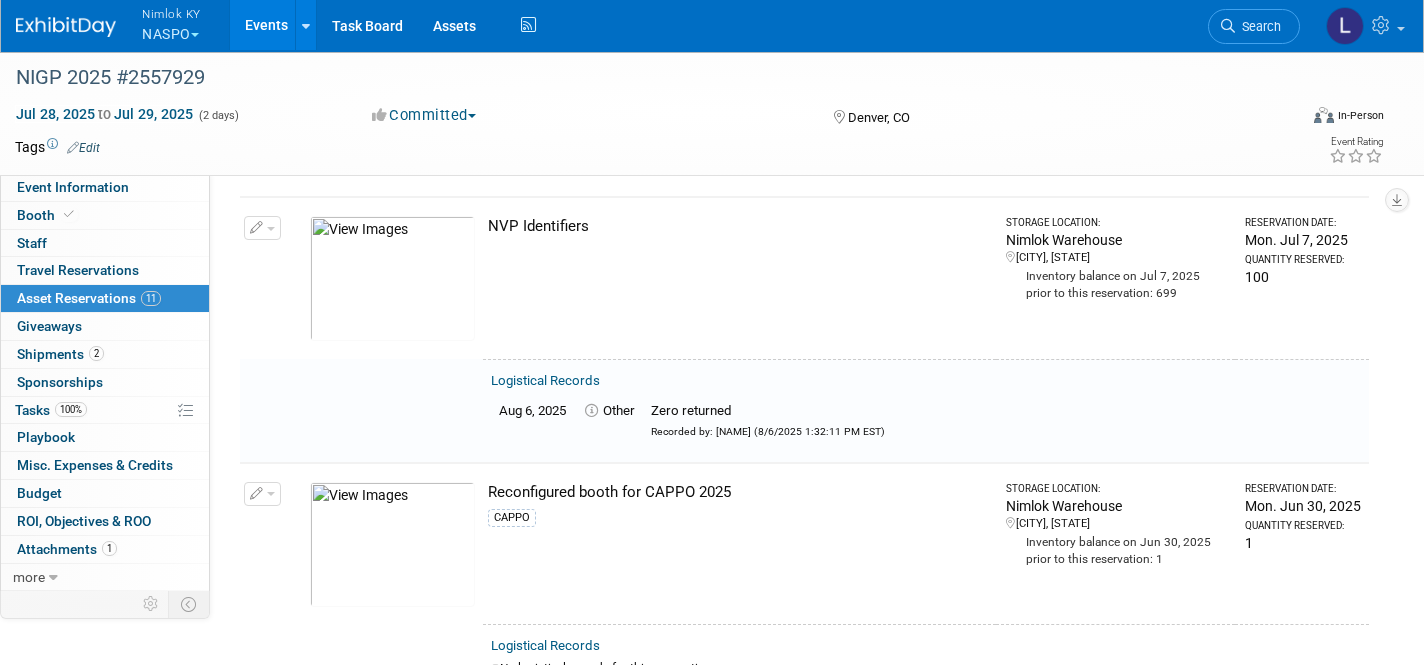 click at bounding box center [262, 228] 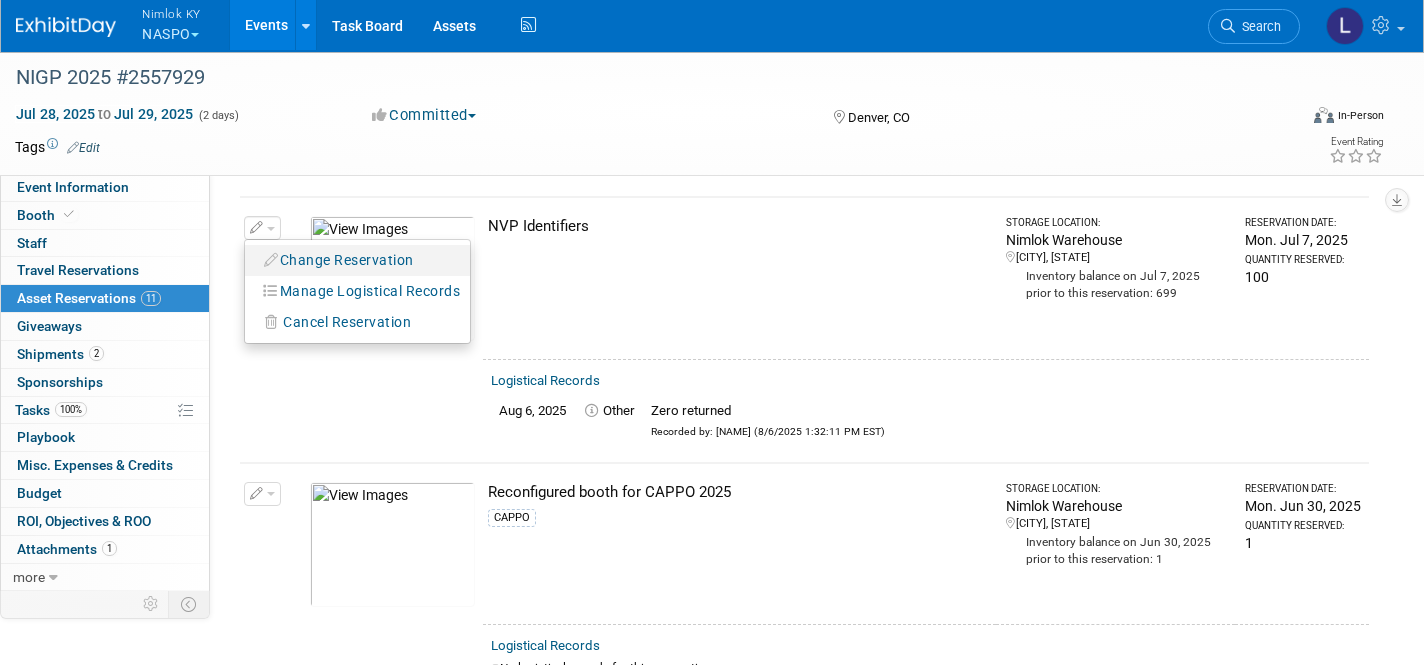 click on "Change Reservation" at bounding box center [339, 260] 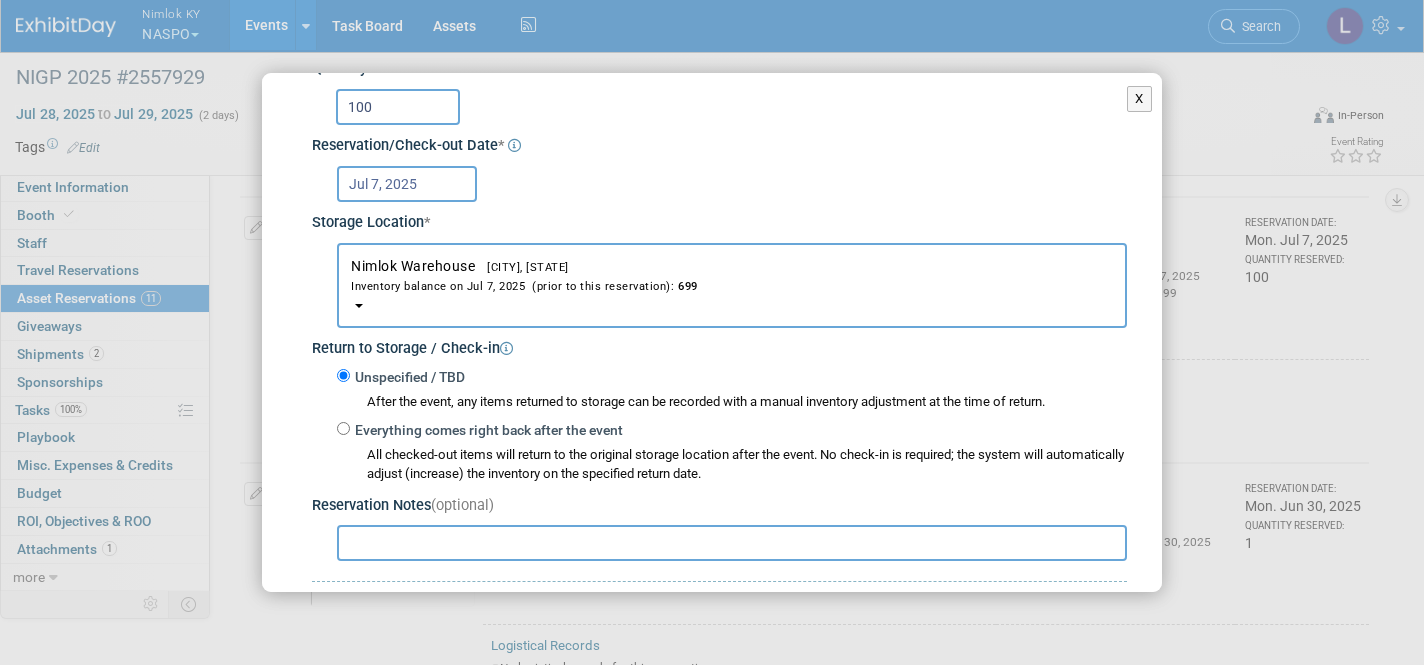 scroll, scrollTop: 195, scrollLeft: 0, axis: vertical 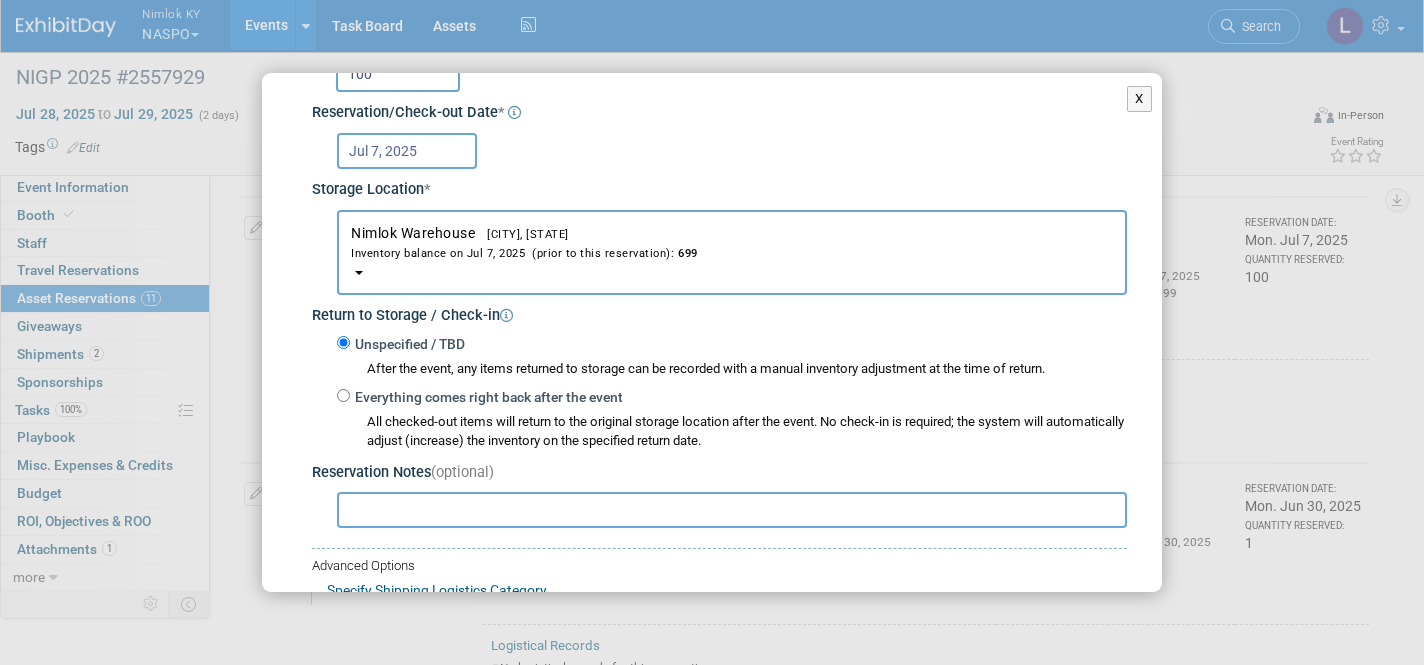 click on "Everything comes right back after the event" at bounding box center (343, 395) 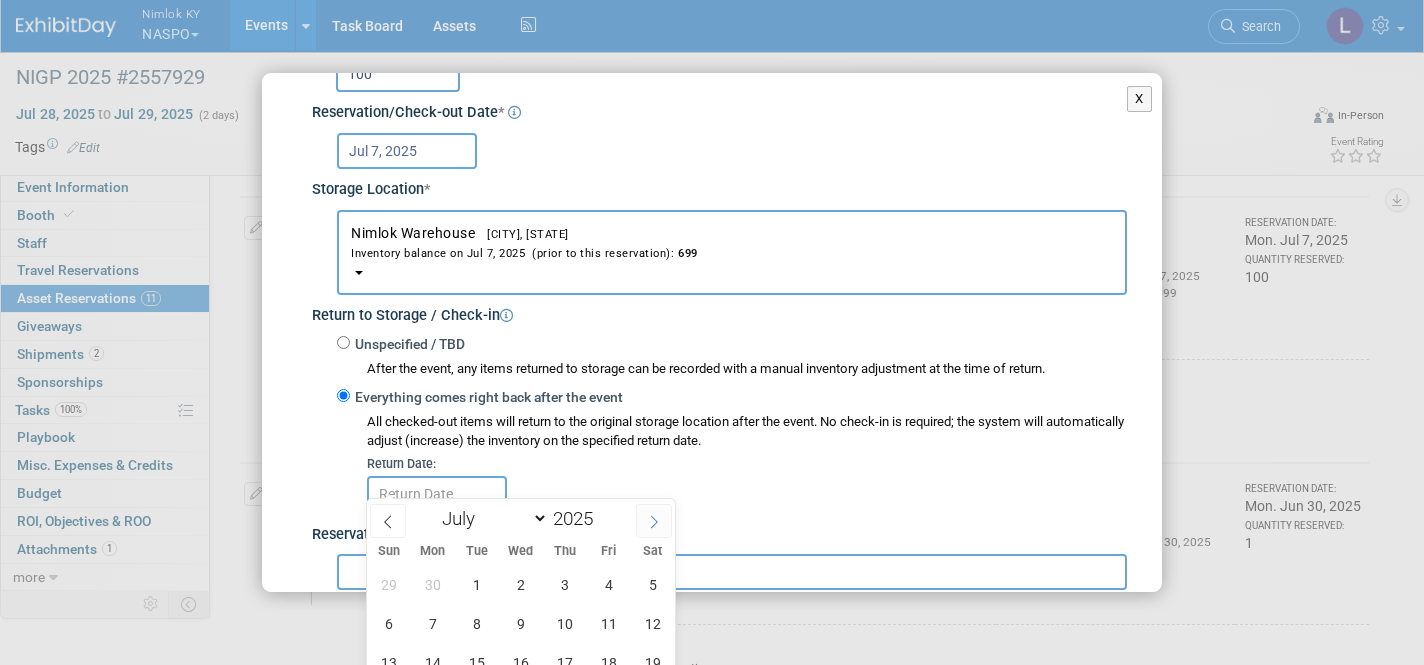 click 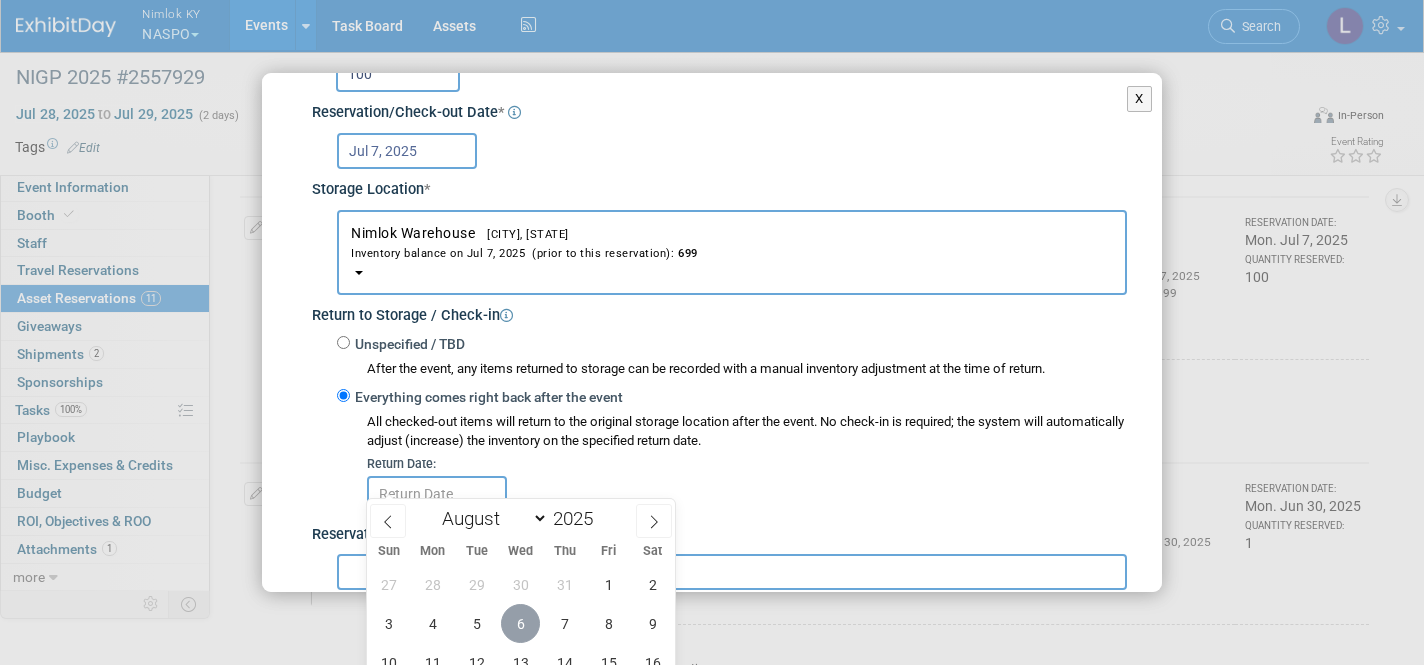 click on "6" at bounding box center (520, 623) 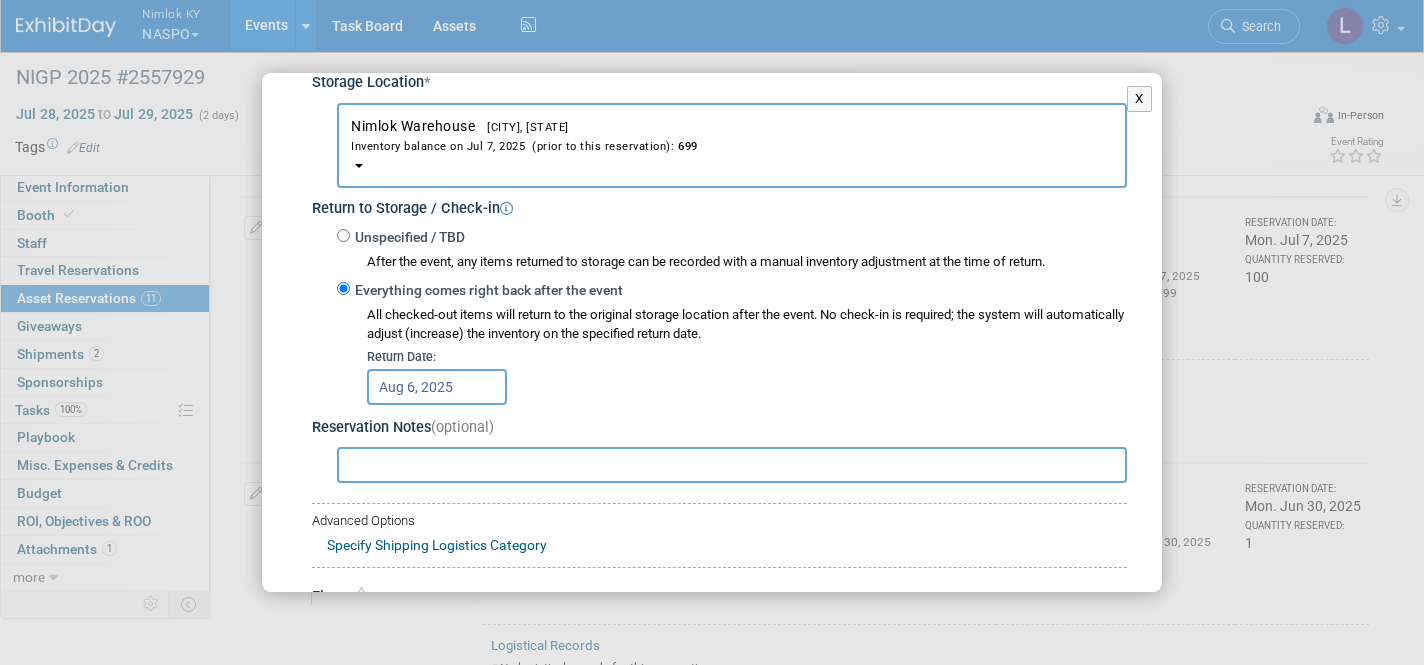 scroll, scrollTop: 360, scrollLeft: 0, axis: vertical 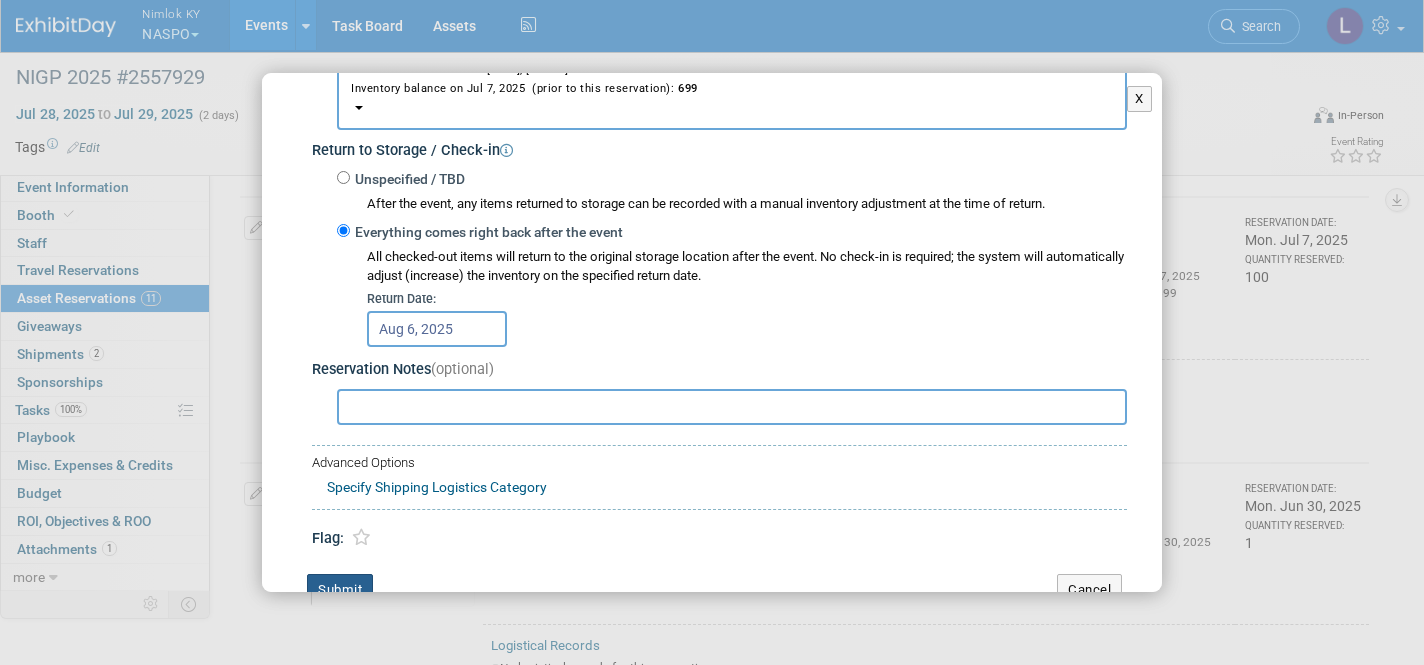 click on "Submit" at bounding box center [340, 590] 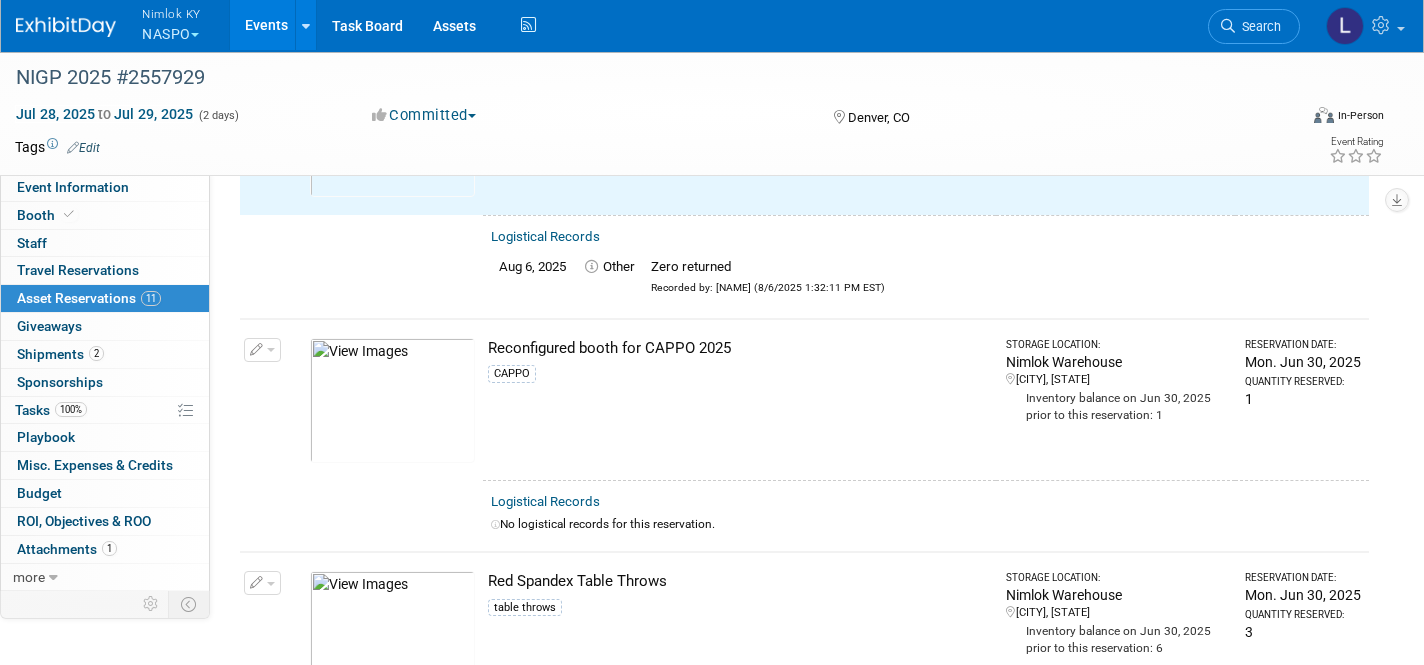 scroll, scrollTop: 1553, scrollLeft: 0, axis: vertical 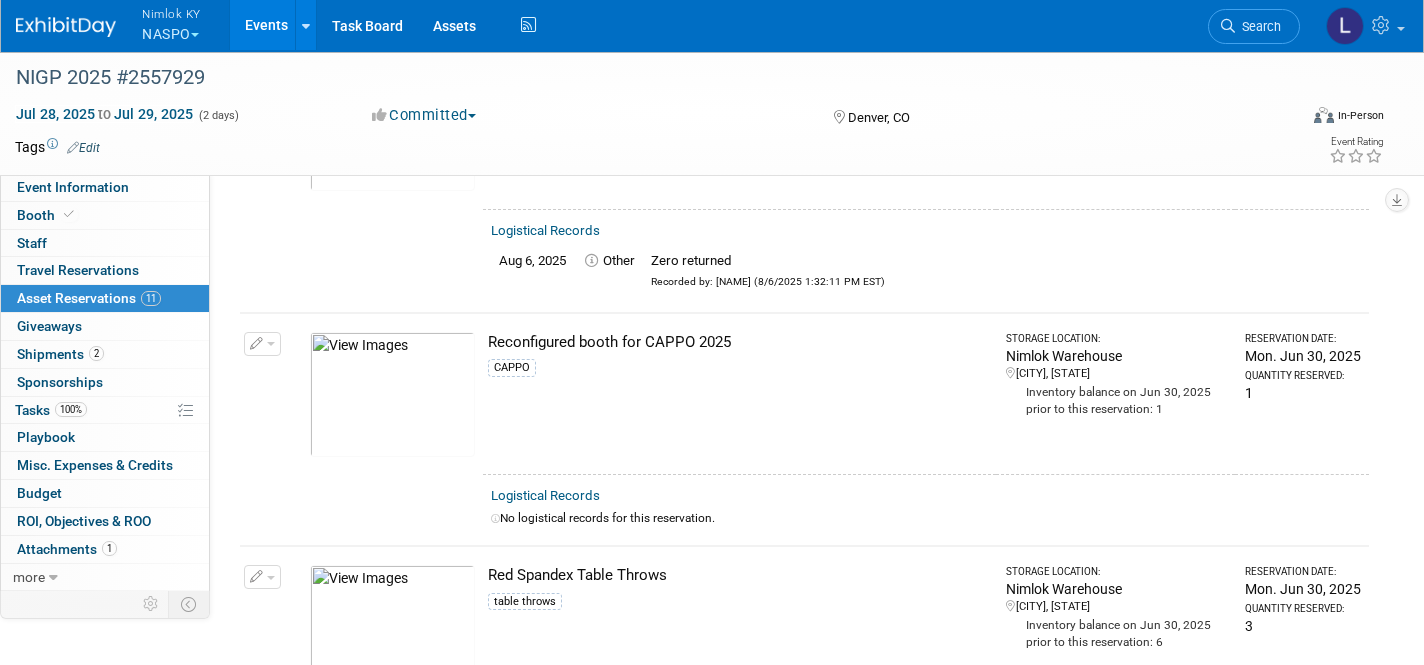 click on "Logistical Records" at bounding box center (545, 495) 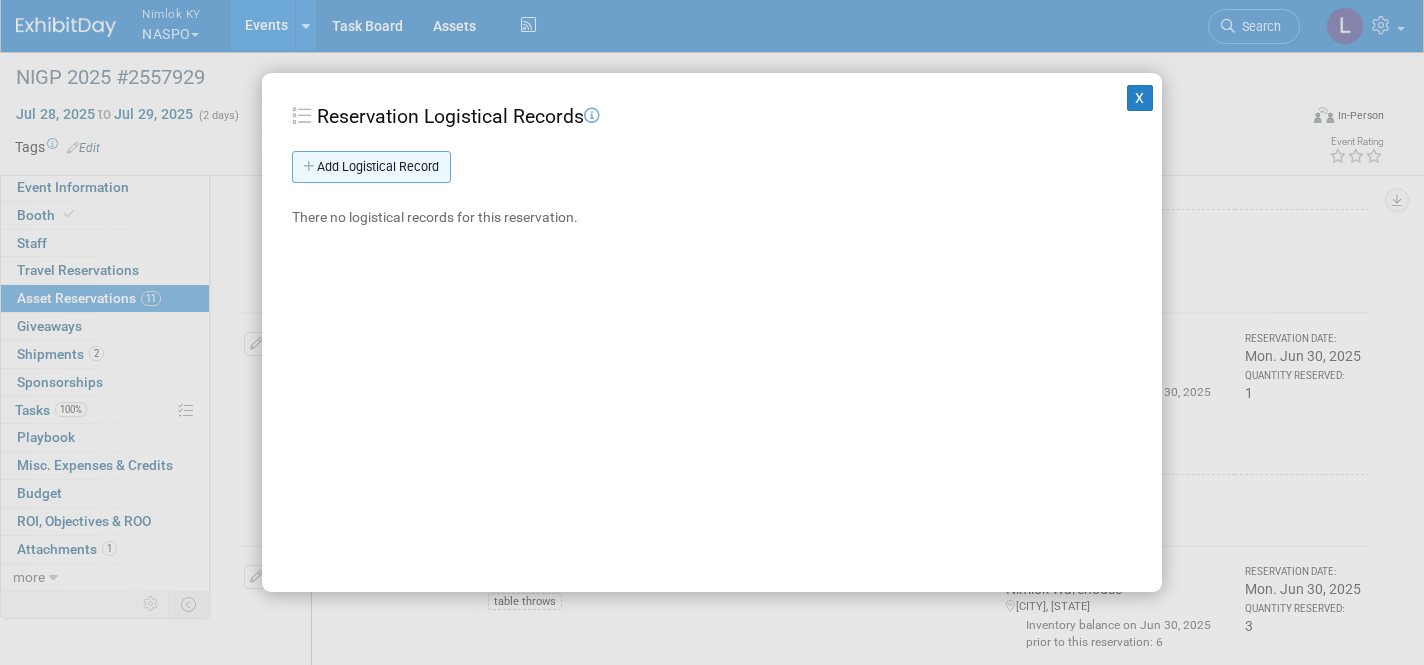 click on "Add Logistical Record" at bounding box center [371, 167] 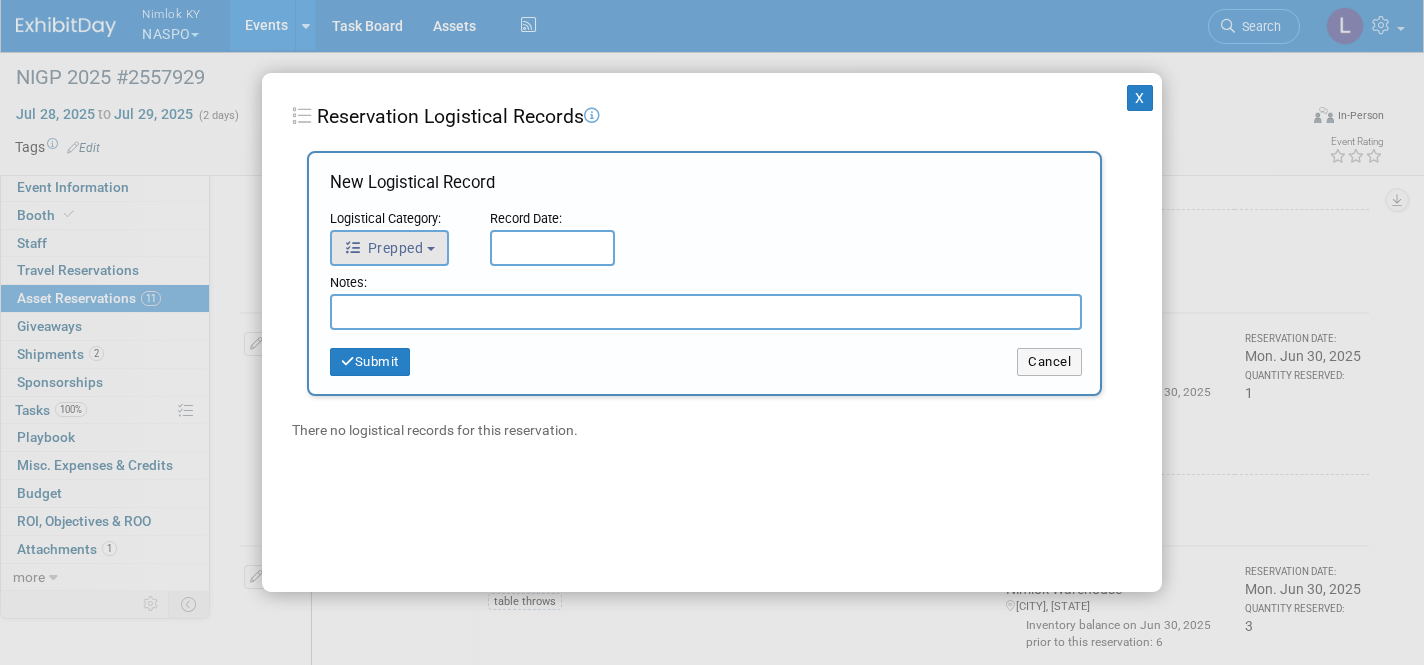 click on "Prepped" at bounding box center (389, 248) 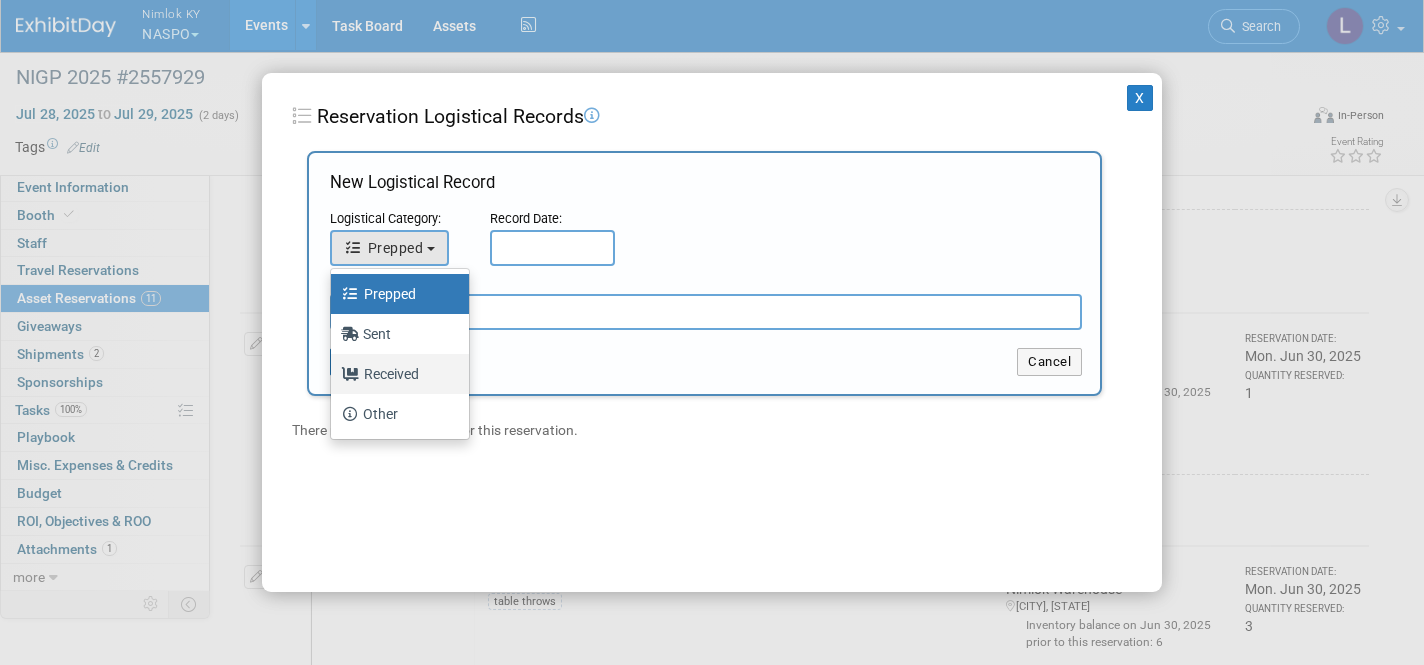 click on "Received" at bounding box center (395, 374) 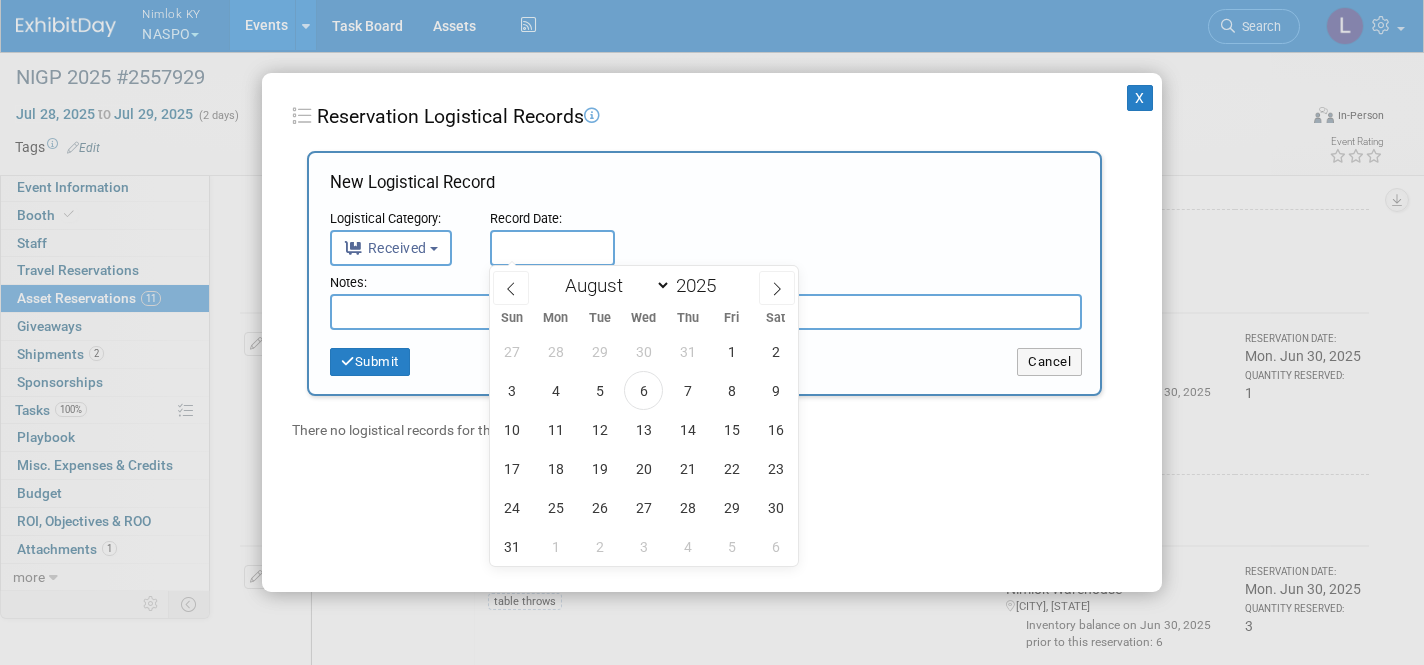 click at bounding box center (552, 248) 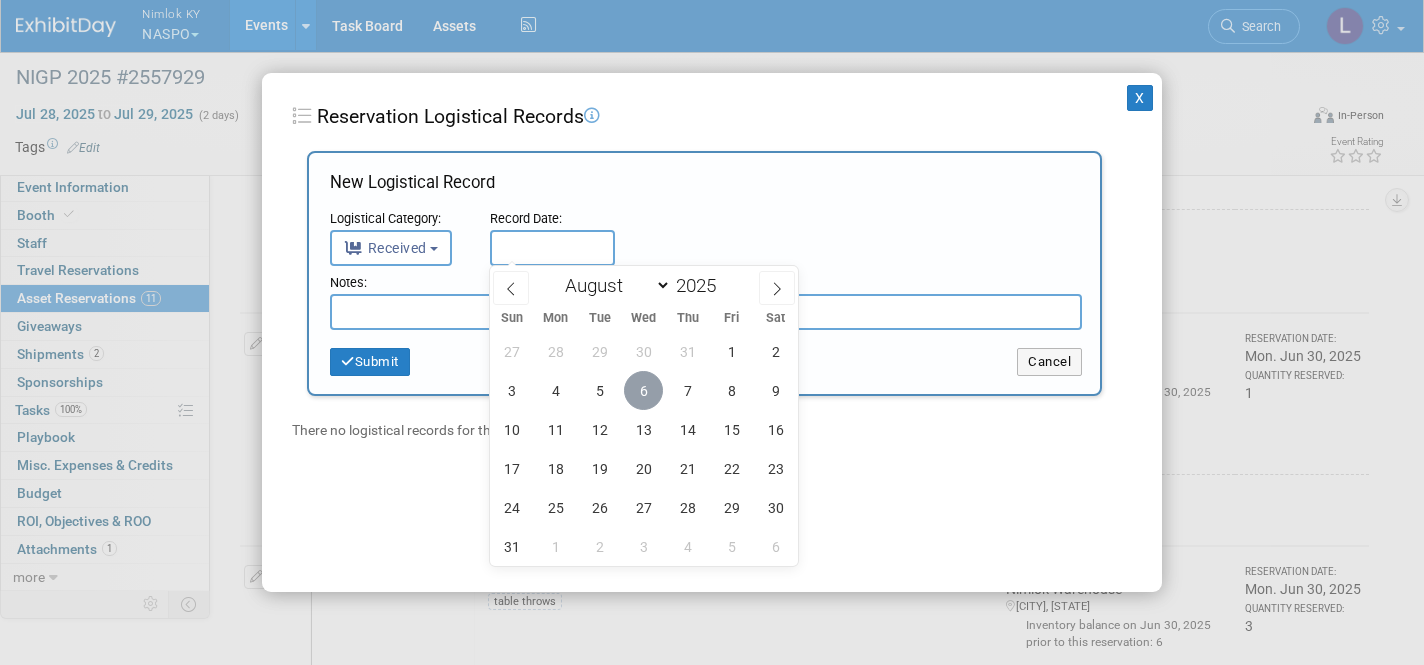 click on "6" at bounding box center [643, 390] 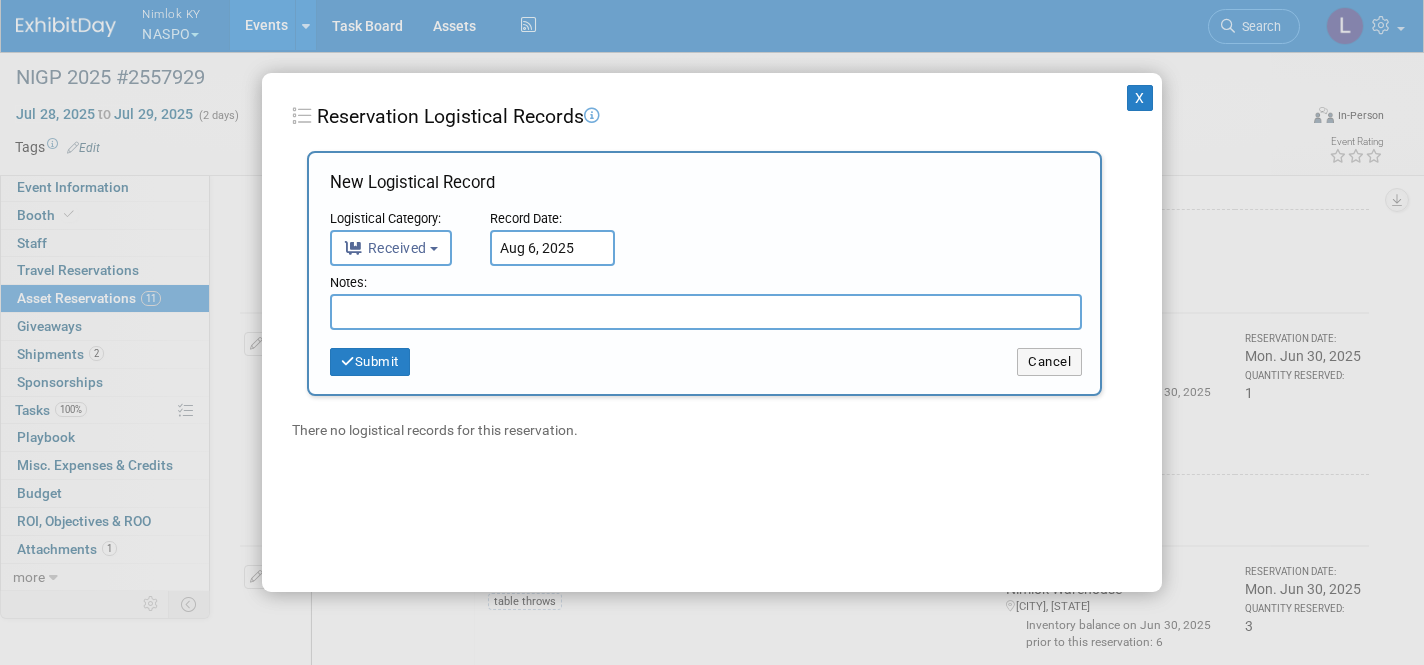 click at bounding box center [706, 312] 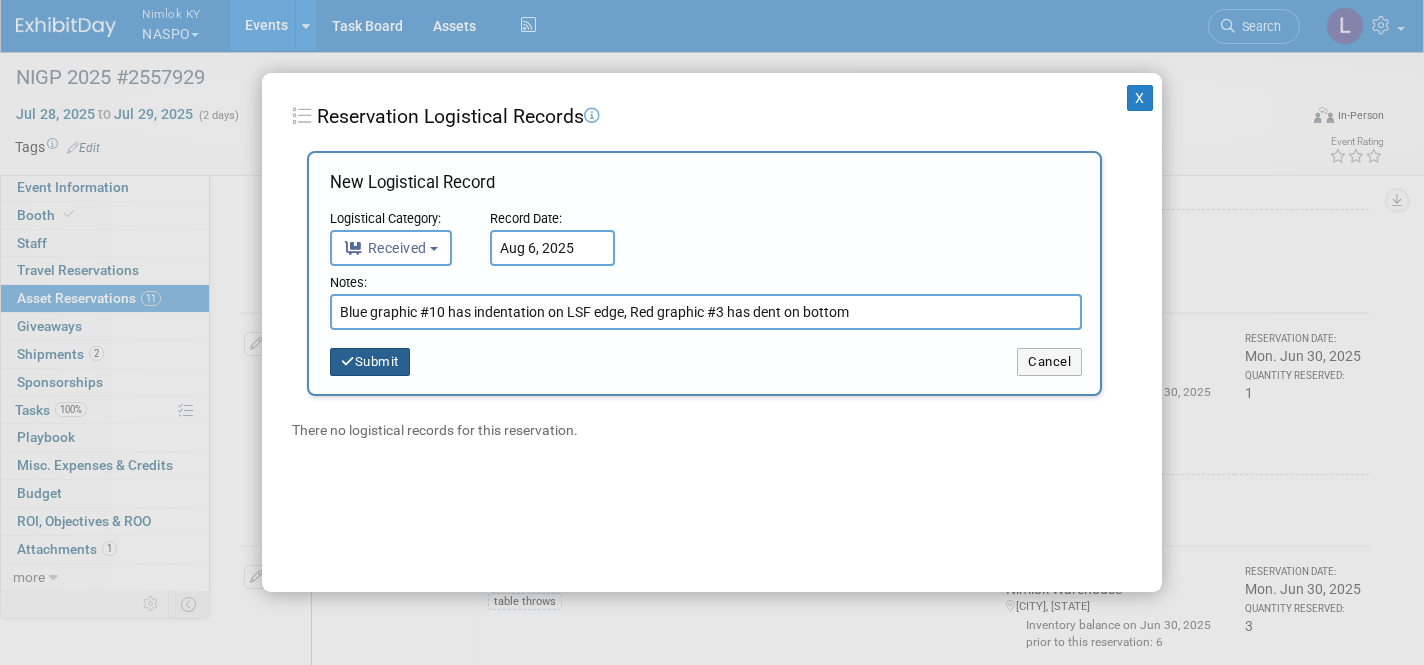 type on "Blue graphic #10 has indentation on LSF edge, Red graphic #3 has dent on bottom" 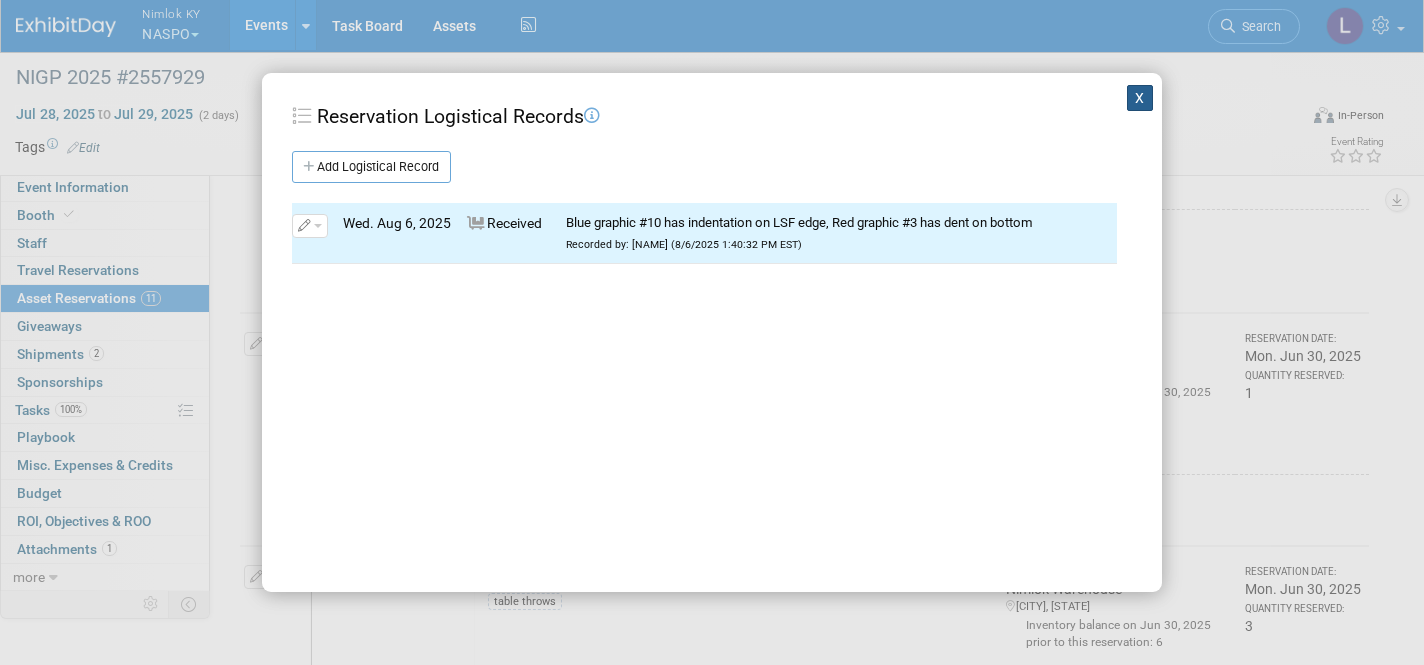 click on "X" at bounding box center (1140, 98) 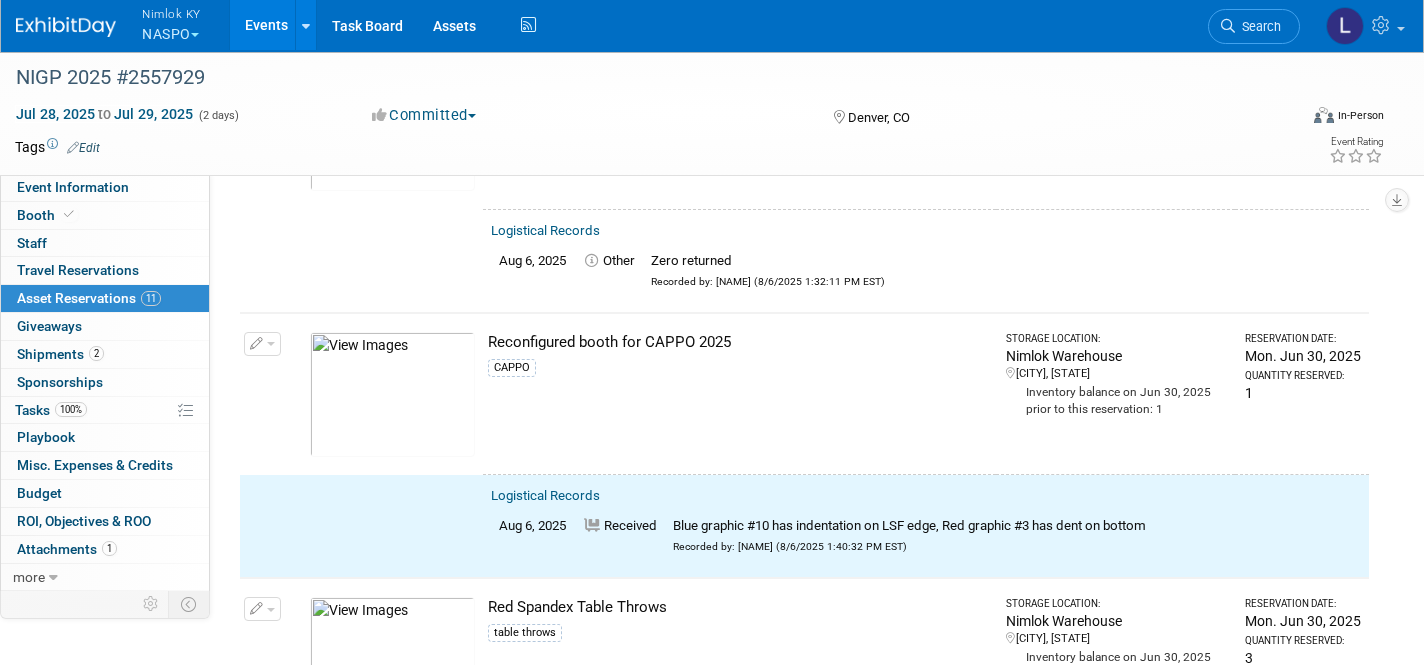 click at bounding box center (262, 344) 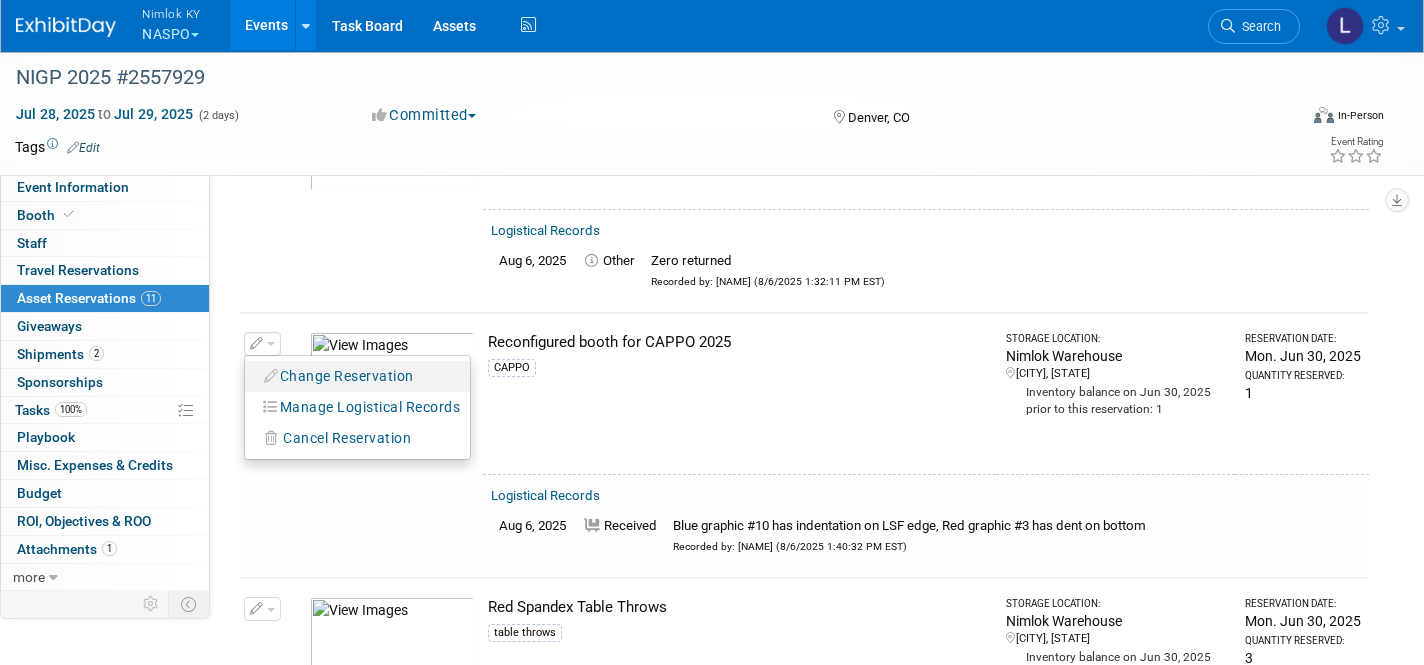 click on "Change Reservation" at bounding box center [339, 376] 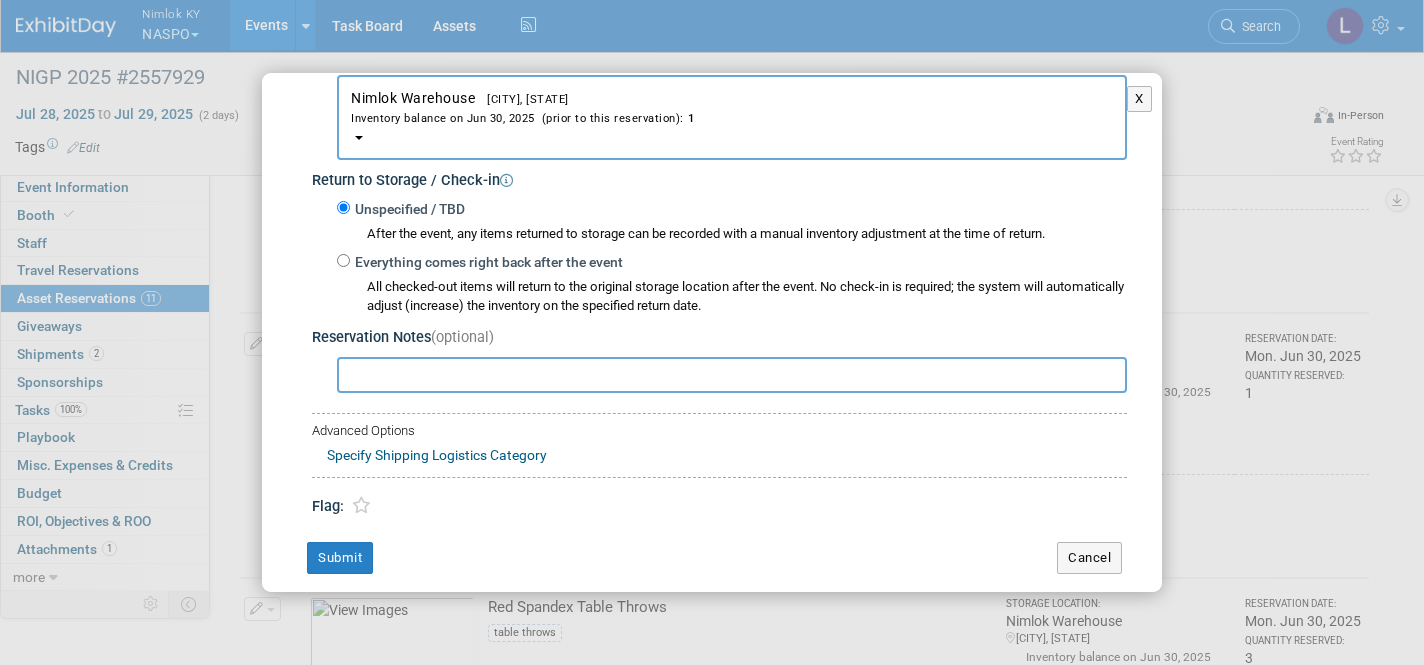 scroll, scrollTop: 329, scrollLeft: 0, axis: vertical 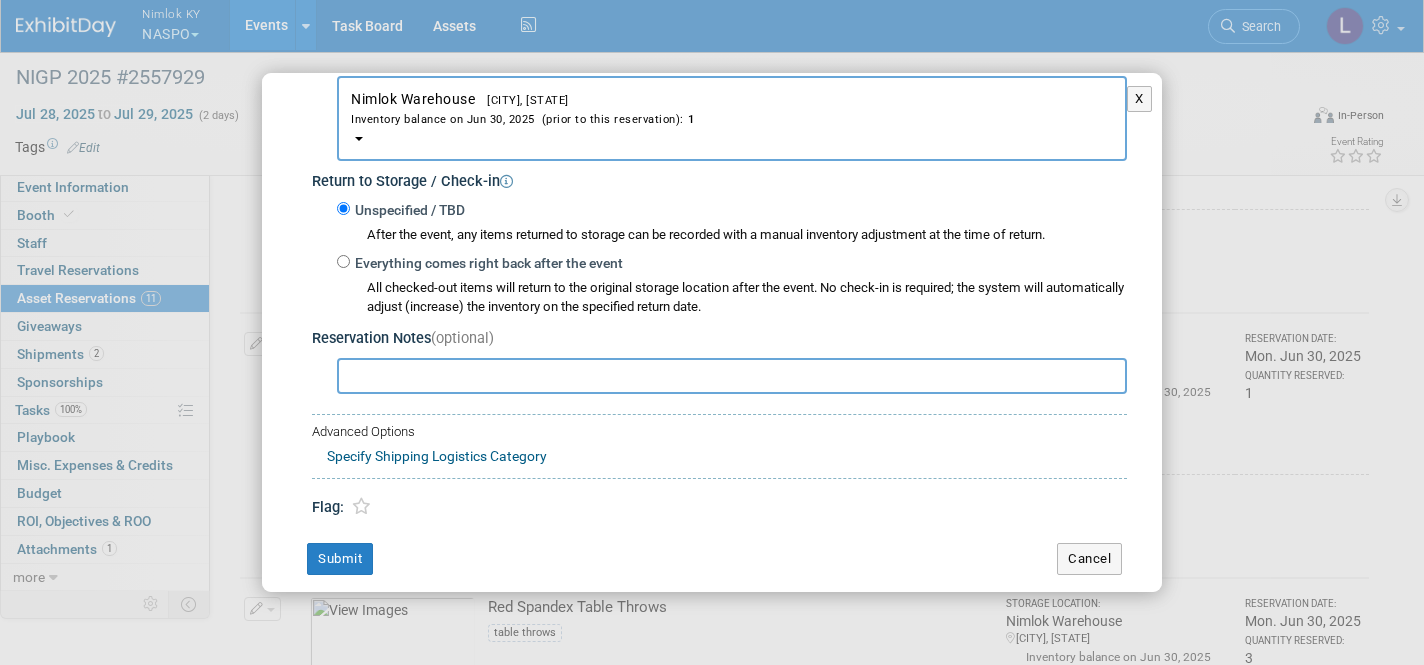 click on "Everything comes right back after the event" at bounding box center [343, 261] 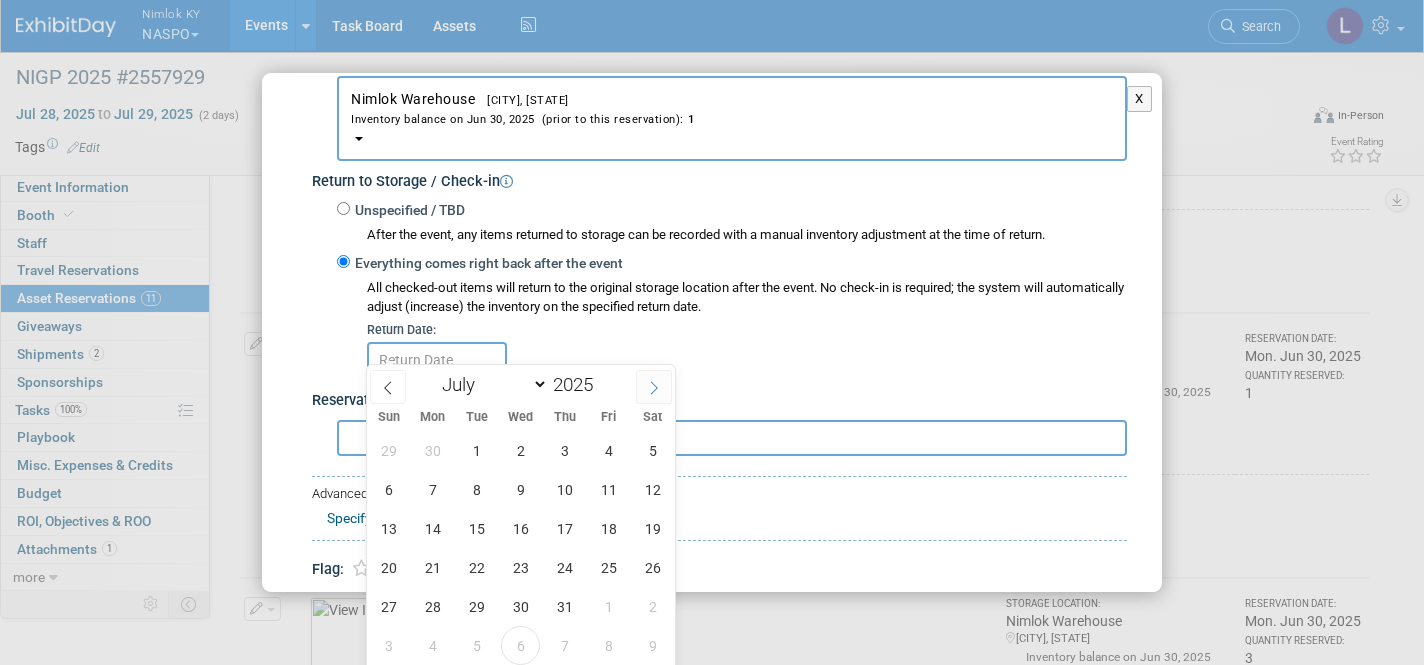 click 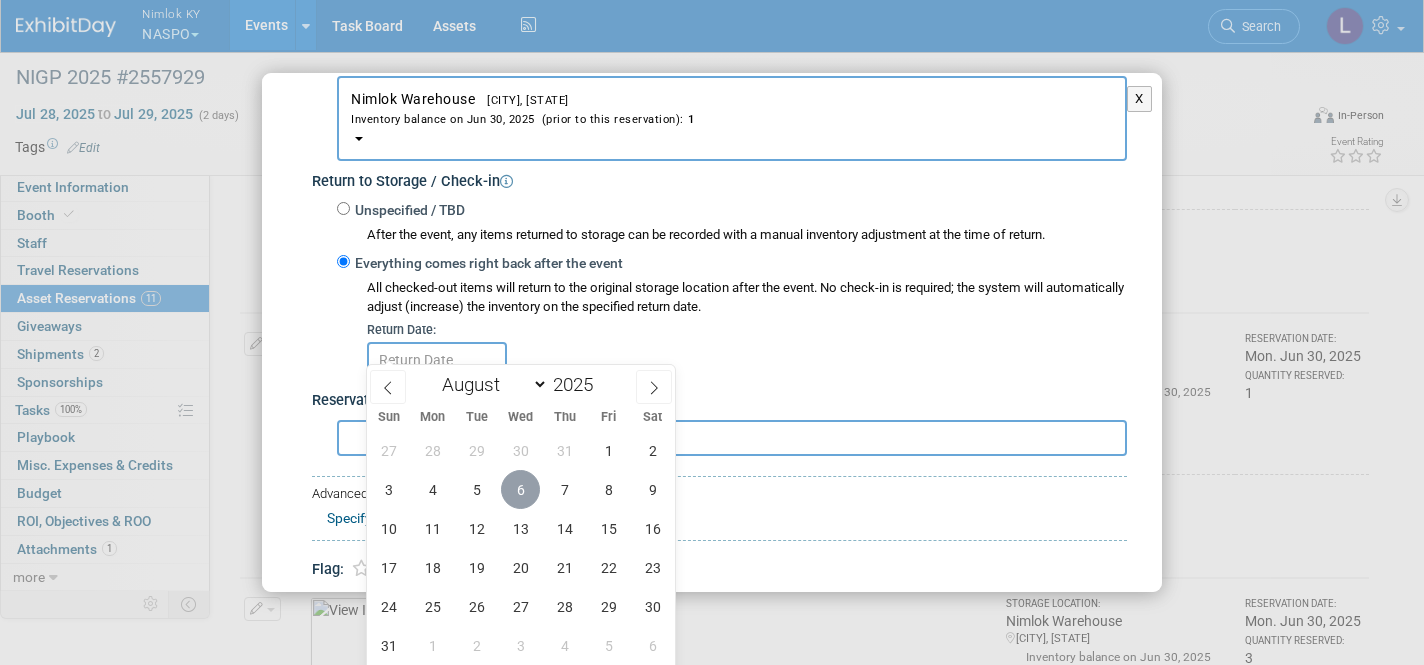 click on "6" at bounding box center (520, 489) 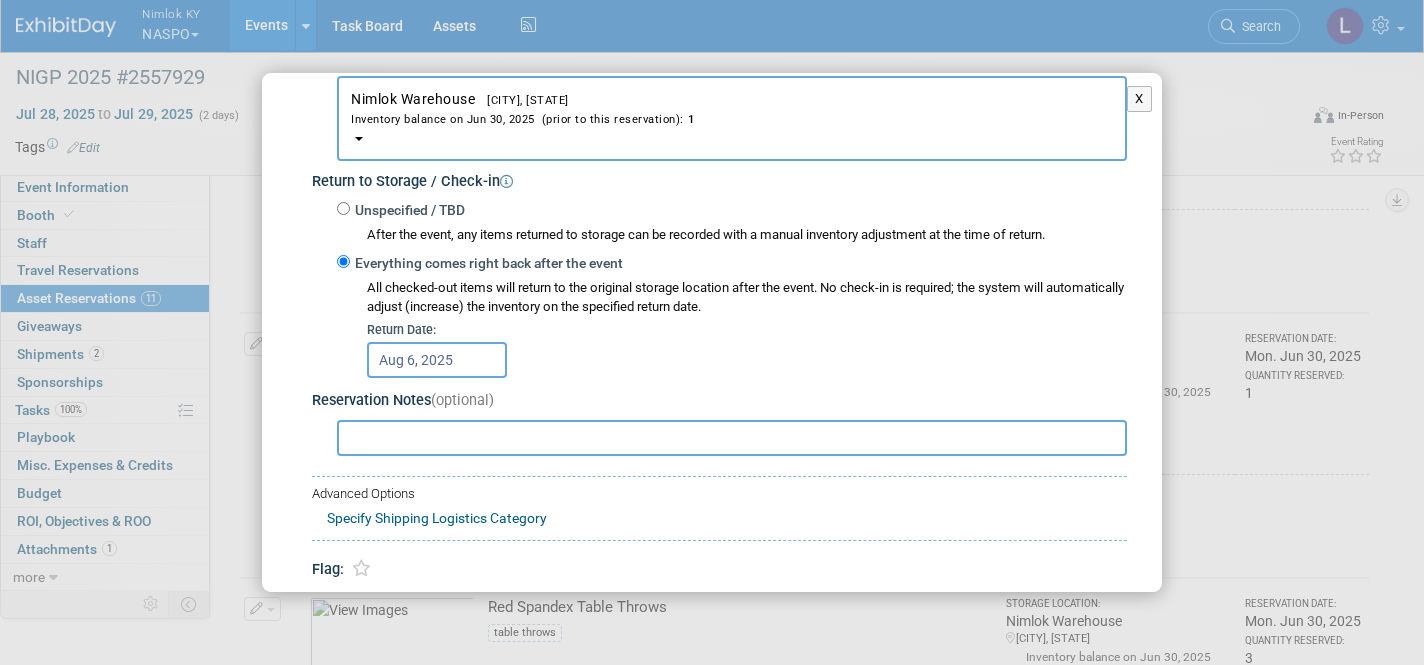 scroll, scrollTop: 390, scrollLeft: 0, axis: vertical 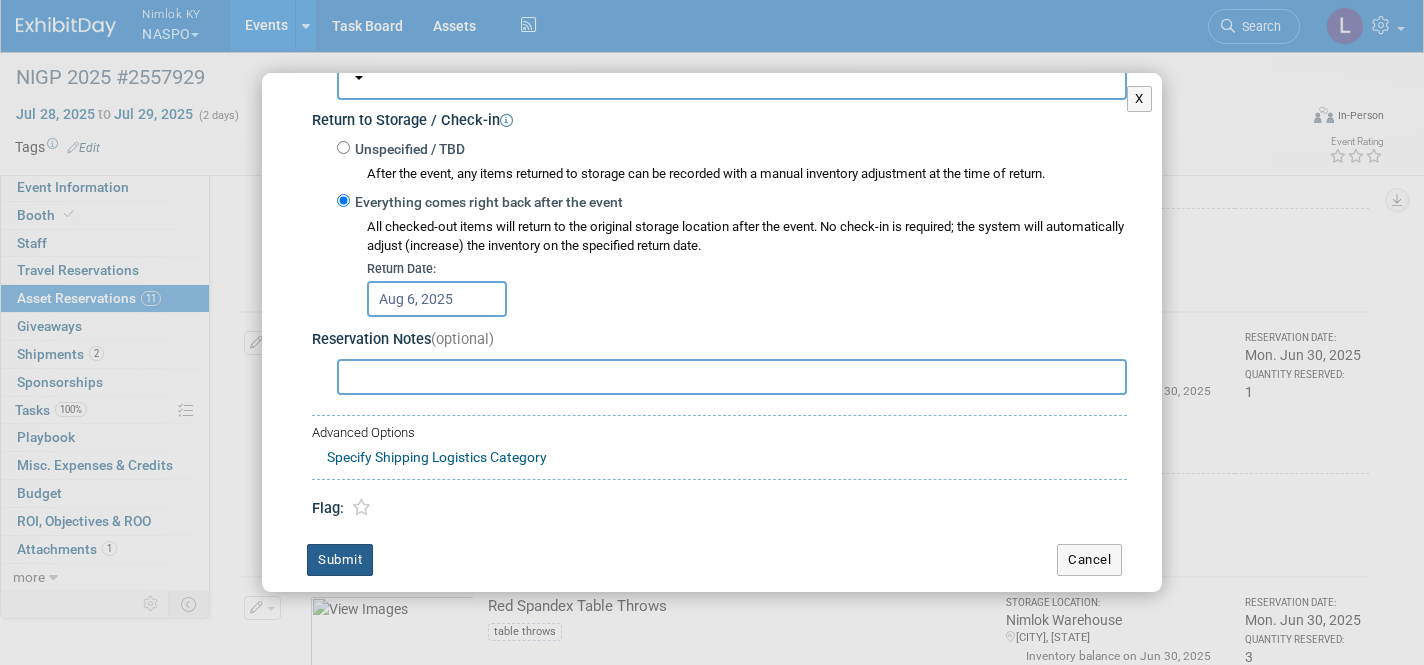 click on "Submit" at bounding box center (340, 560) 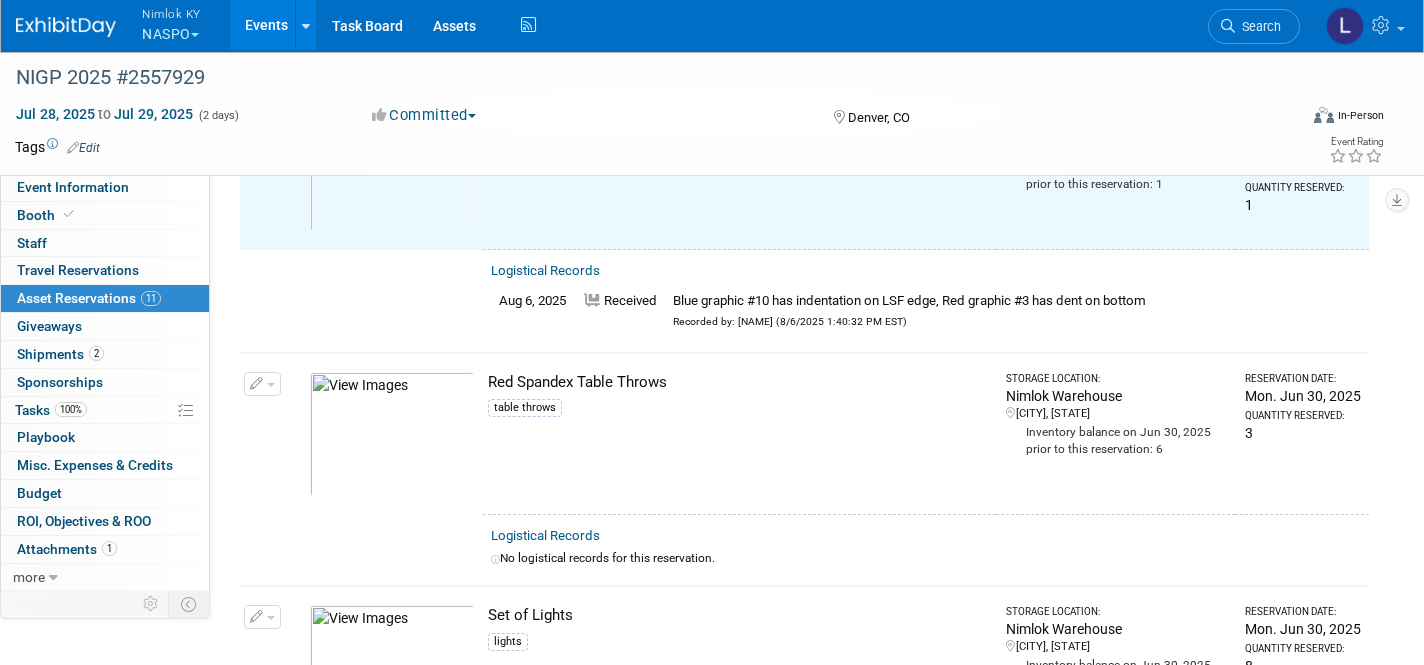 scroll, scrollTop: 1781, scrollLeft: 0, axis: vertical 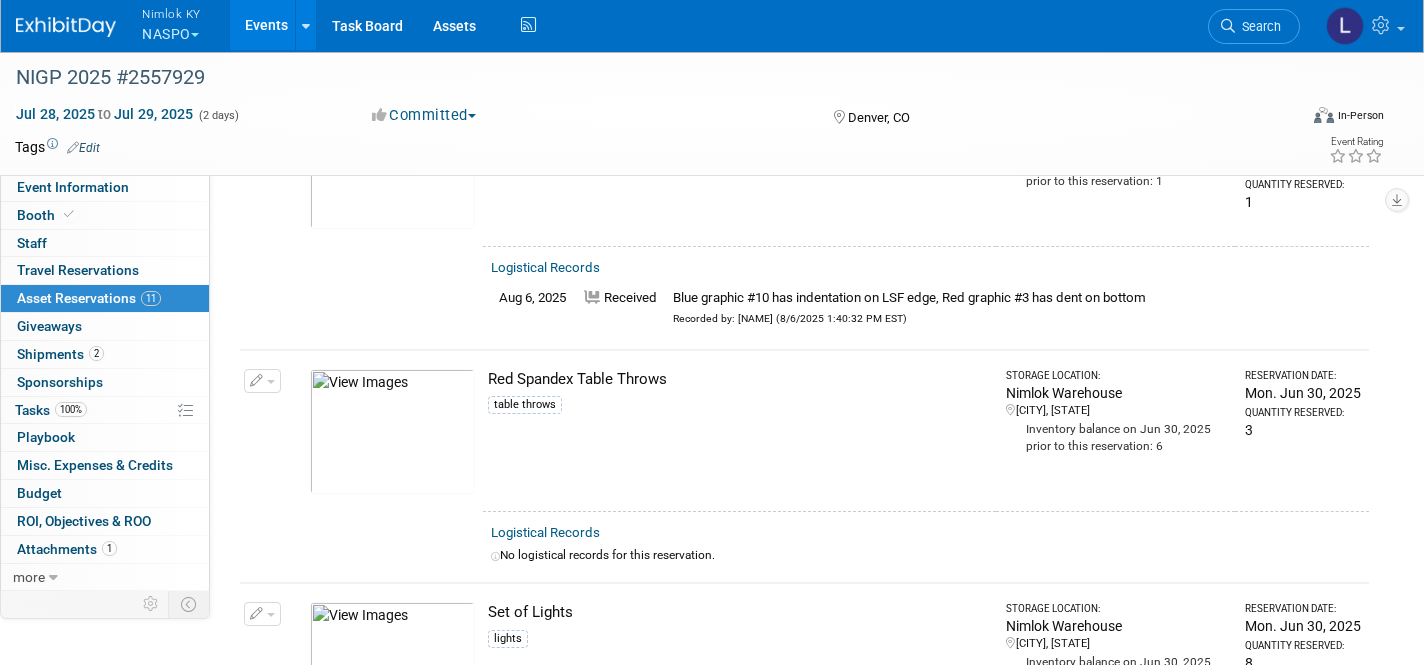 click on "Logistical Records" at bounding box center (545, 532) 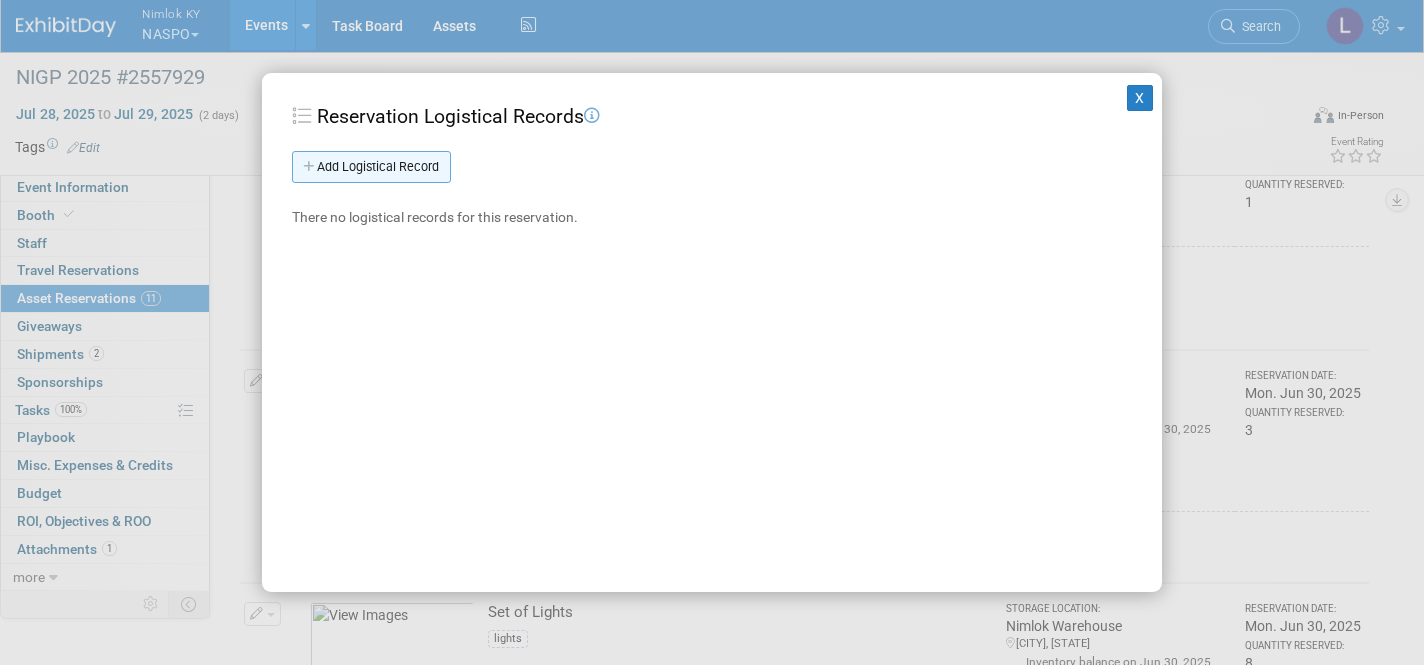 click on "Add Logistical Record" at bounding box center [371, 167] 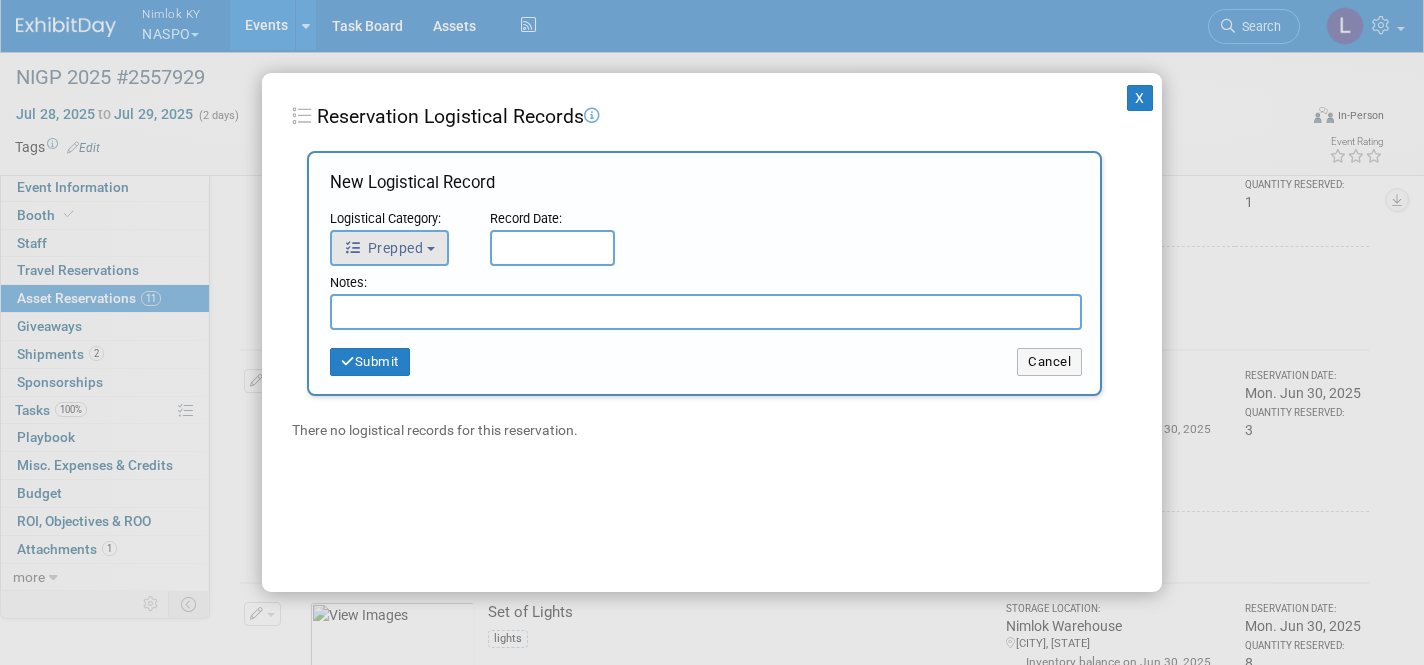 click at bounding box center (431, 249) 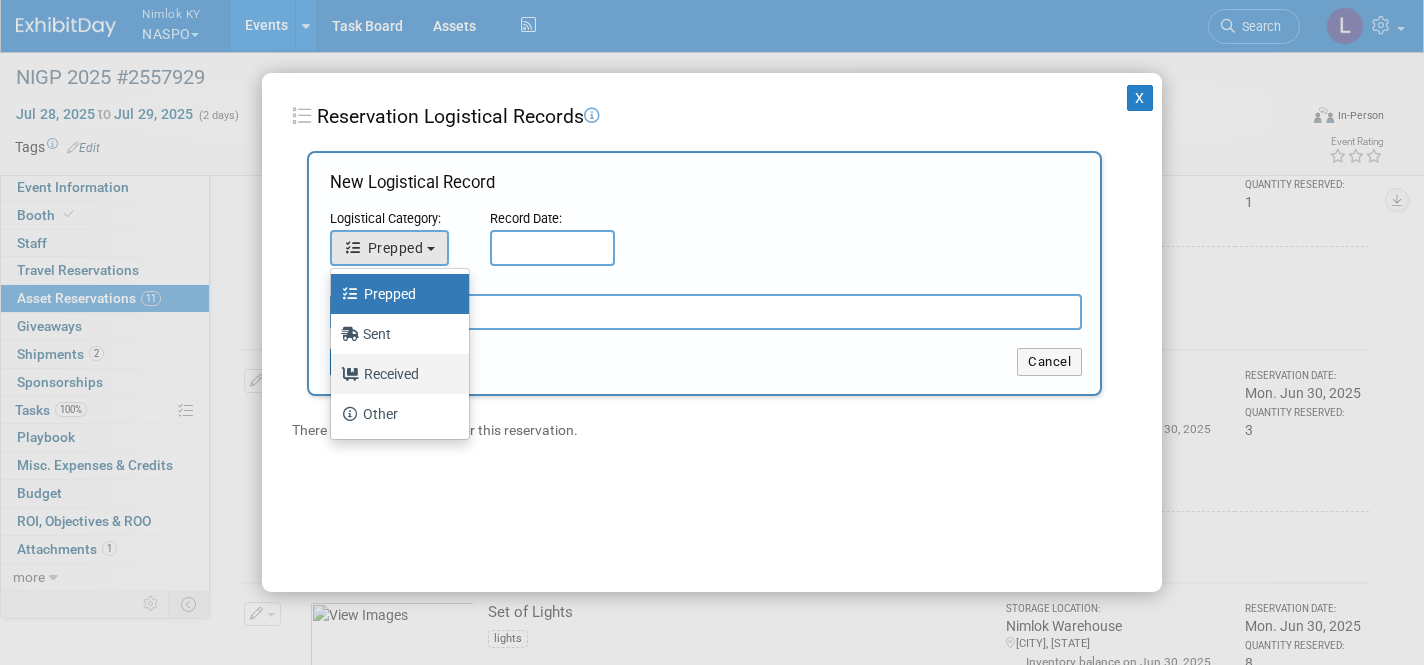 click on "Received" at bounding box center (395, 374) 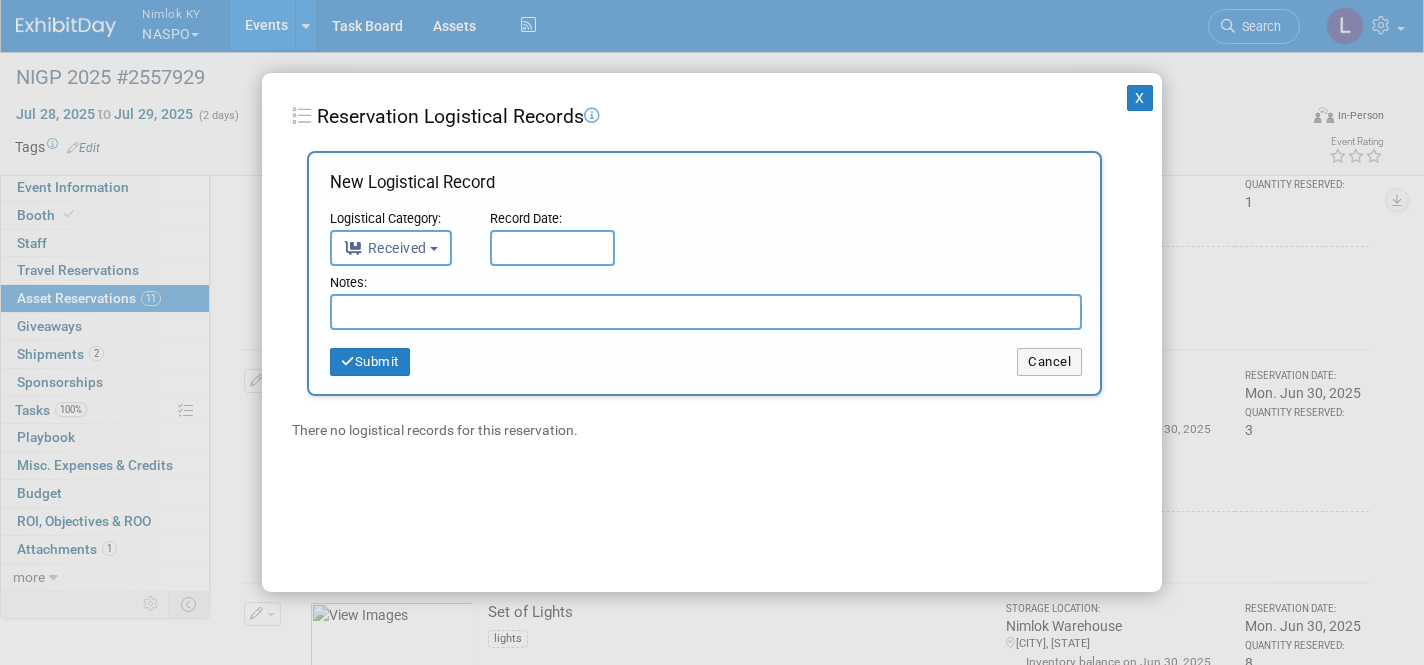 click at bounding box center [552, 248] 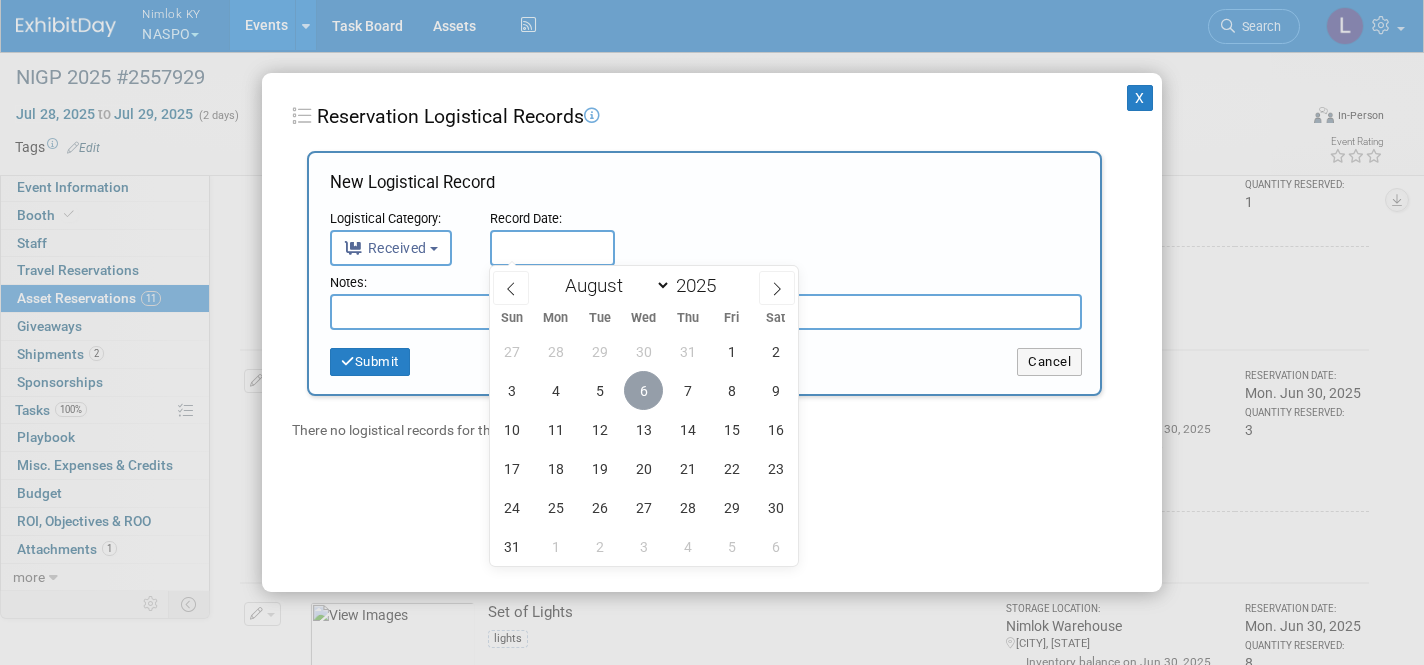 click on "6" at bounding box center (643, 390) 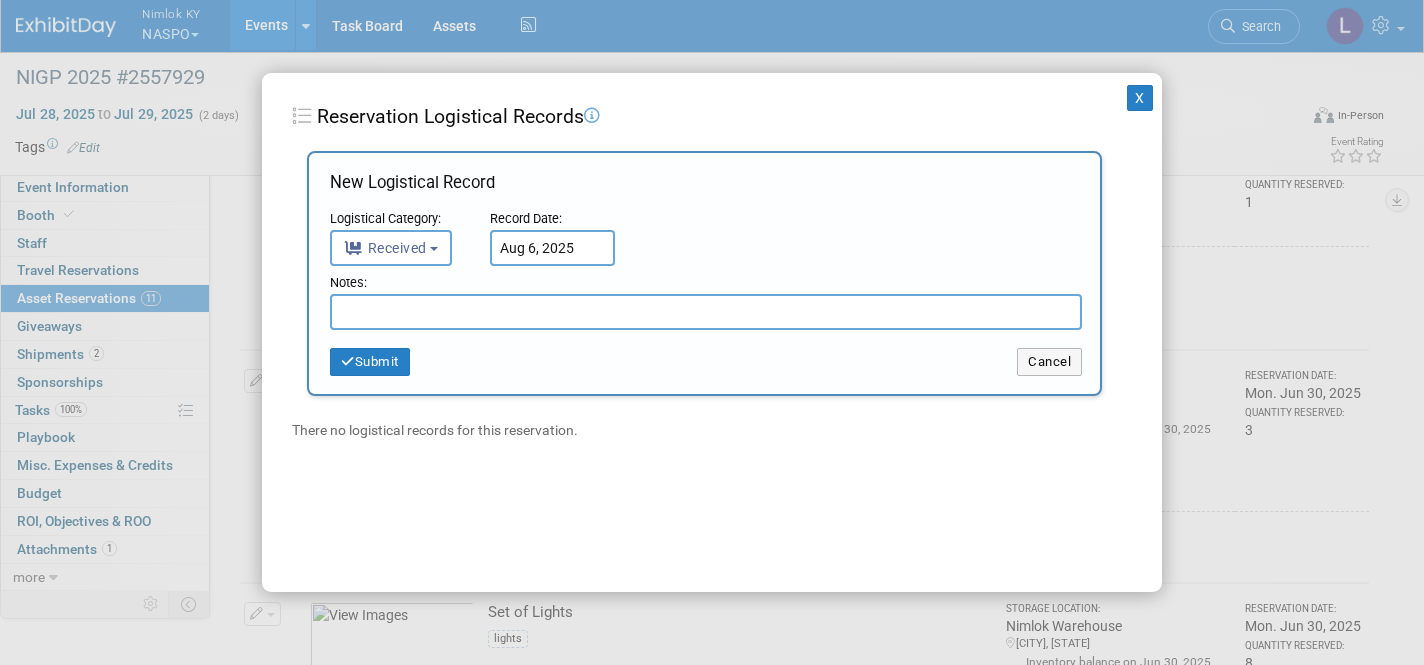 drag, startPoint x: 644, startPoint y: 392, endPoint x: 596, endPoint y: 369, distance: 53.225933 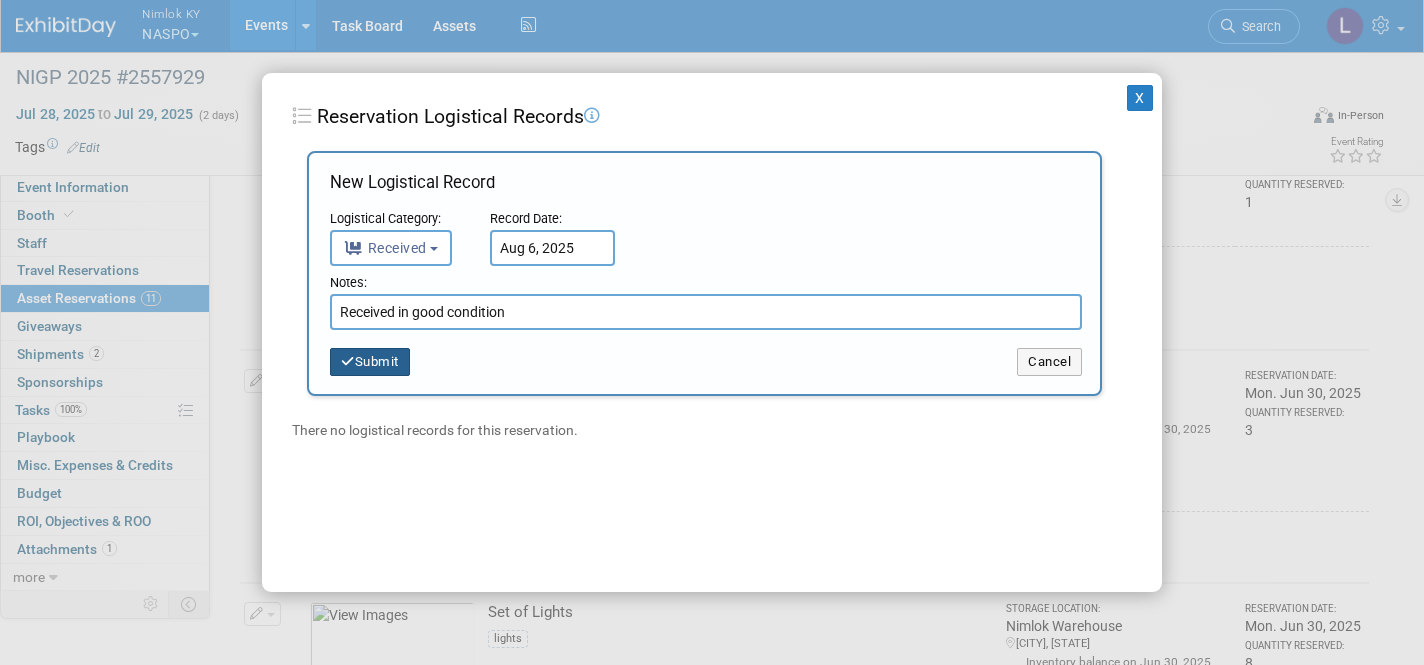 type on "Received in good condition" 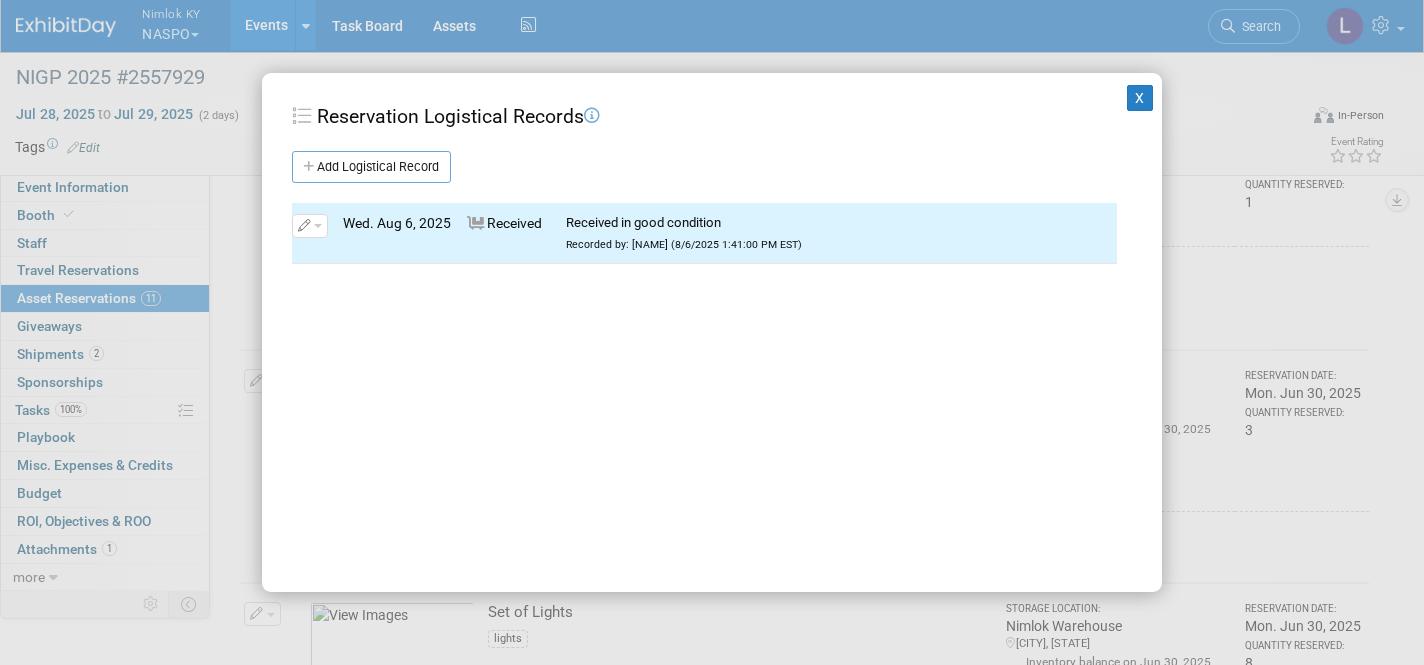 click on "X
Reservation Logistical Records
Add Logistical Record
New Logistical Record
Logistical Category:
<i class="fas fa-tasks" style="padding: 6px 6px 6px 1px;"></i> Prepped
<i class="fas fa-shipping-fast" style="padding: 6px 4px 6px 0px;"></i> Sent  Received      Prepped    Sent" at bounding box center (712, 332) 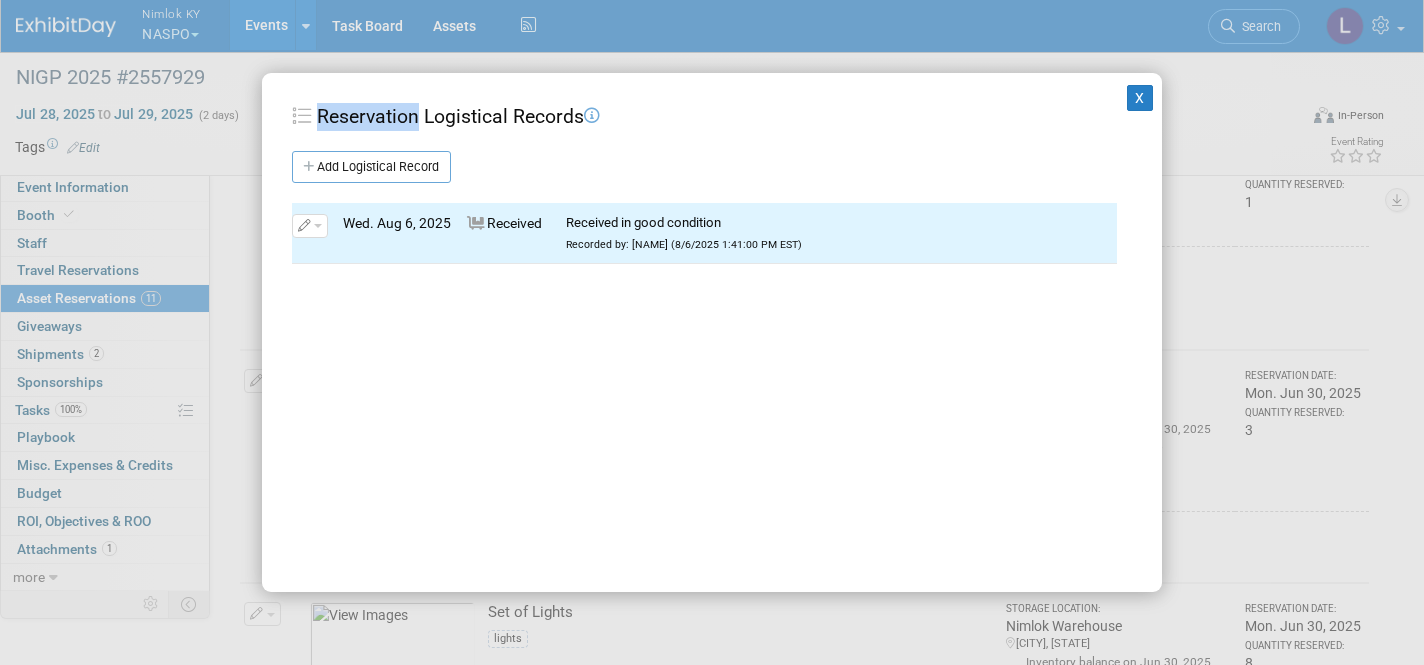 click on "X
Reservation Logistical Records
Add Logistical Record
New Logistical Record
Logistical Category:
<i class="fas fa-tasks" style="padding: 6px 6px 6px 1px;"></i> Prepped
<i class="fas fa-shipping-fast" style="padding: 6px 4px 6px 0px;"></i> Sent  Received      Prepped    Sent" at bounding box center (712, 332) 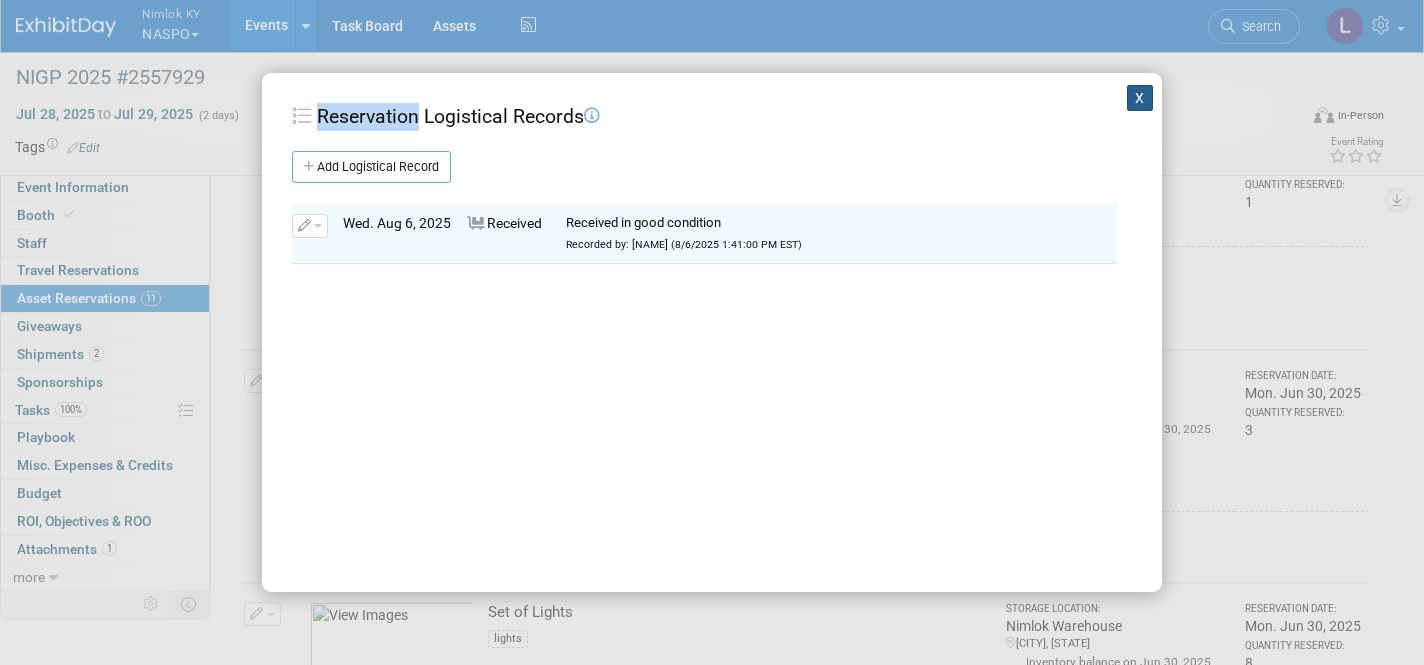 click on "X" at bounding box center [1140, 98] 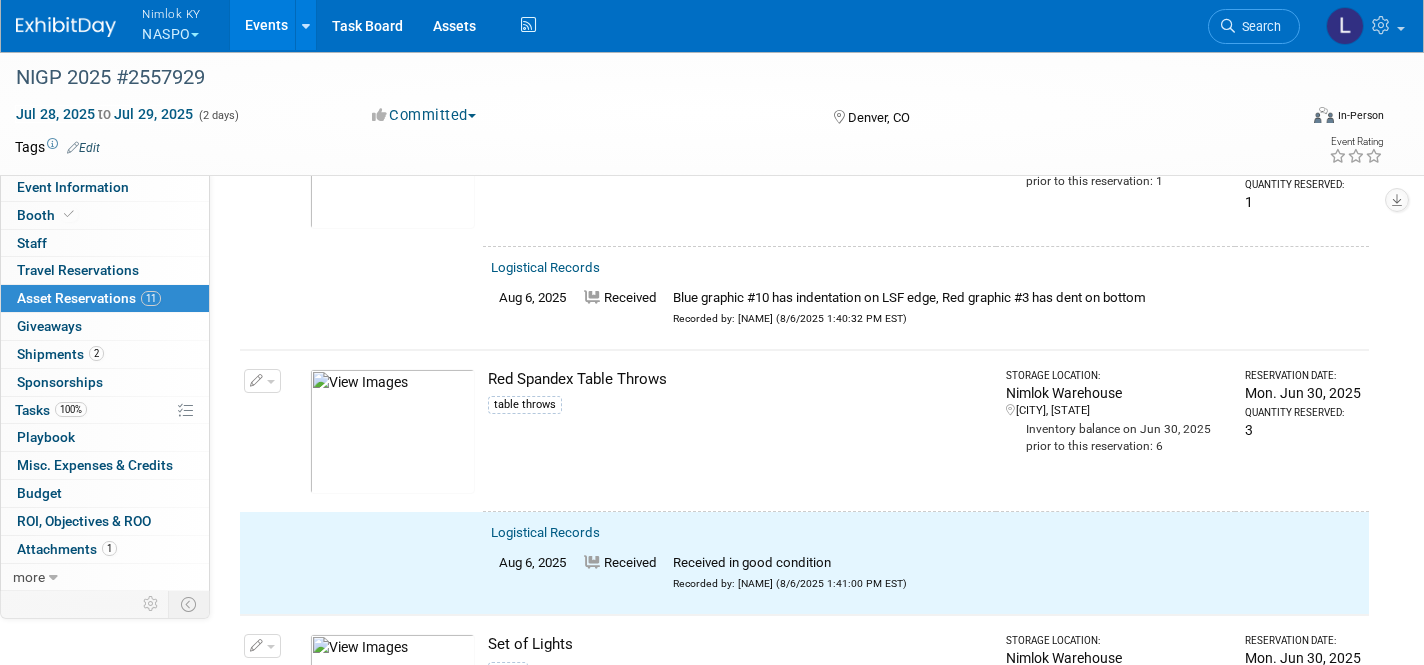 click at bounding box center [262, 381] 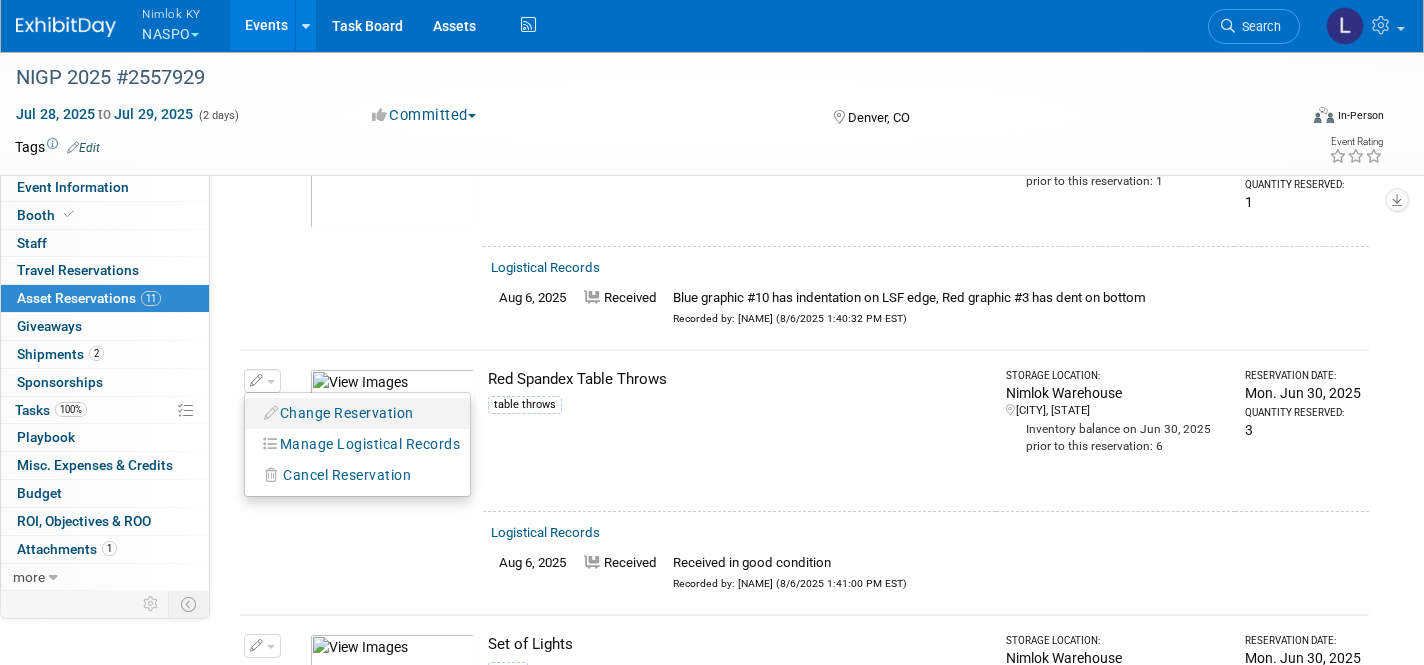 click on "Change Reservation" at bounding box center (339, 413) 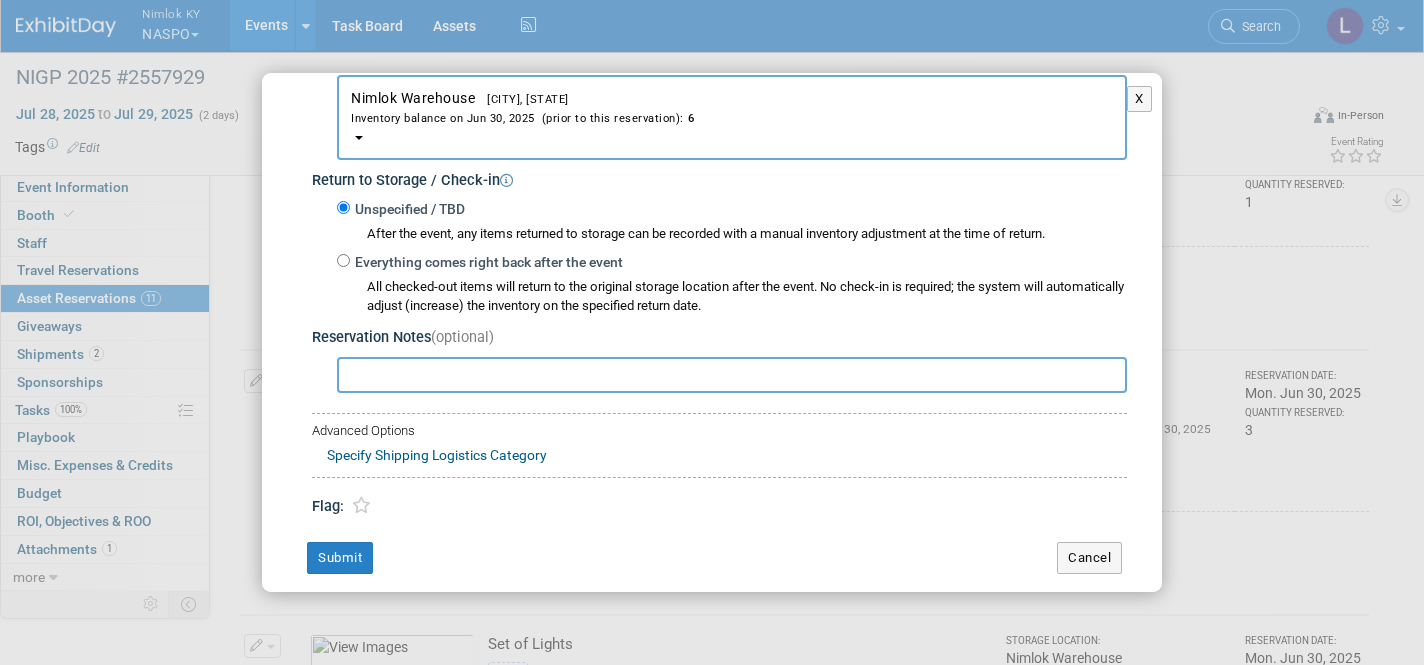 scroll, scrollTop: 329, scrollLeft: 0, axis: vertical 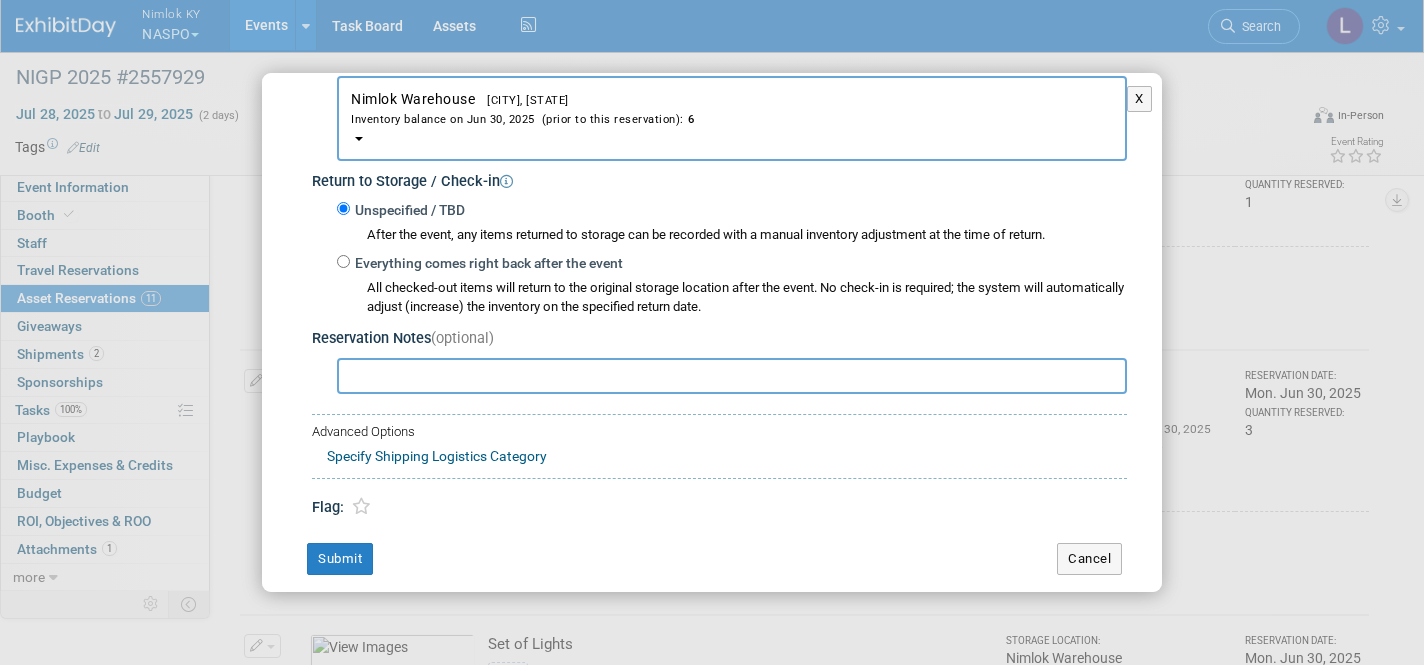 click on "Everything comes right back after the event" at bounding box center (343, 261) 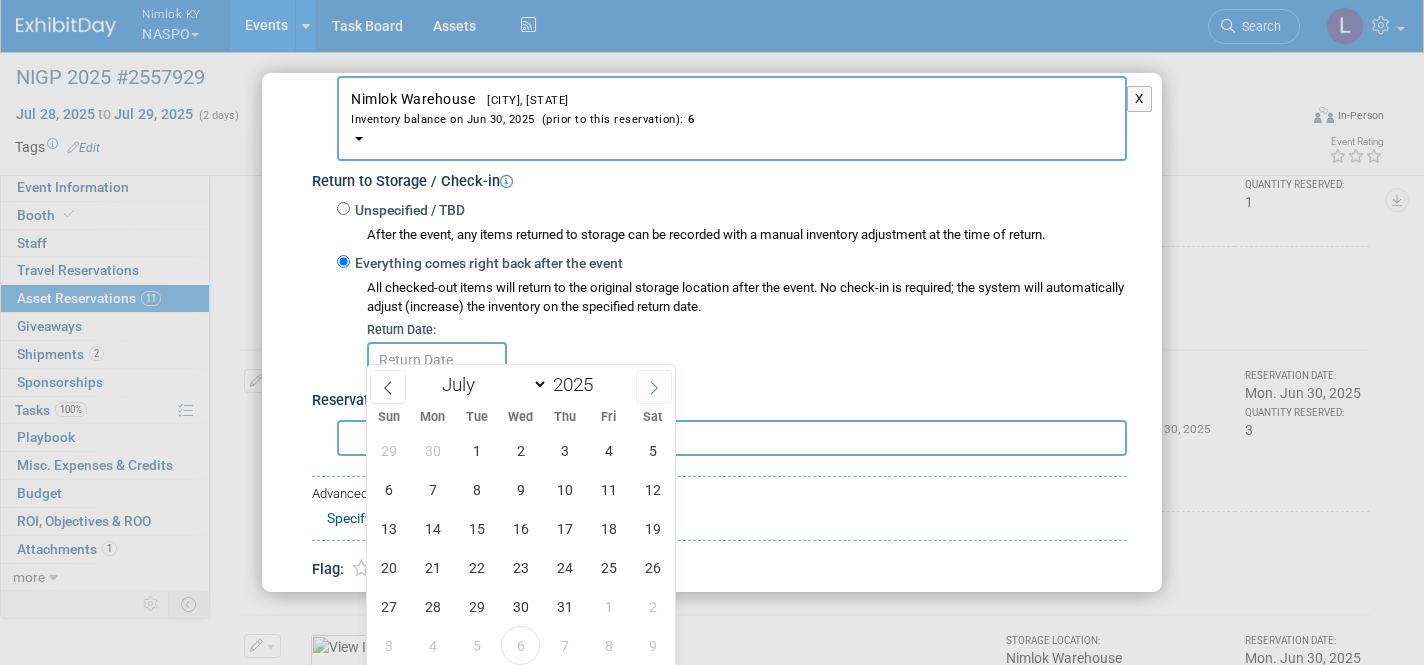 click 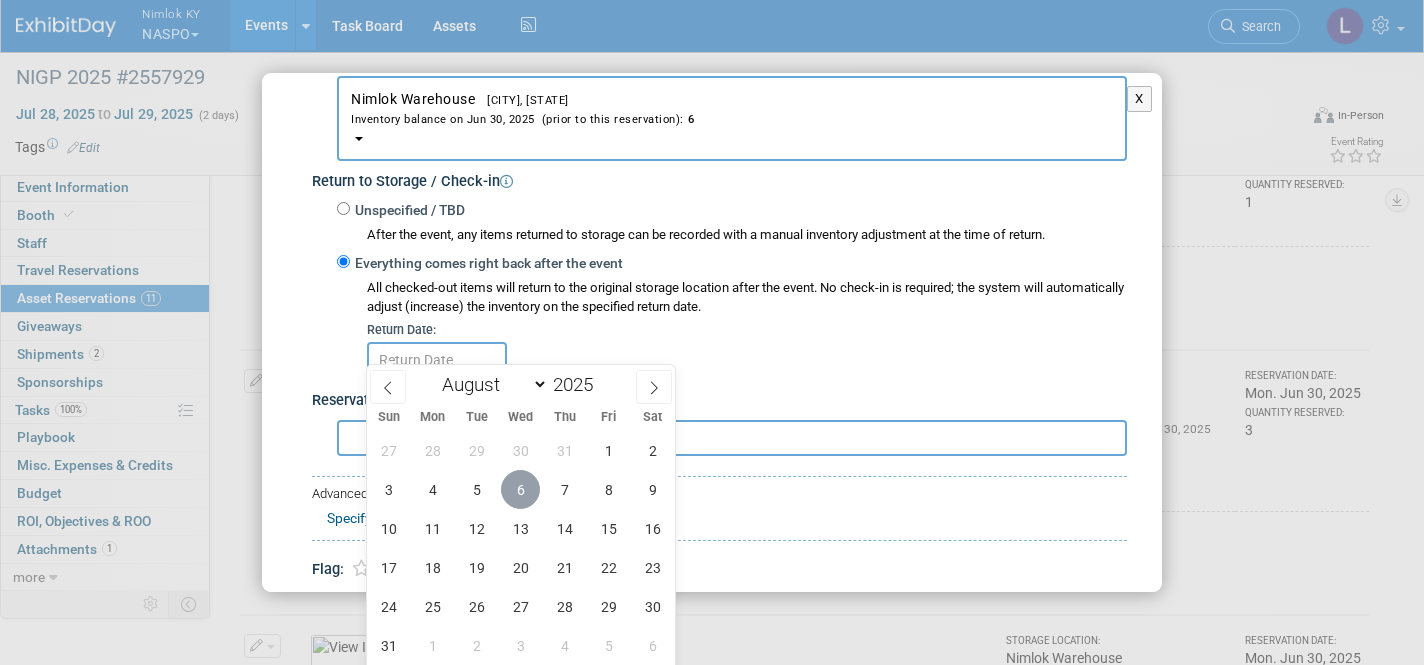 click on "6" at bounding box center [520, 489] 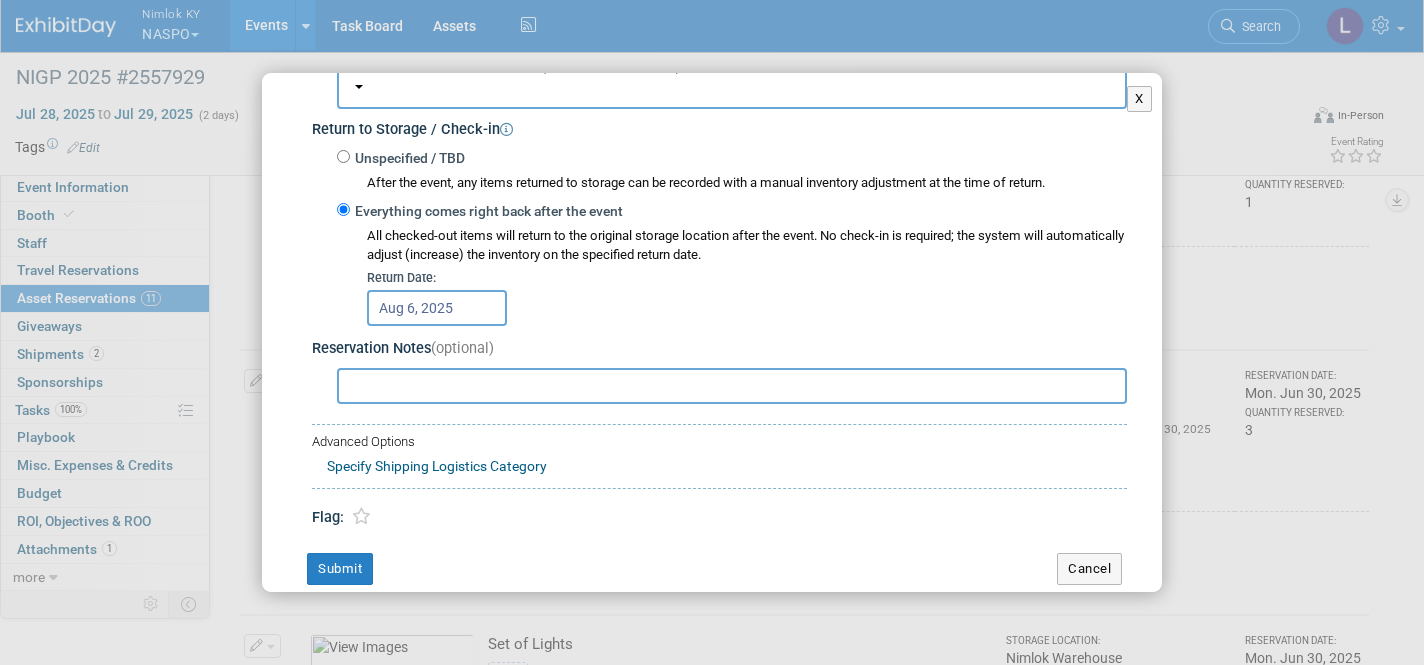scroll, scrollTop: 390, scrollLeft: 0, axis: vertical 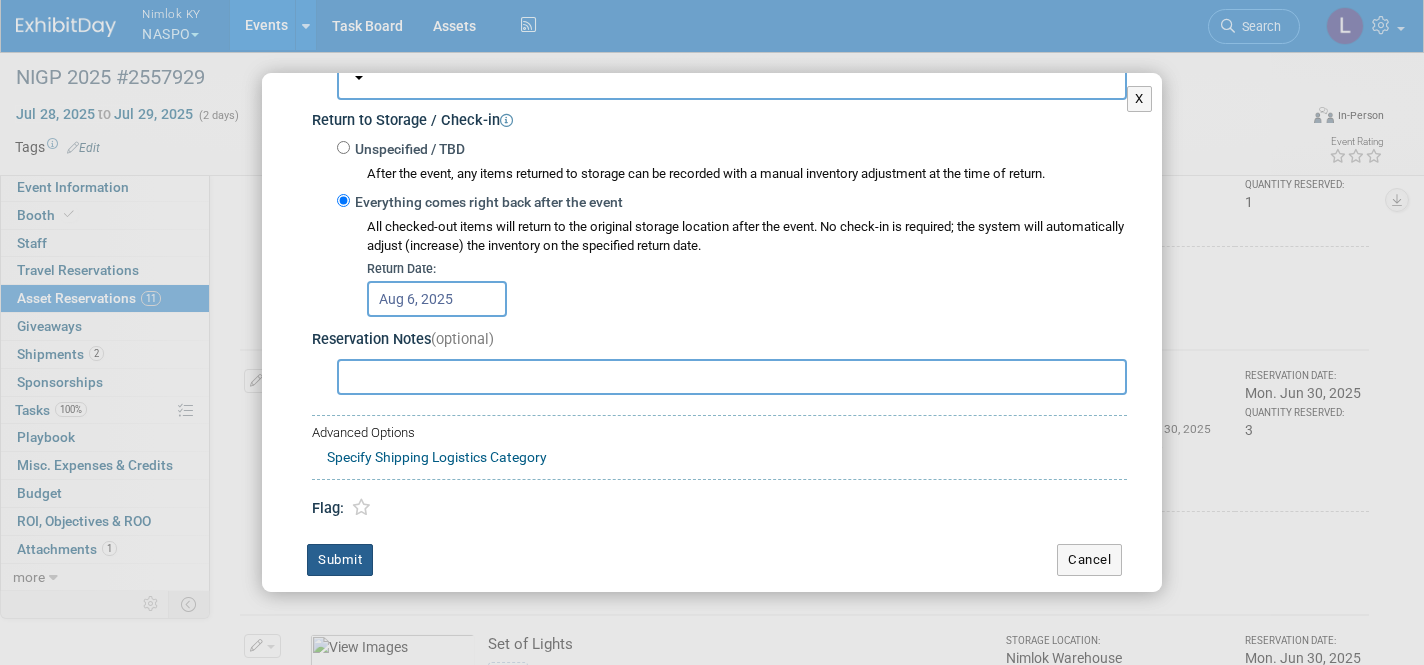 click on "Submit" at bounding box center [340, 560] 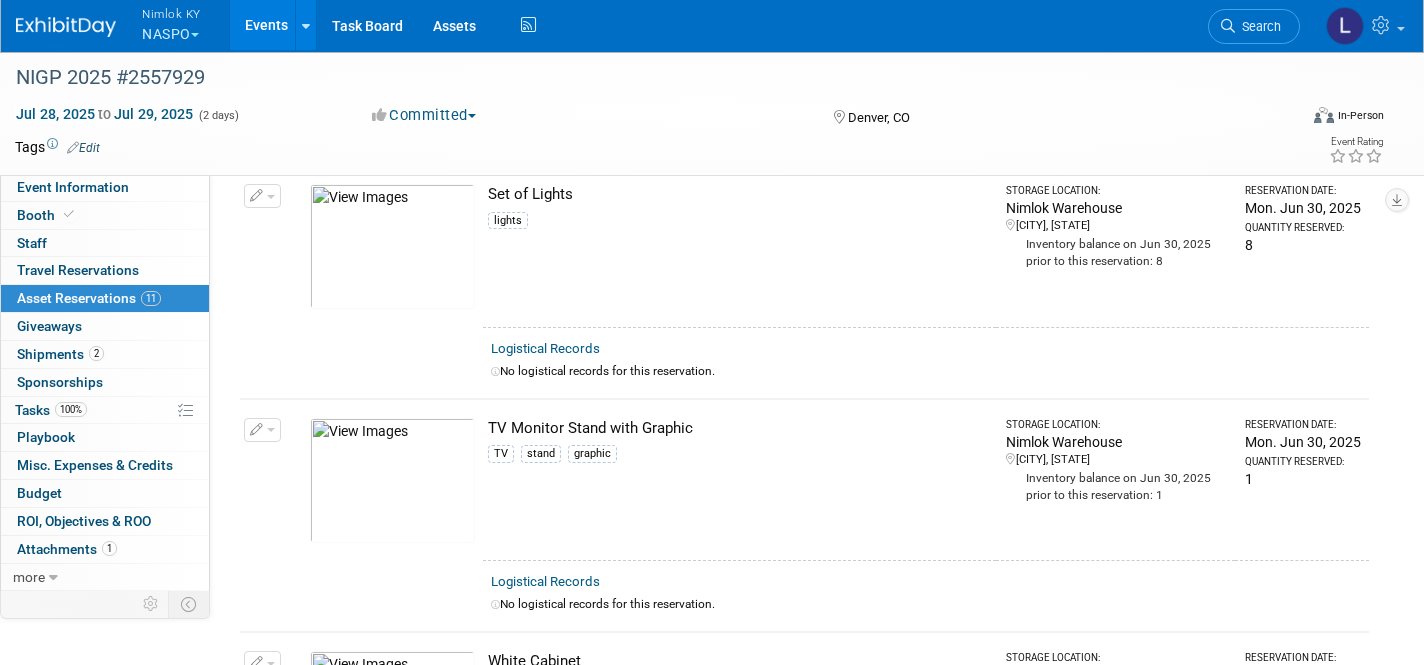 scroll, scrollTop: 2229, scrollLeft: 0, axis: vertical 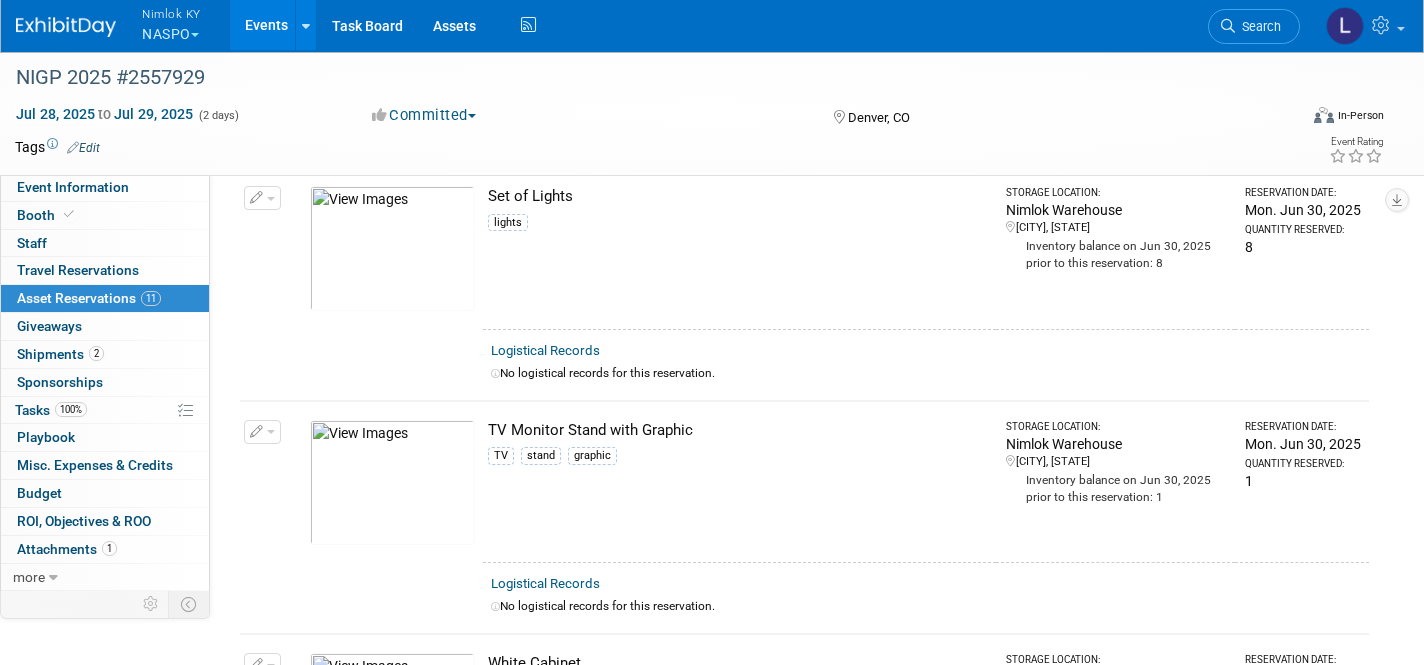 click on "Logistical Records" at bounding box center [545, 350] 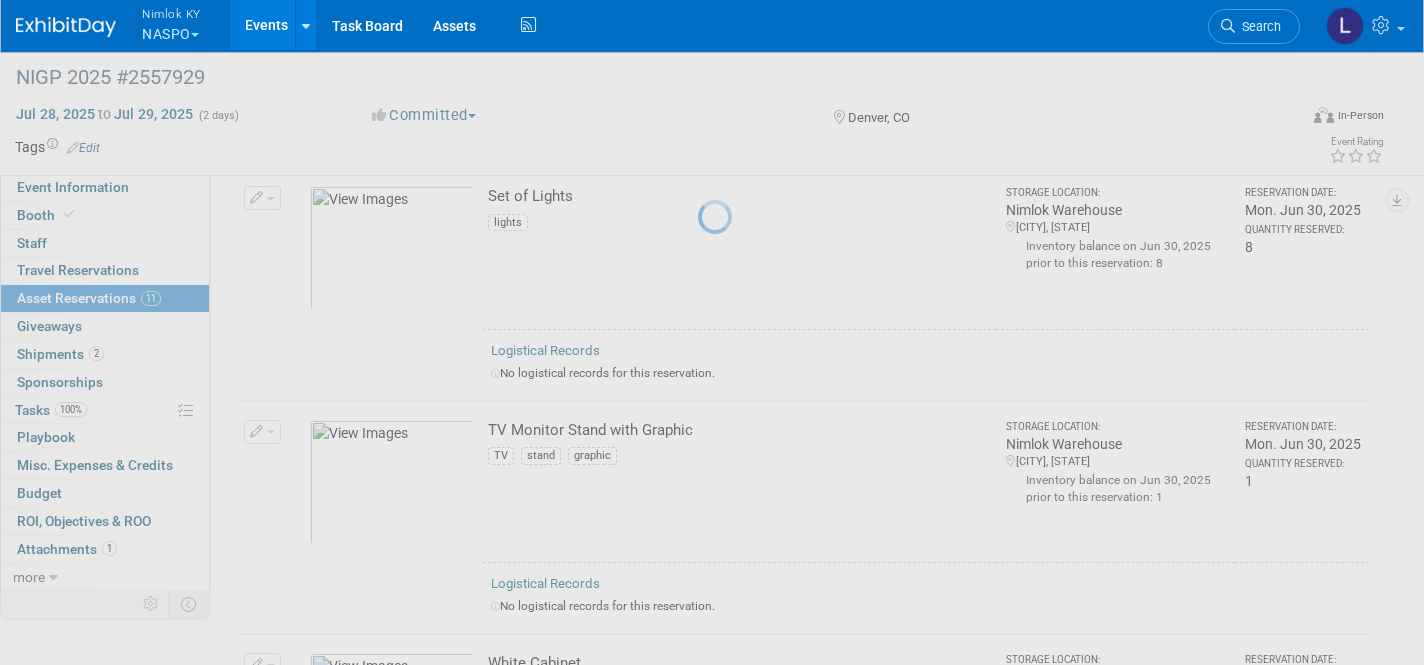 drag, startPoint x: 563, startPoint y: 327, endPoint x: 487, endPoint y: 224, distance: 128.0039 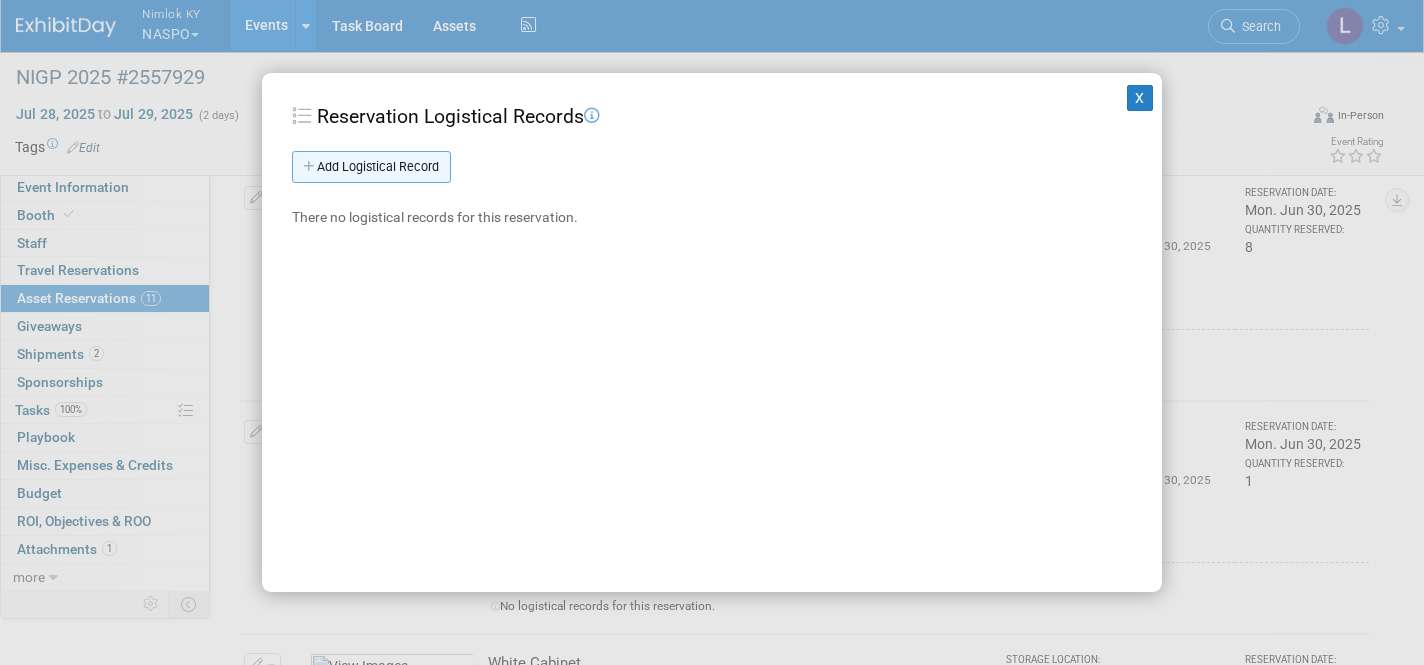 click on "Add Logistical Record" at bounding box center (371, 167) 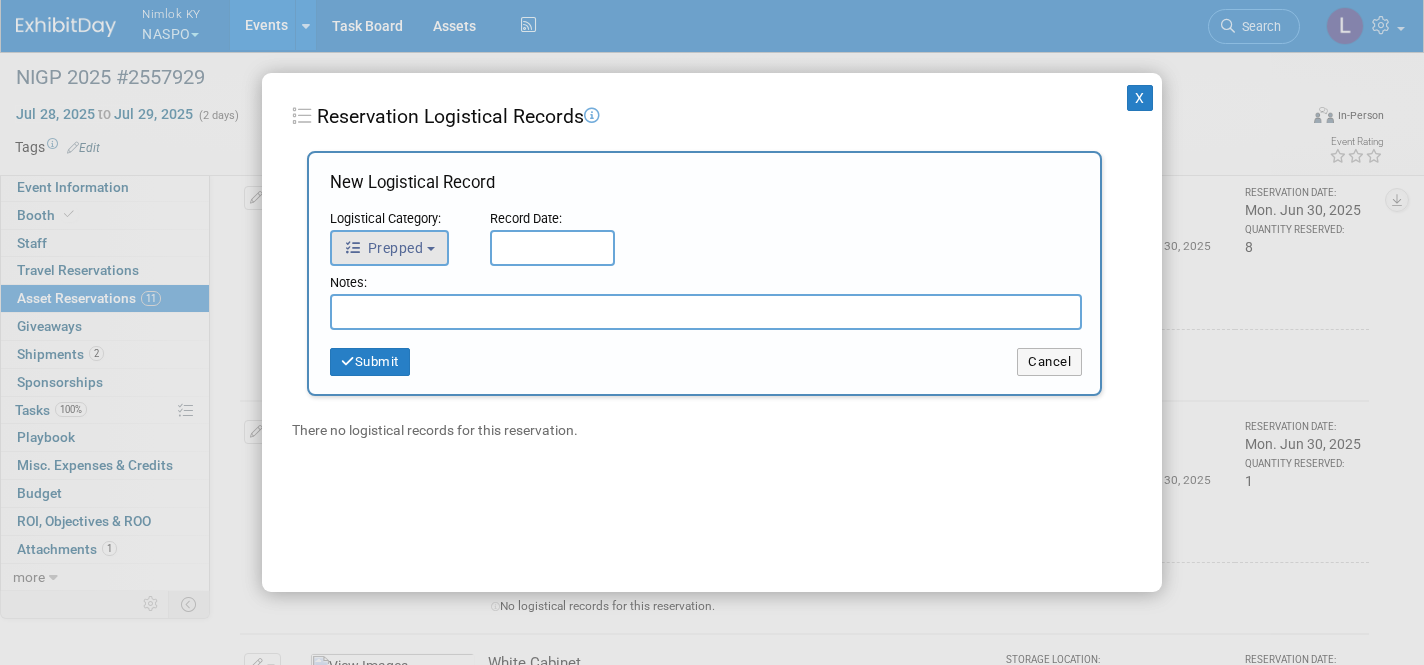 click on "Prepped" at bounding box center [389, 248] 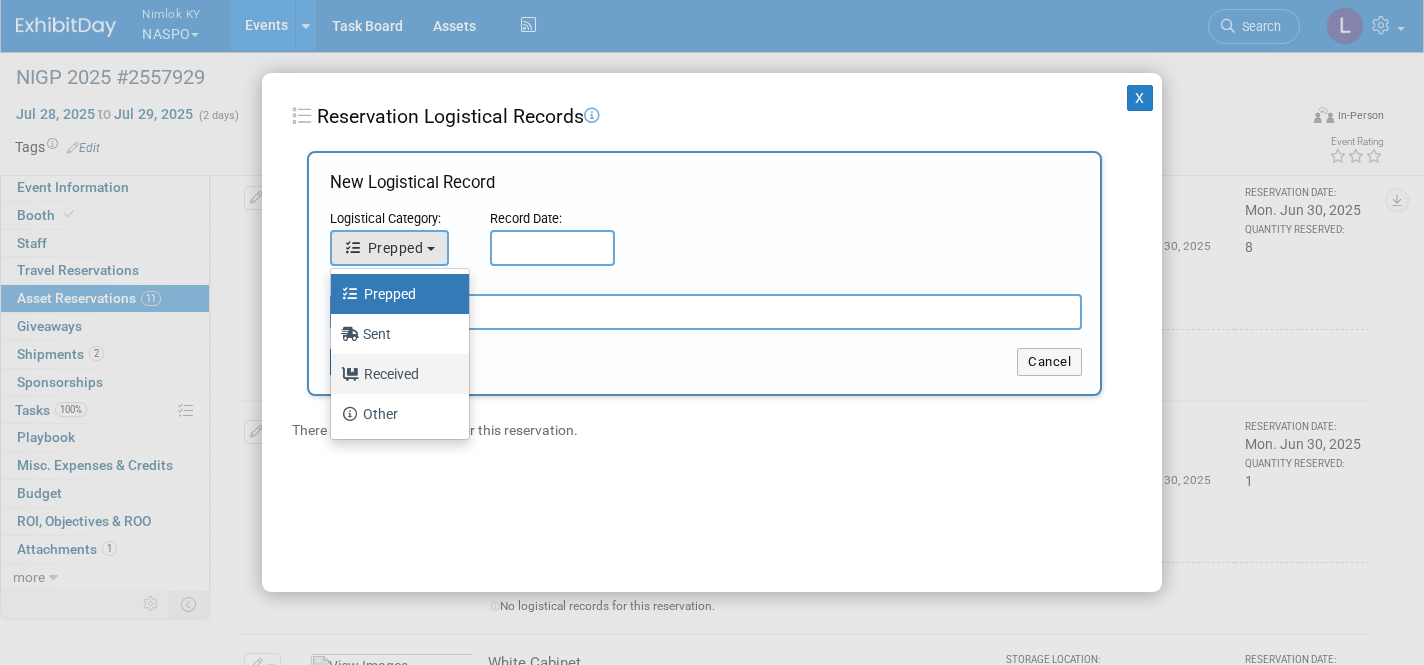 click on "Received" at bounding box center (395, 374) 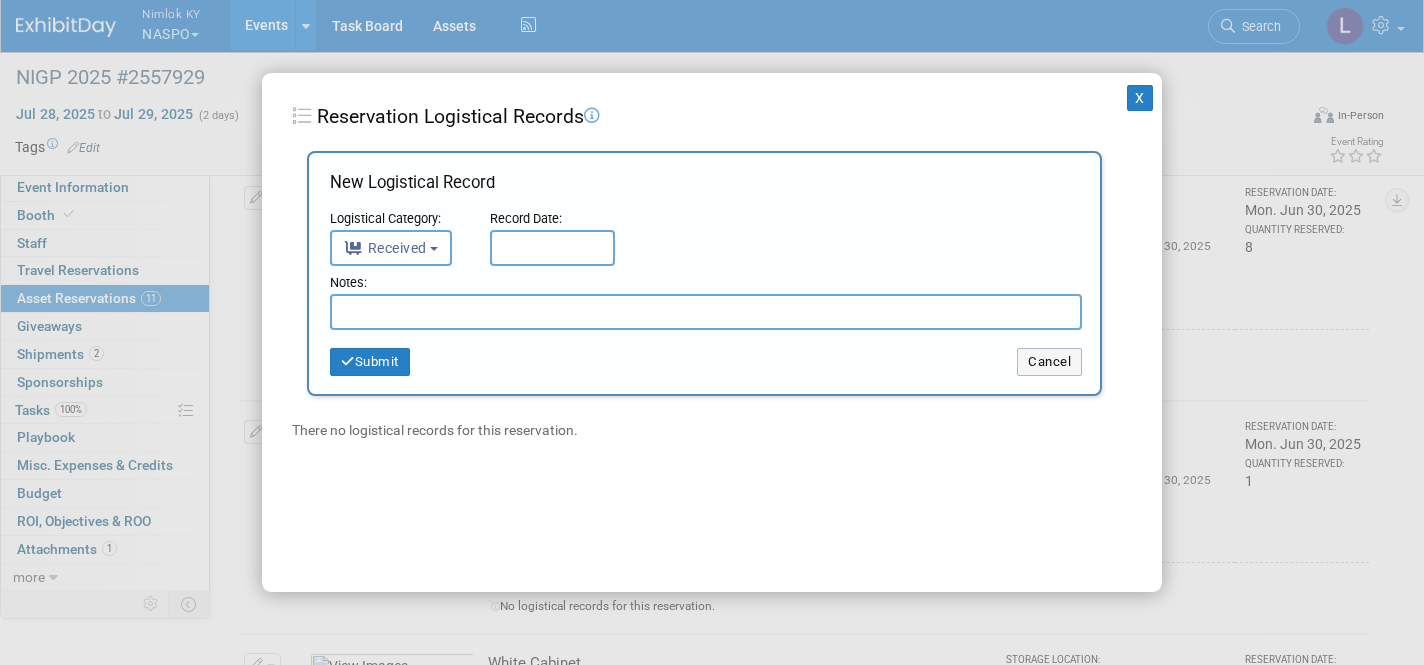 click on "Record Date:" at bounding box center [552, 220] 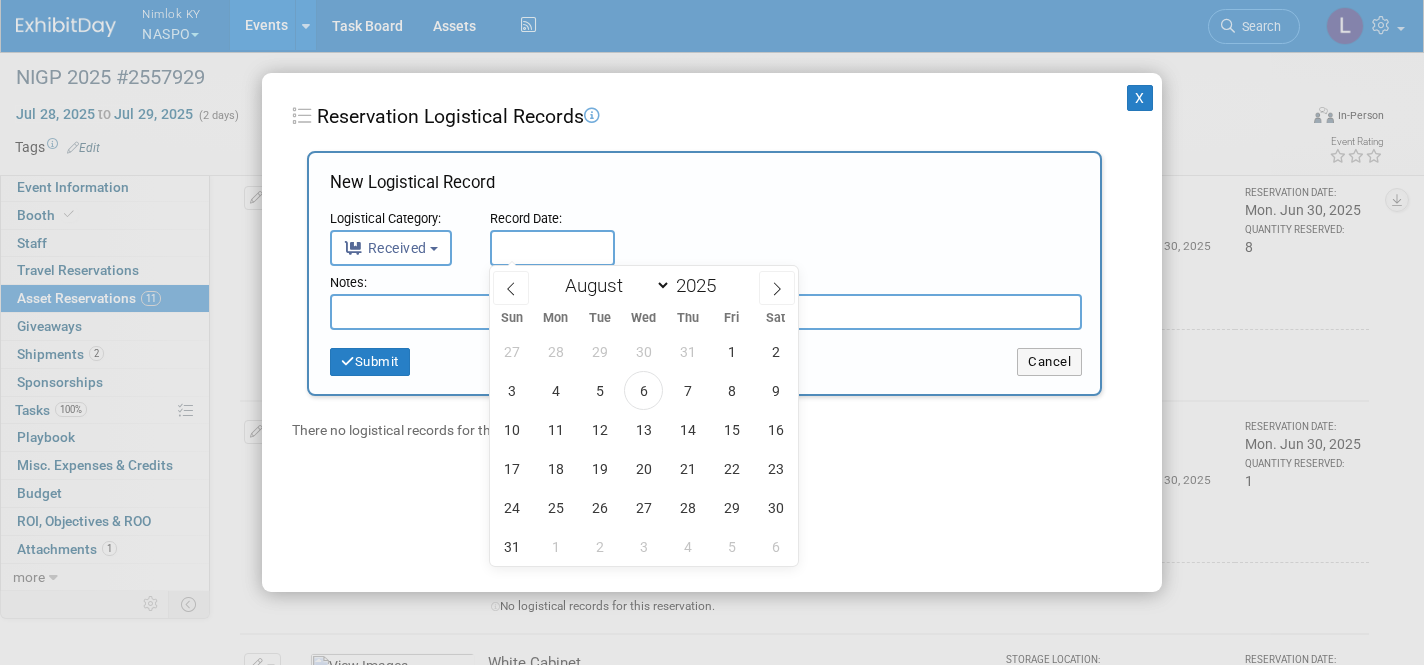 click at bounding box center [552, 248] 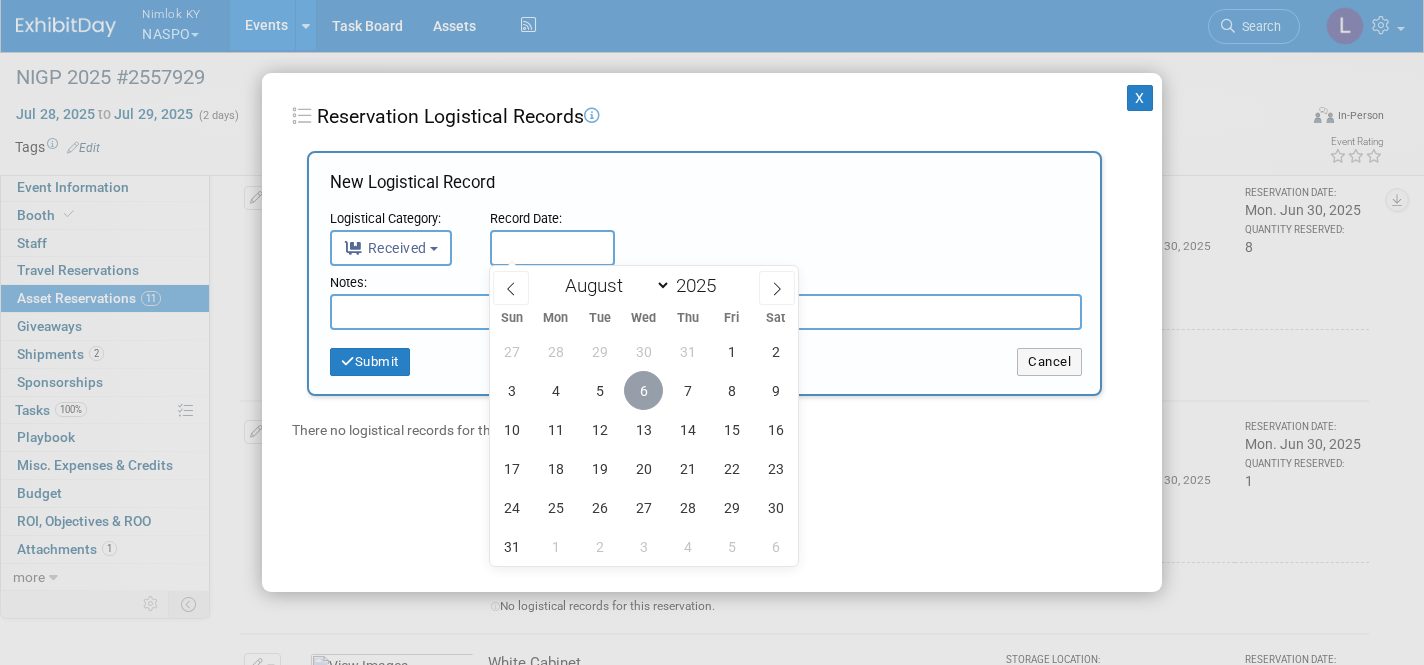 click on "6" at bounding box center (643, 390) 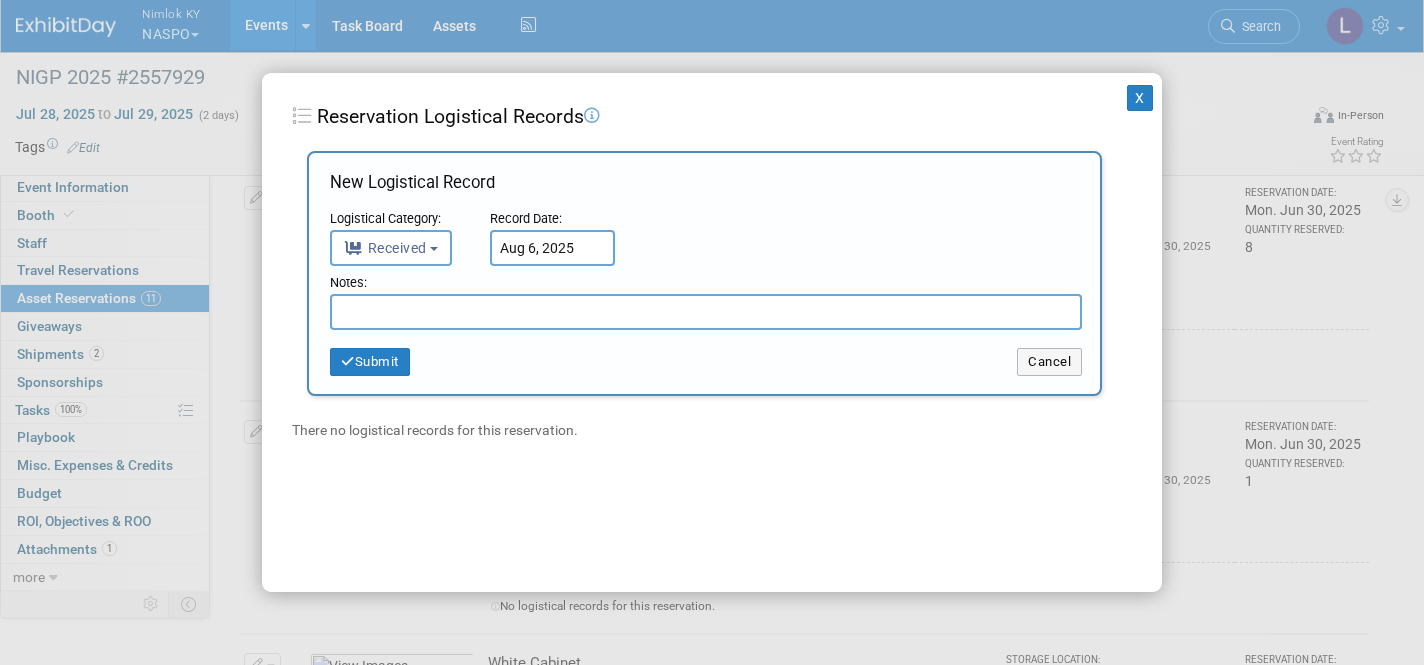 click at bounding box center [706, 312] 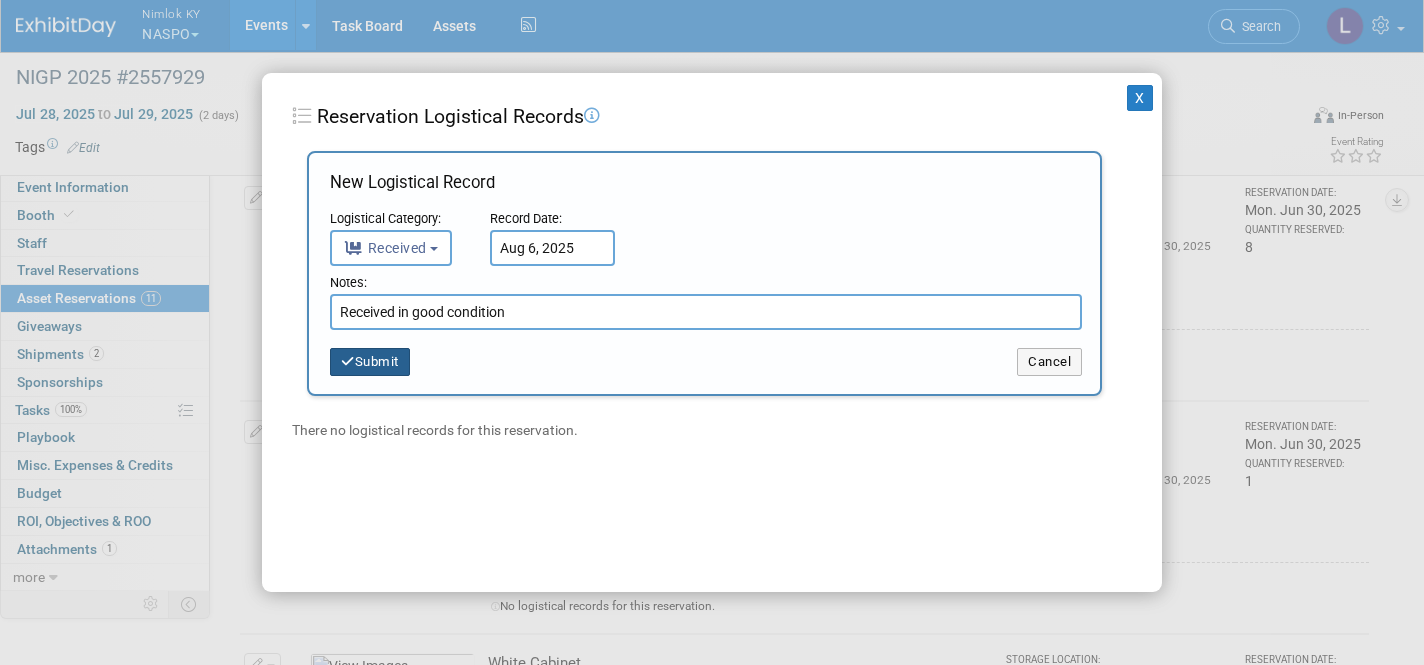 type on "Received in good condition" 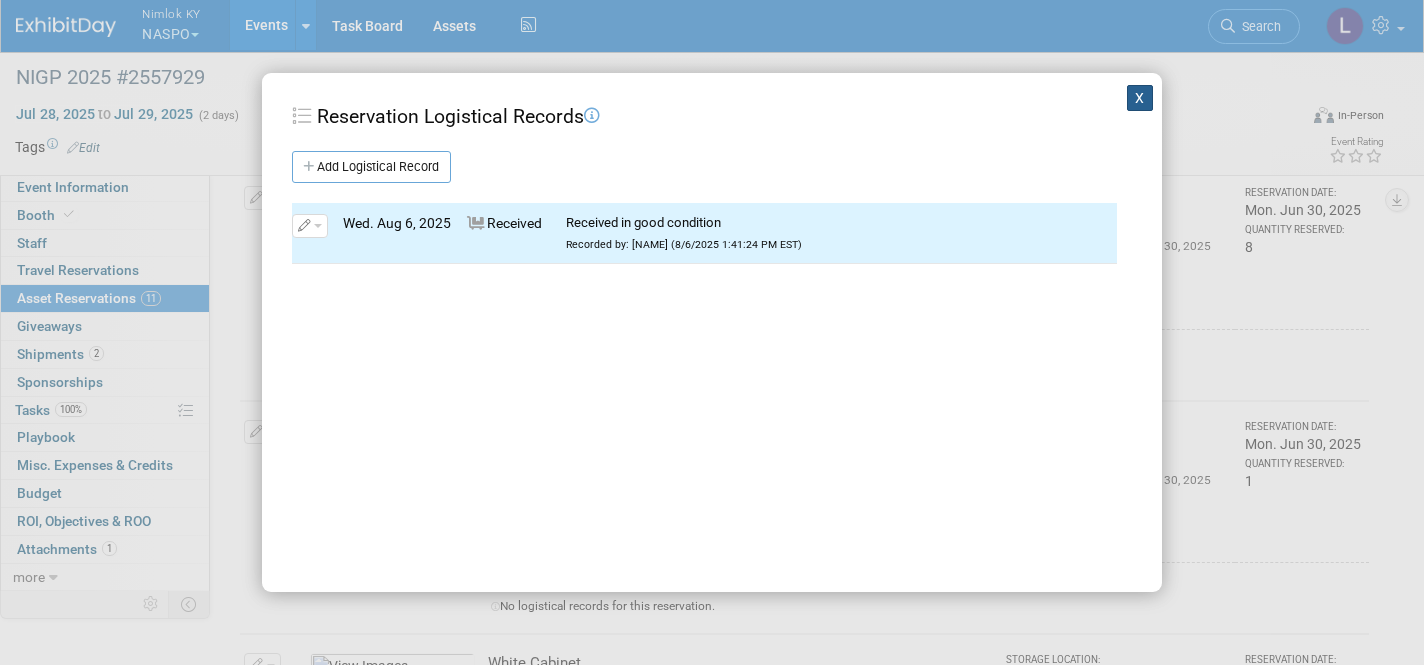click on "X" at bounding box center [1140, 98] 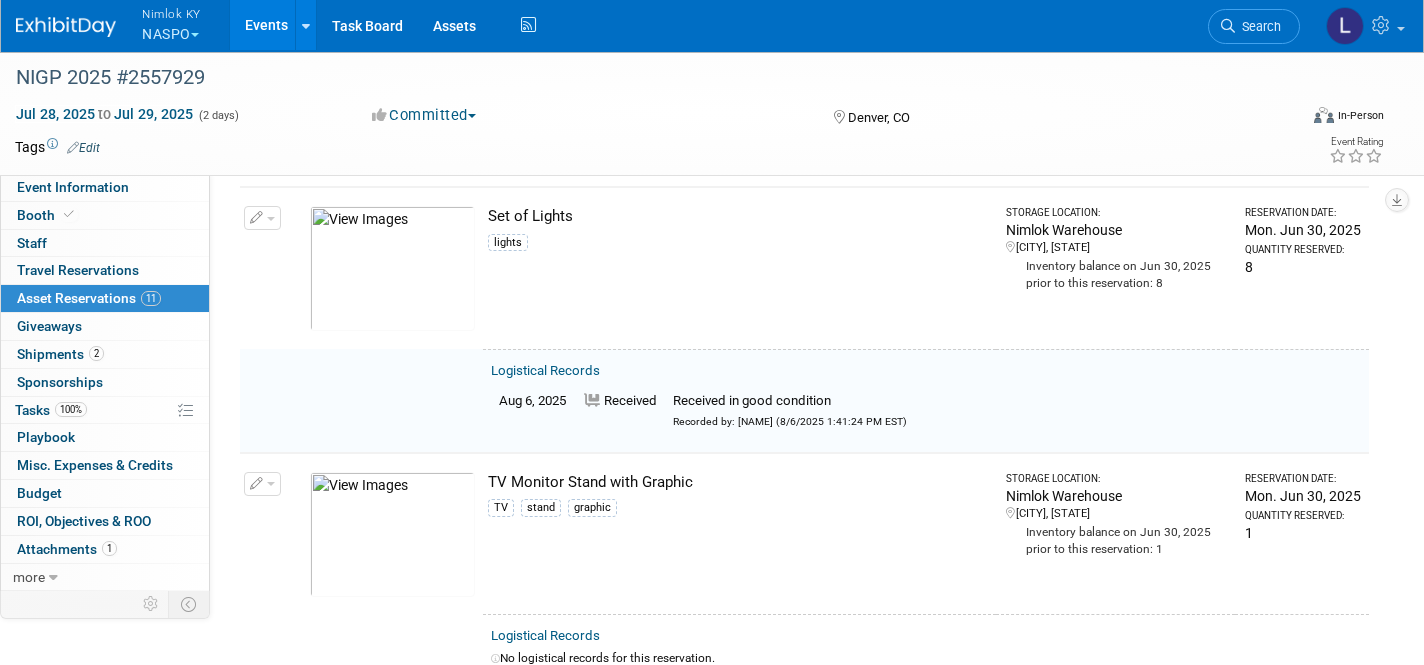 scroll, scrollTop: 2200, scrollLeft: 0, axis: vertical 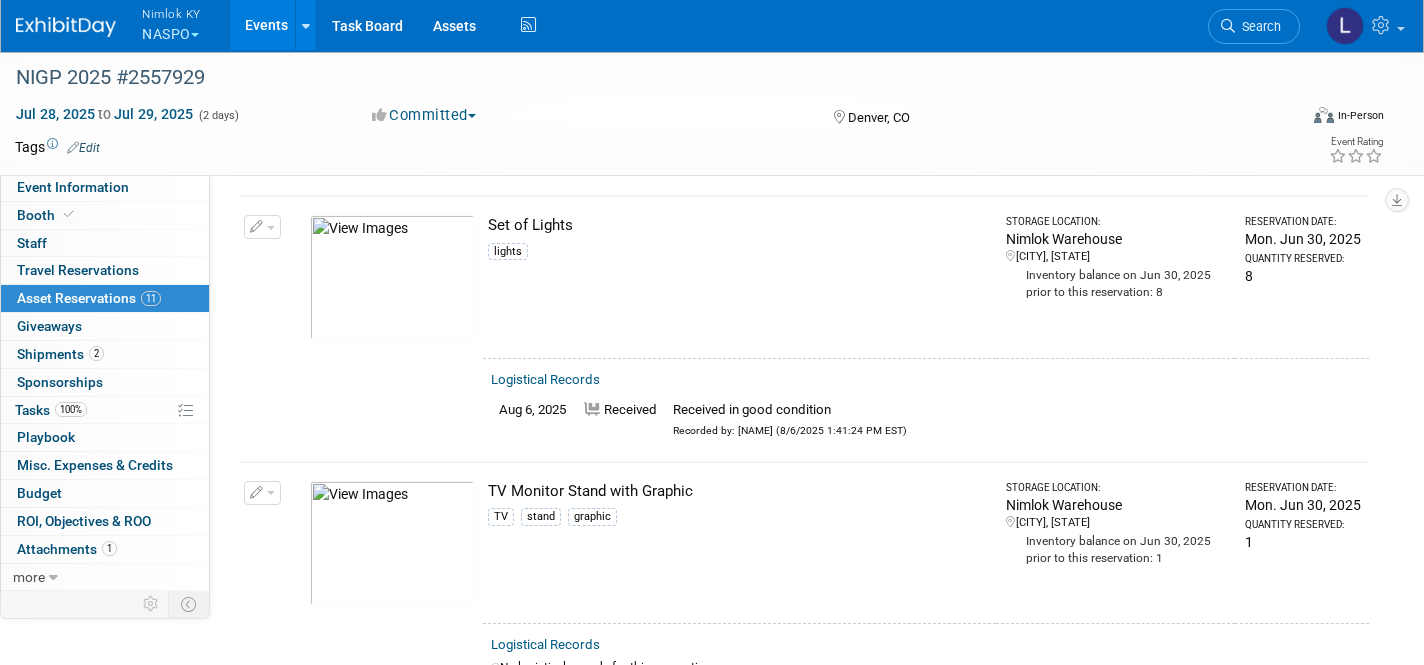 click at bounding box center [271, 228] 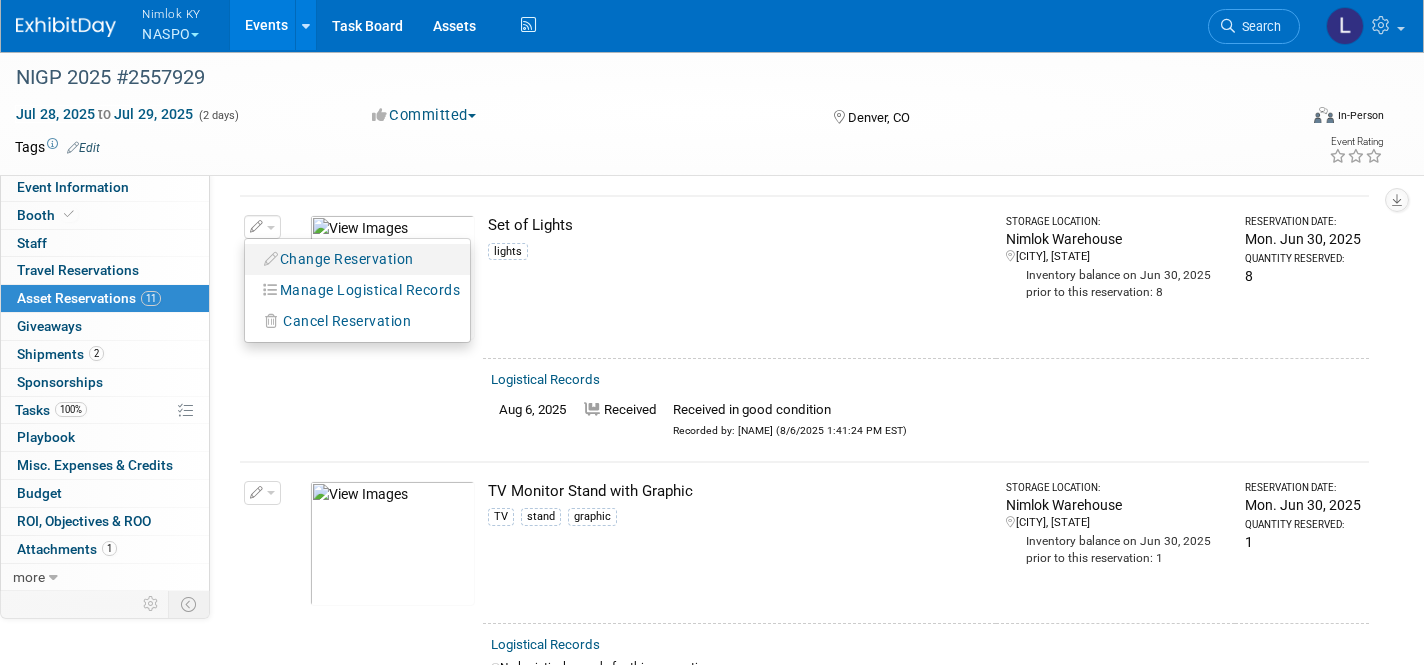 click on "Change Reservation" at bounding box center (339, 259) 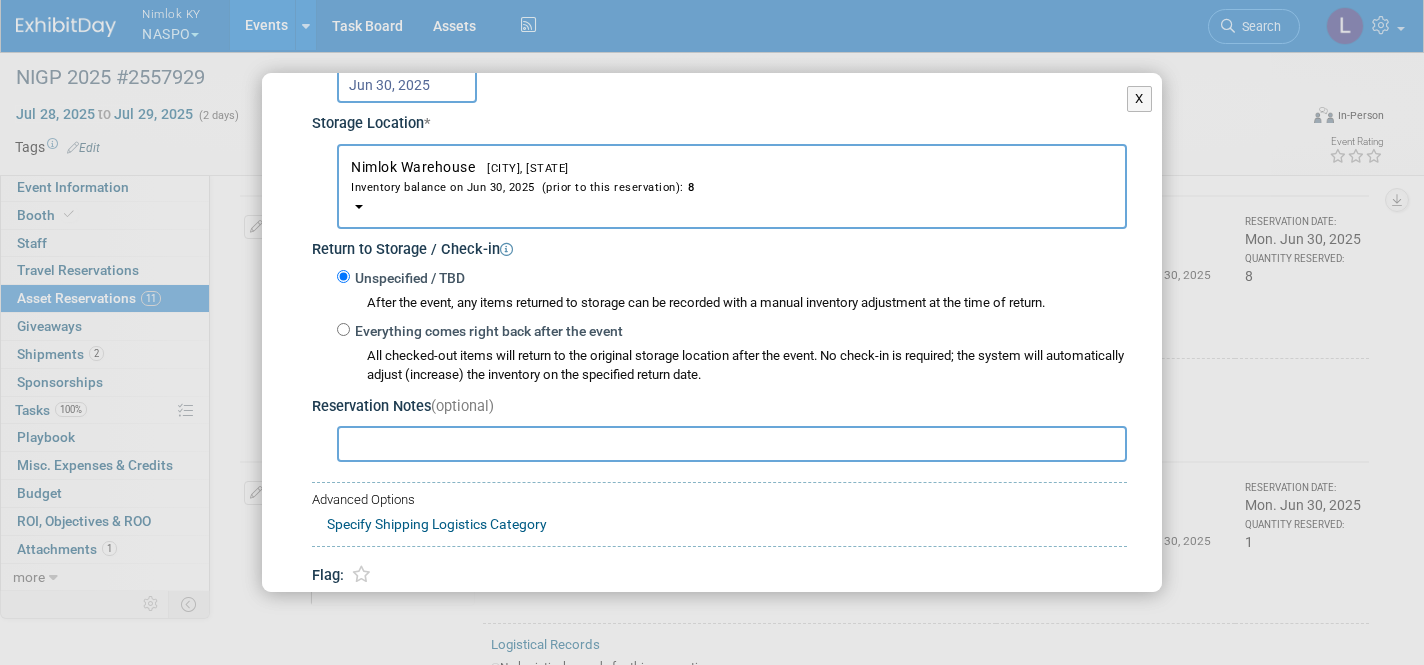 scroll, scrollTop: 292, scrollLeft: 0, axis: vertical 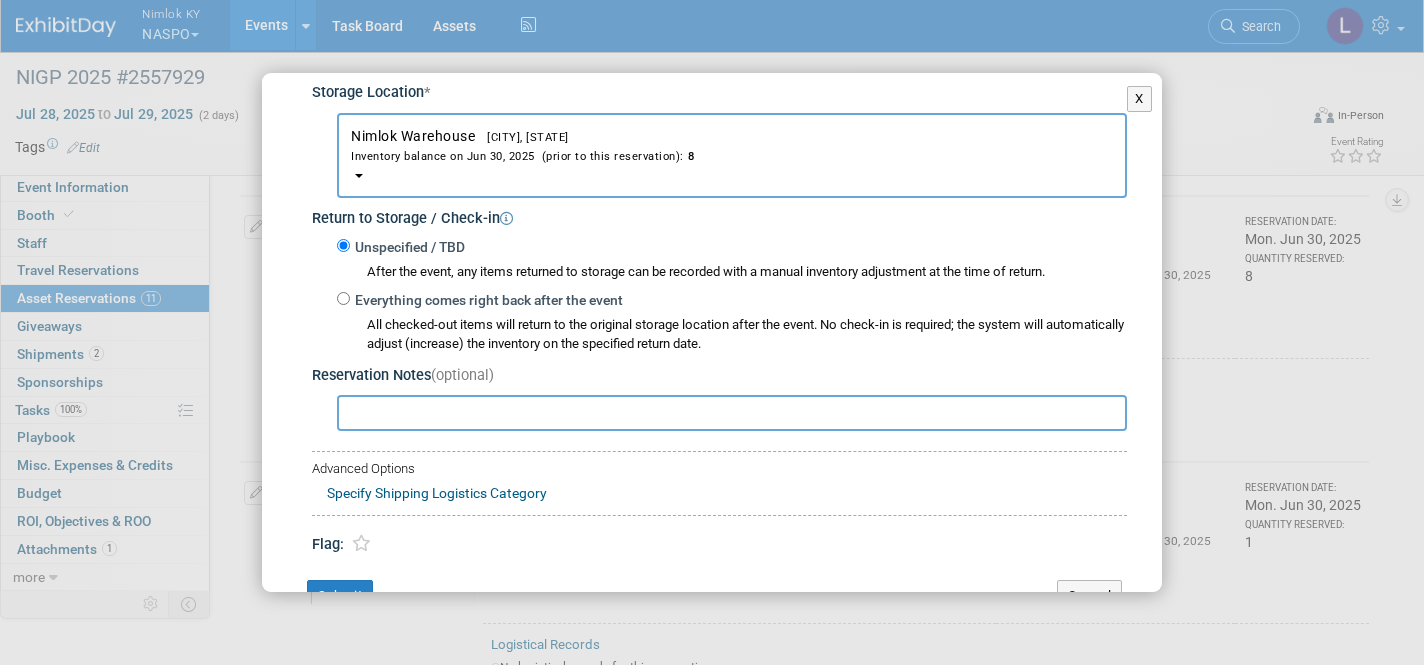 click on "Everything comes right back after the event" at bounding box center (343, 298) 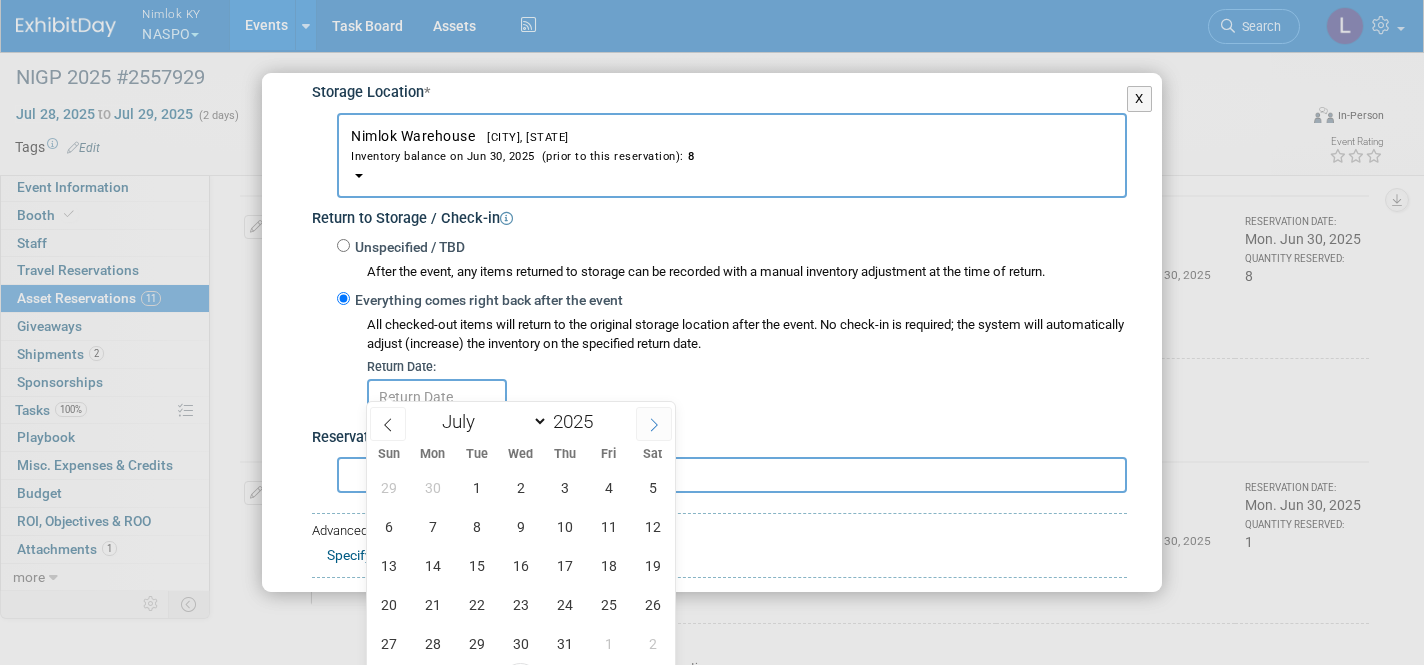click 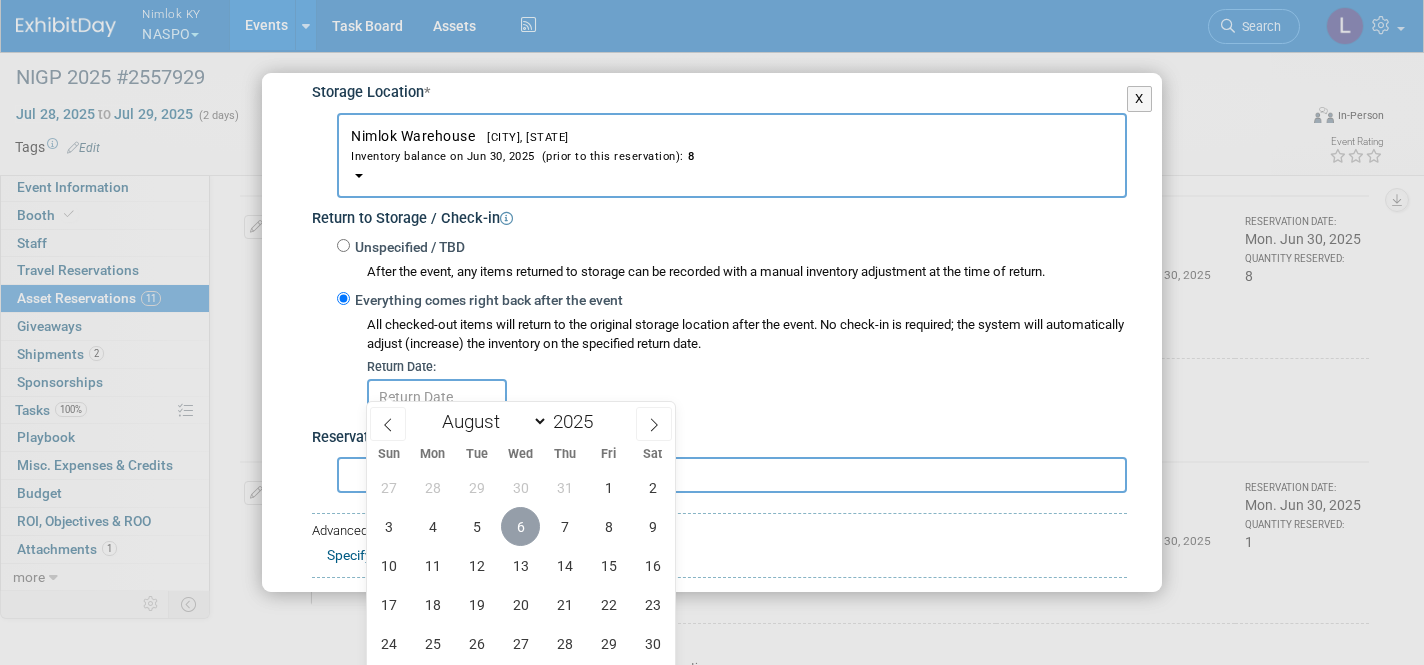 click on "6" at bounding box center [520, 526] 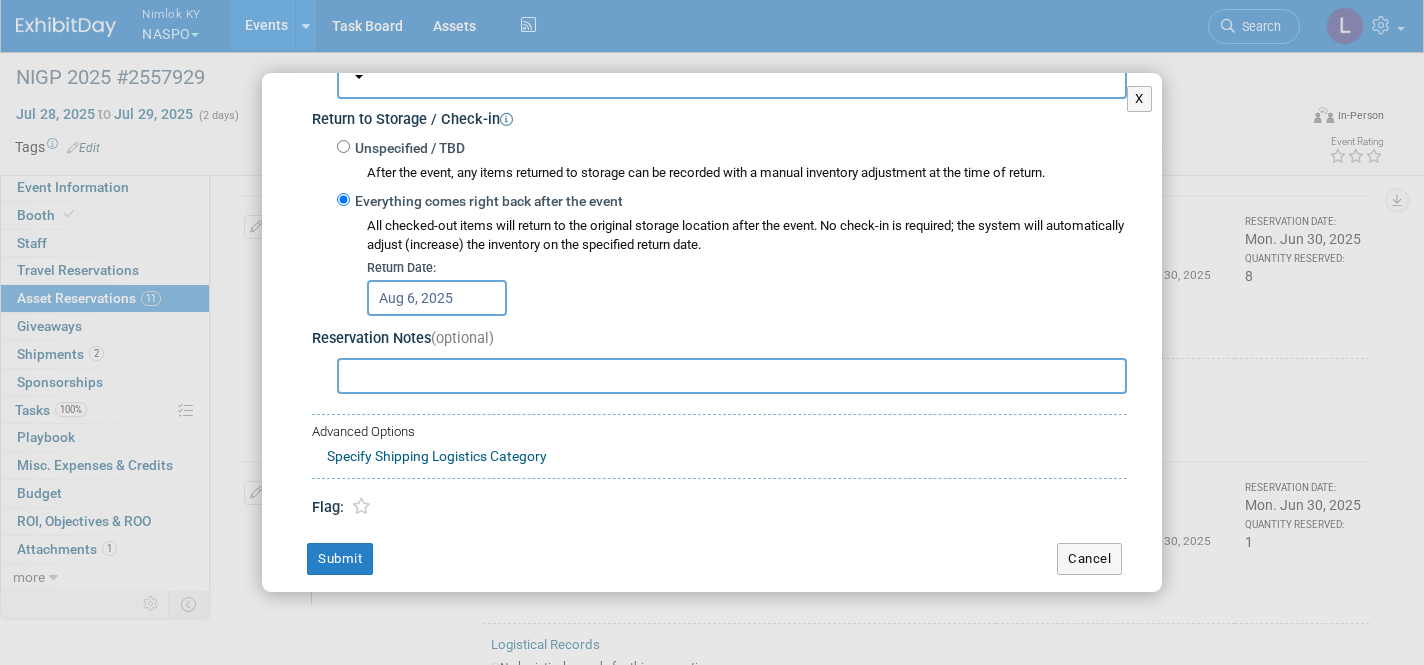 scroll, scrollTop: 390, scrollLeft: 0, axis: vertical 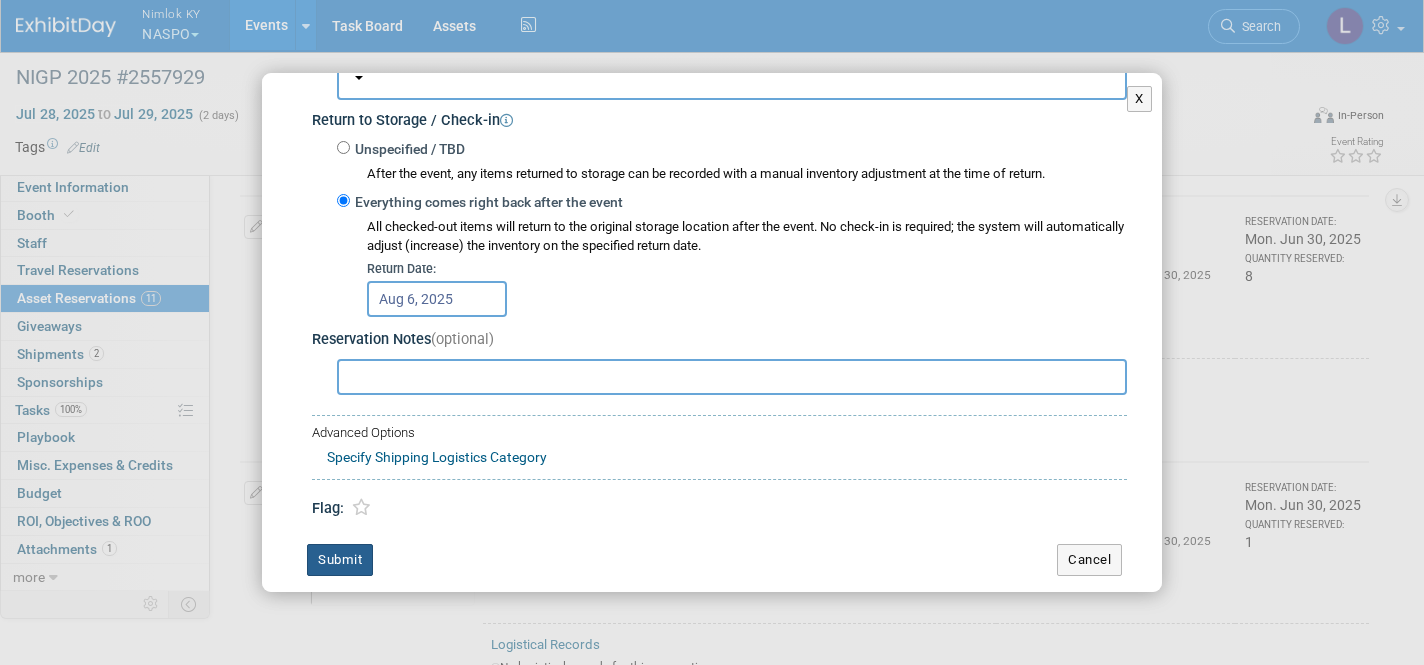 click on "Submit" at bounding box center [340, 560] 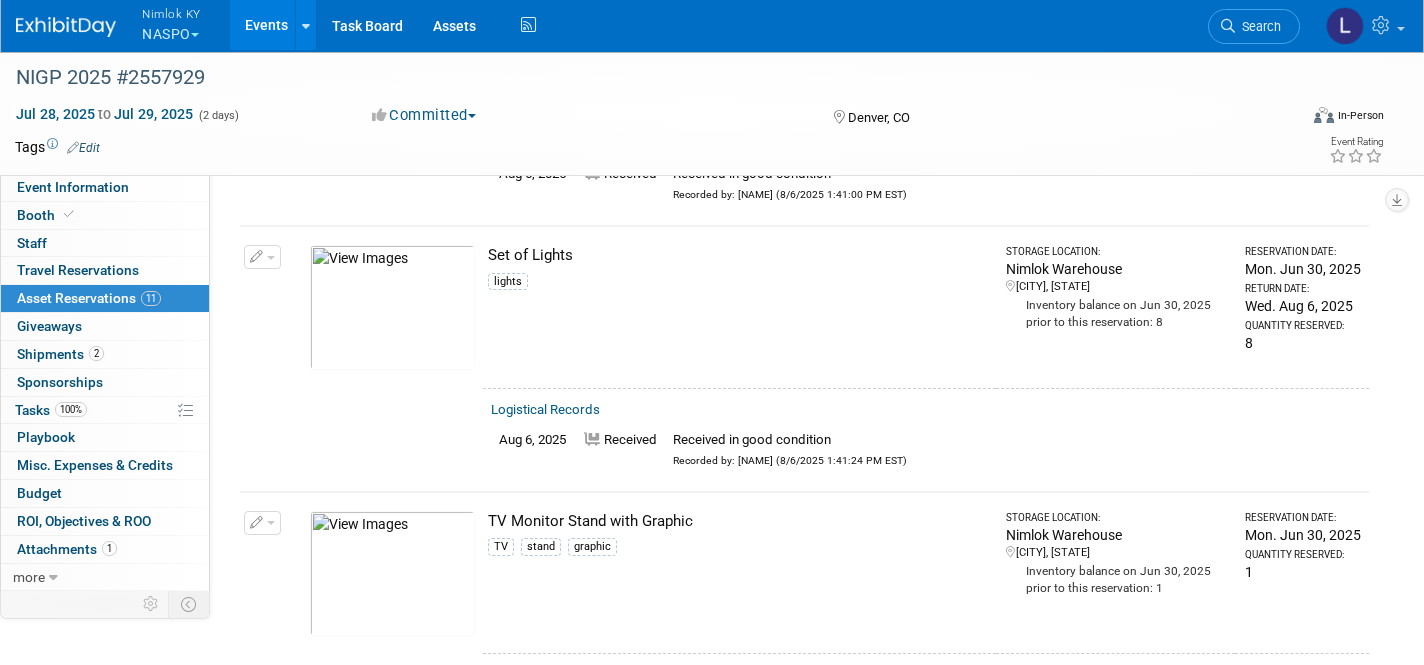 scroll, scrollTop: 2169, scrollLeft: 0, axis: vertical 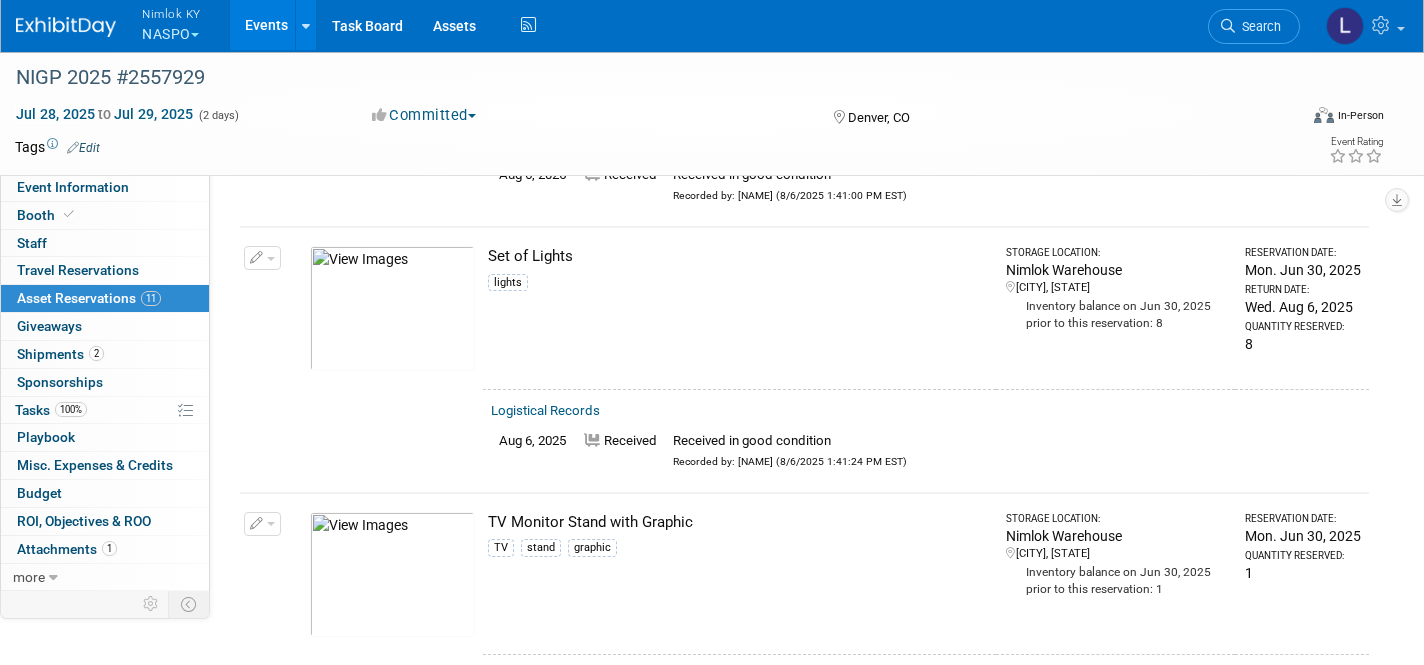 click at bounding box center [262, 258] 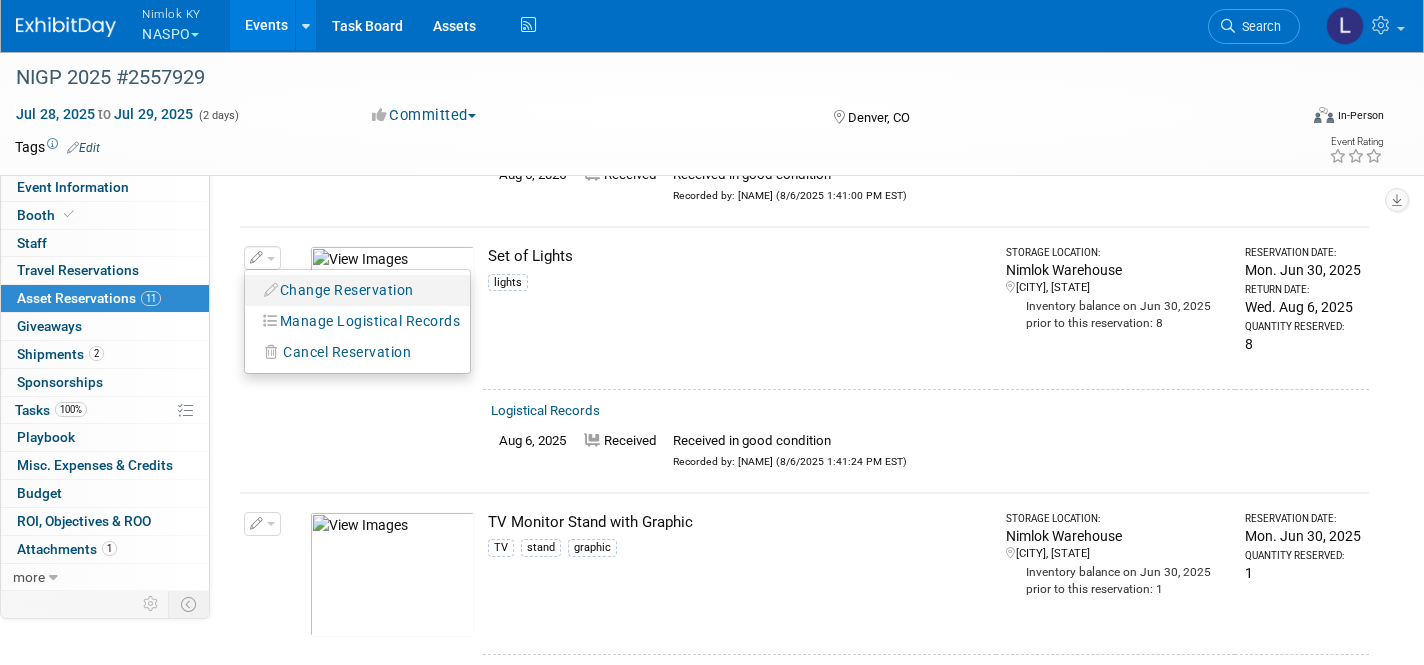 click on "Change Reservation" at bounding box center [339, 290] 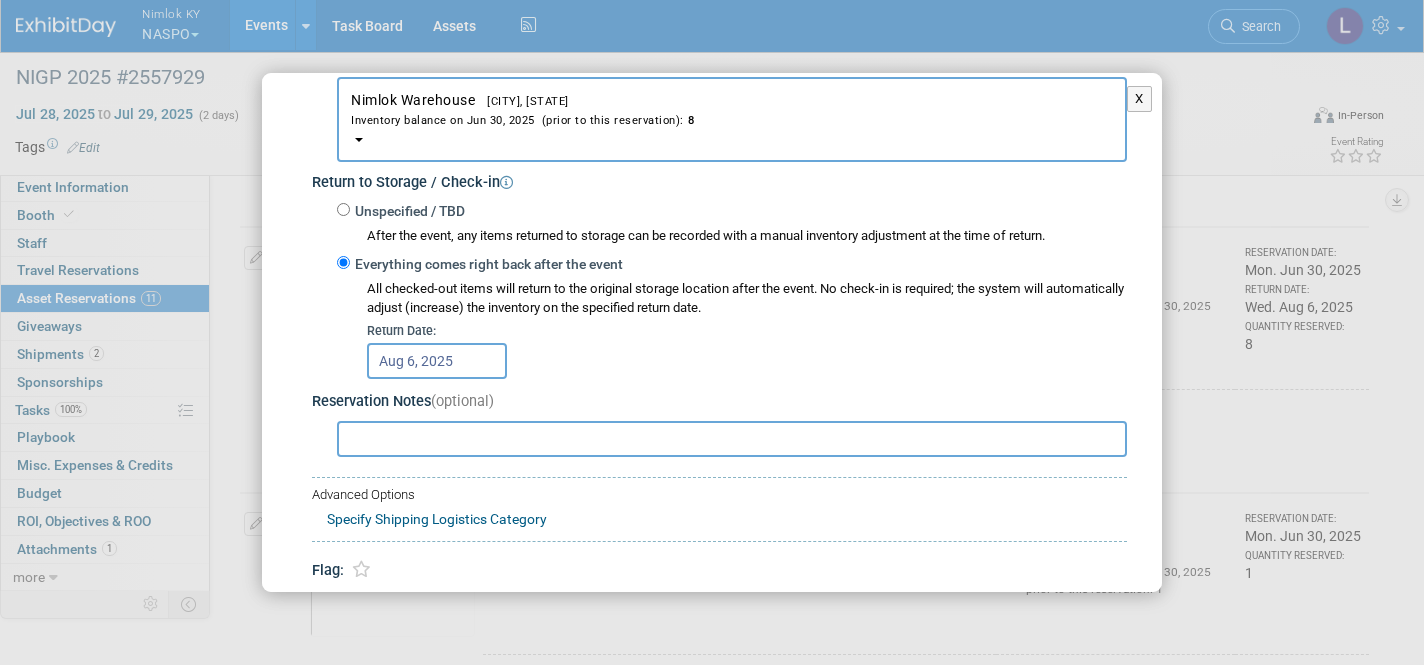 scroll, scrollTop: 344, scrollLeft: 0, axis: vertical 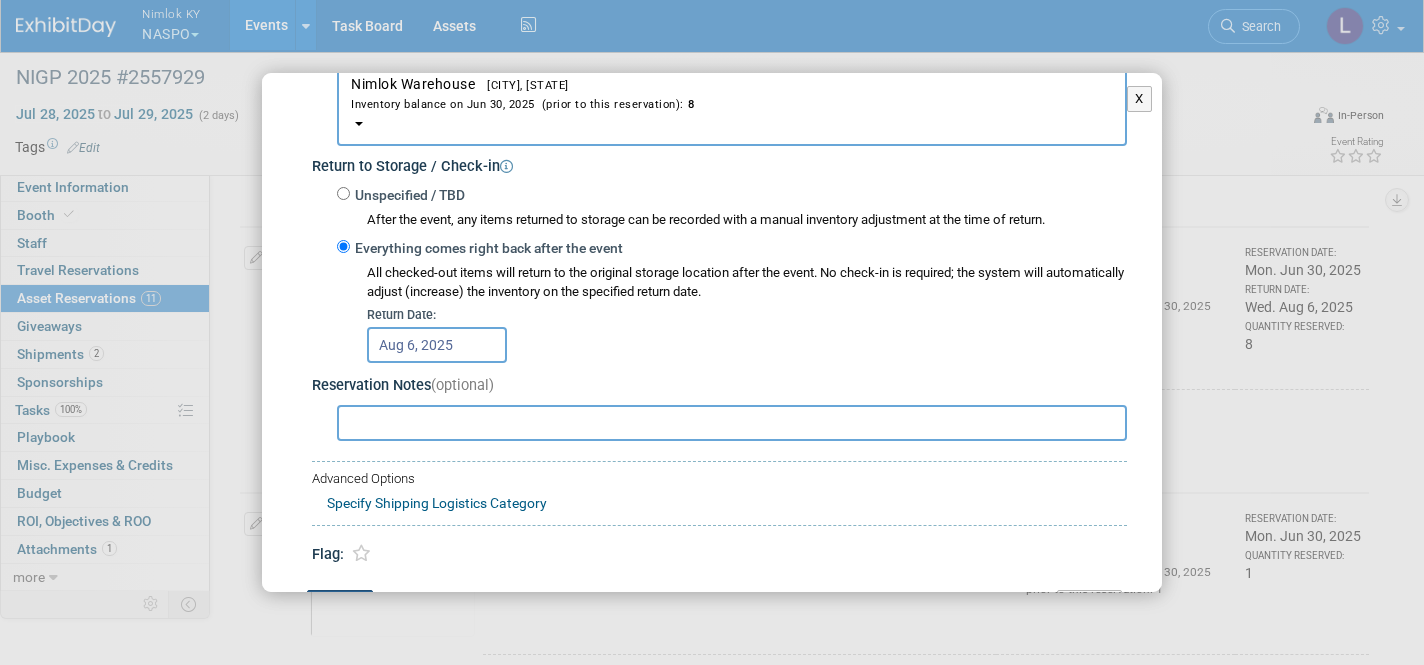 click on "Submit" at bounding box center [340, 606] 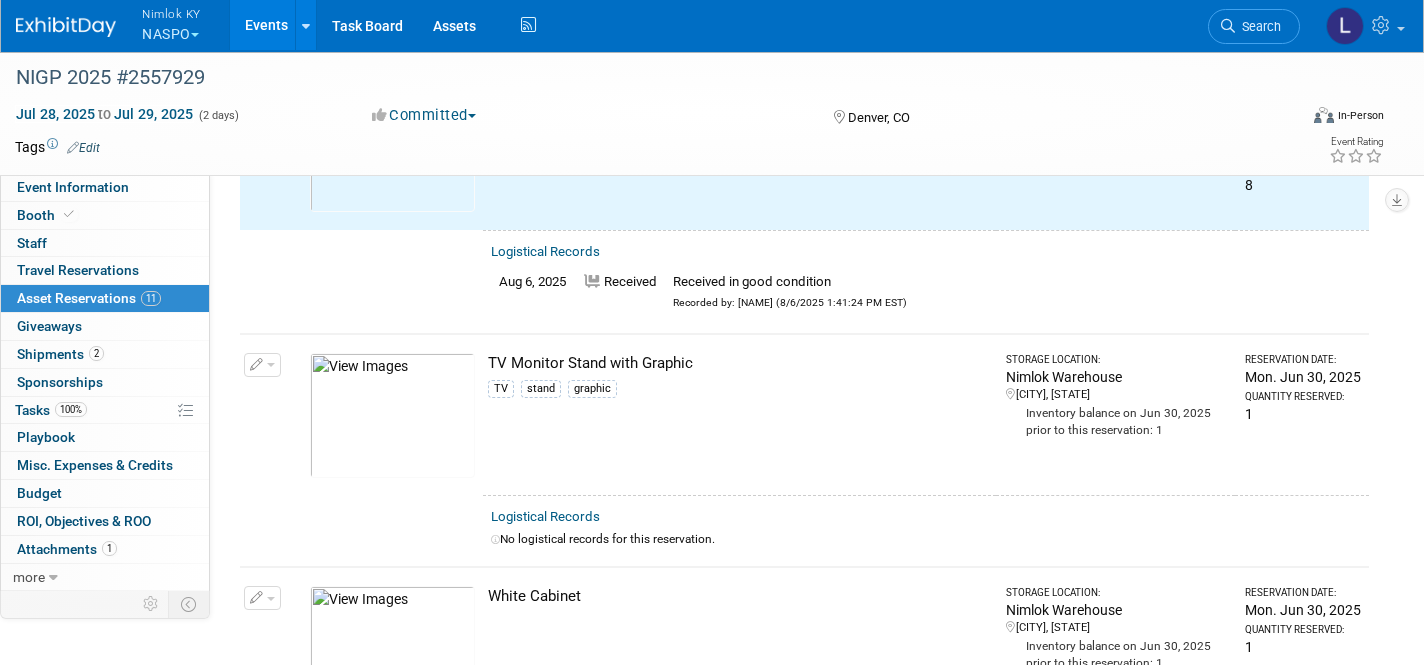 scroll, scrollTop: 2332, scrollLeft: 0, axis: vertical 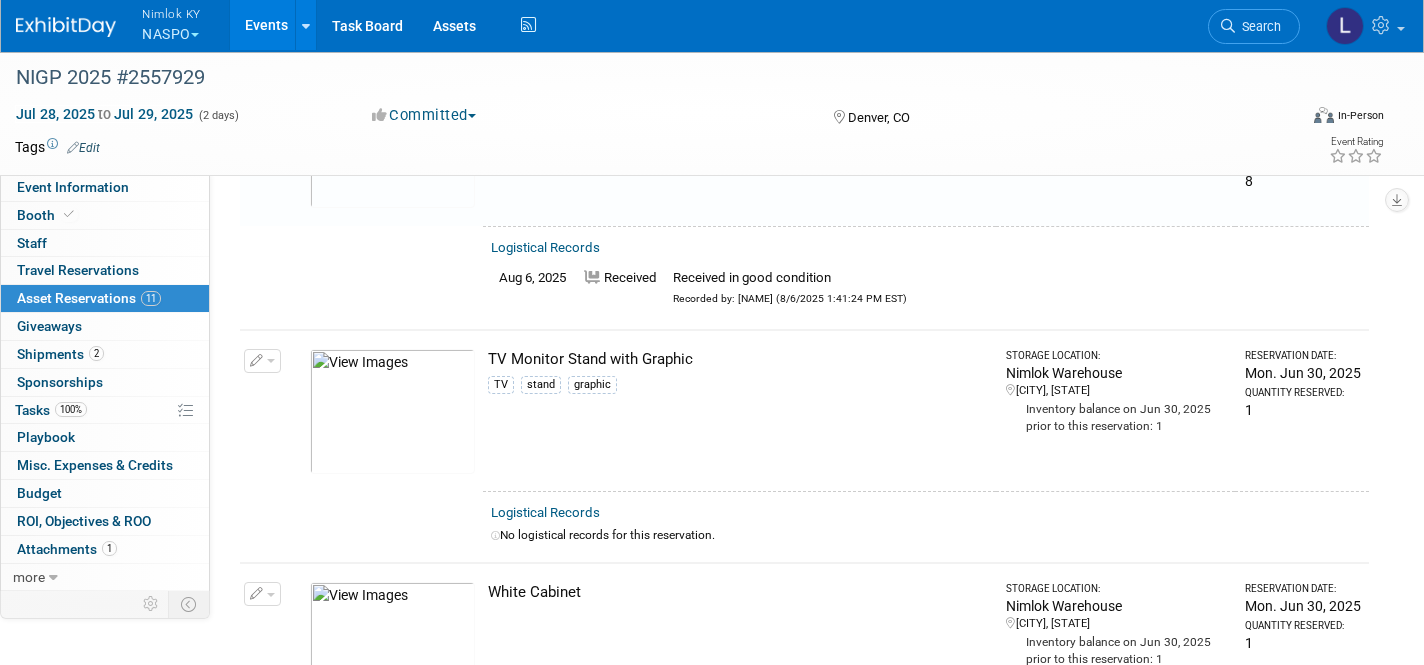 click on "Logistical Records" at bounding box center [545, 512] 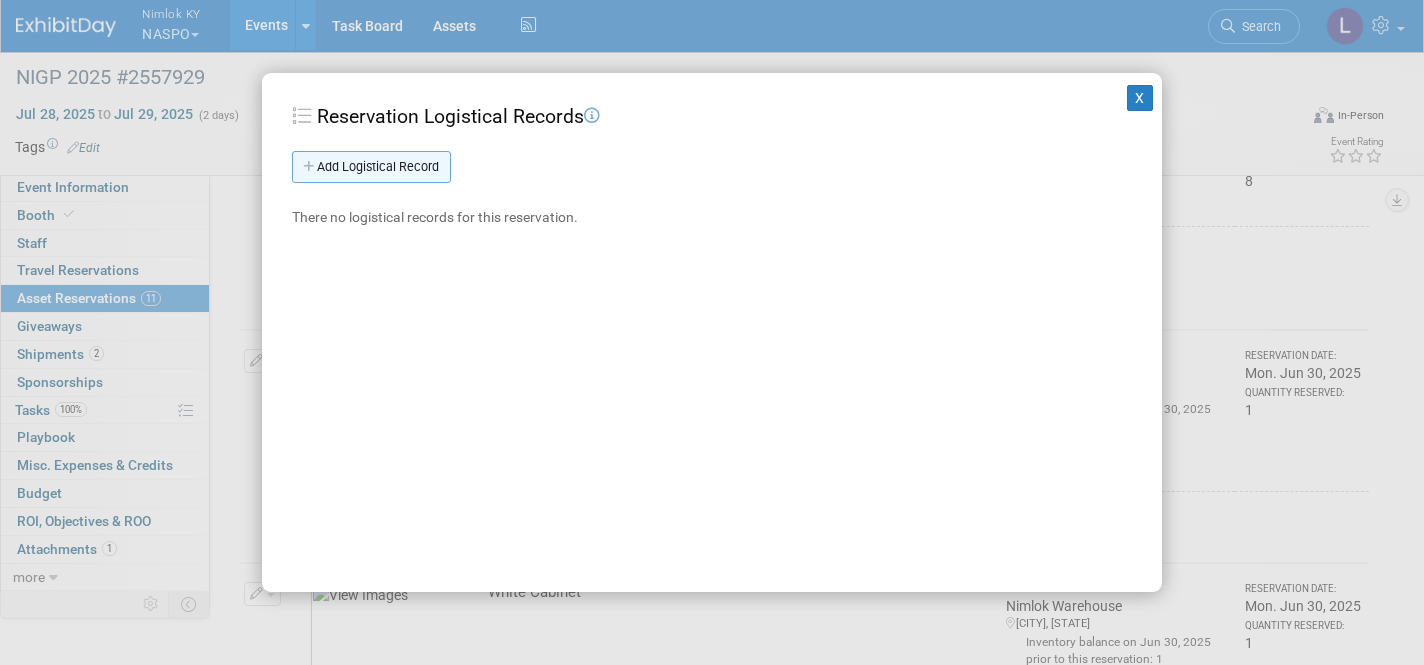 click on "Add Logistical Record" at bounding box center (371, 167) 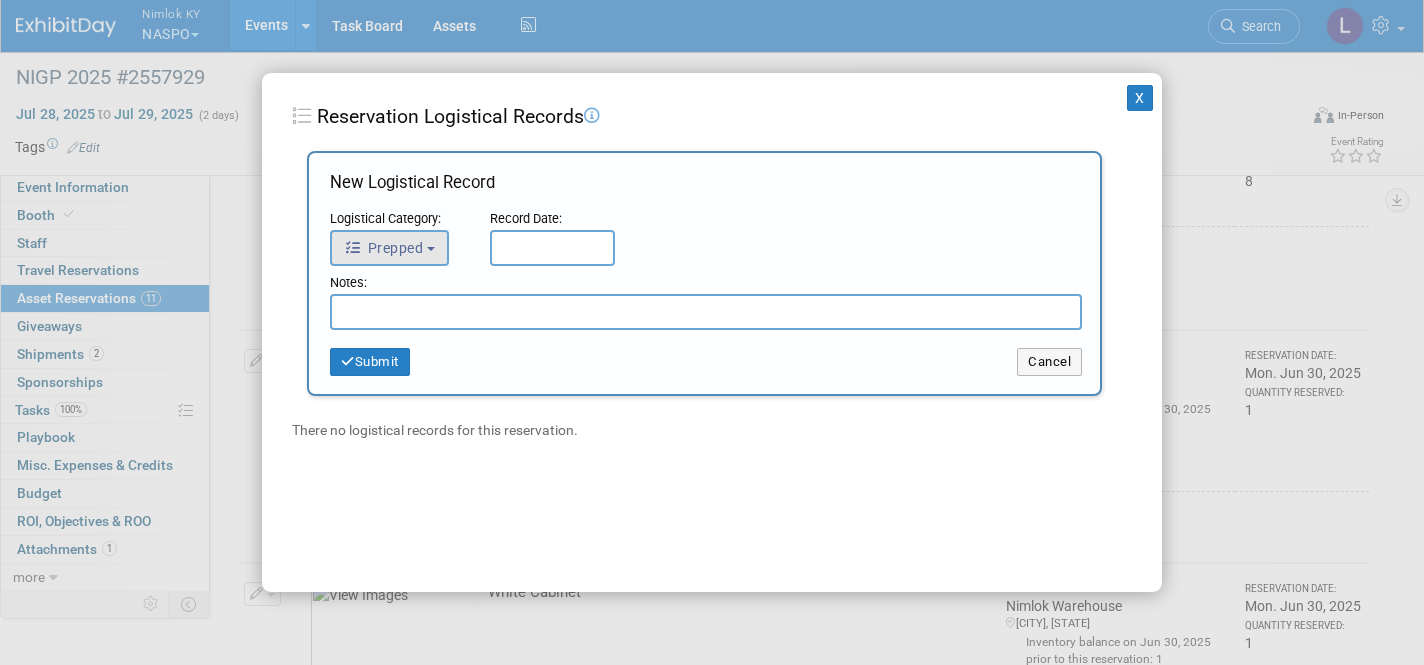 click on "Prepped" at bounding box center (389, 248) 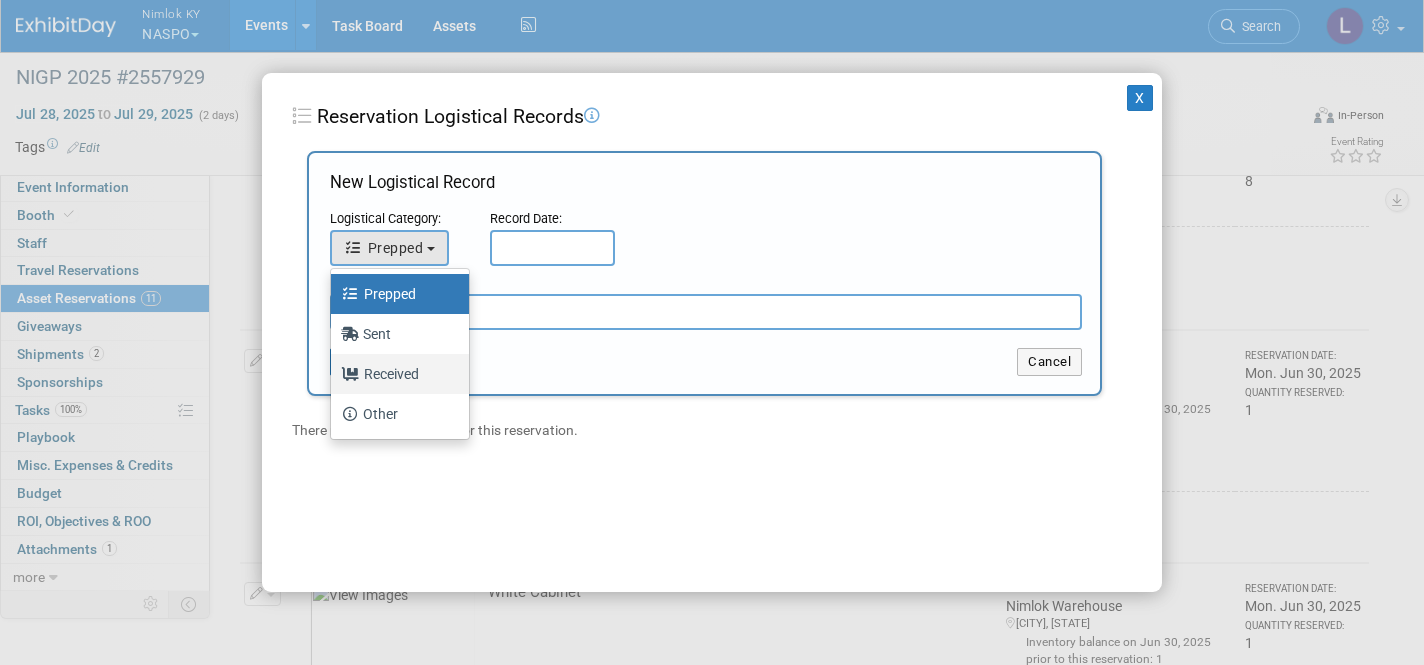 click on "Received" at bounding box center [395, 374] 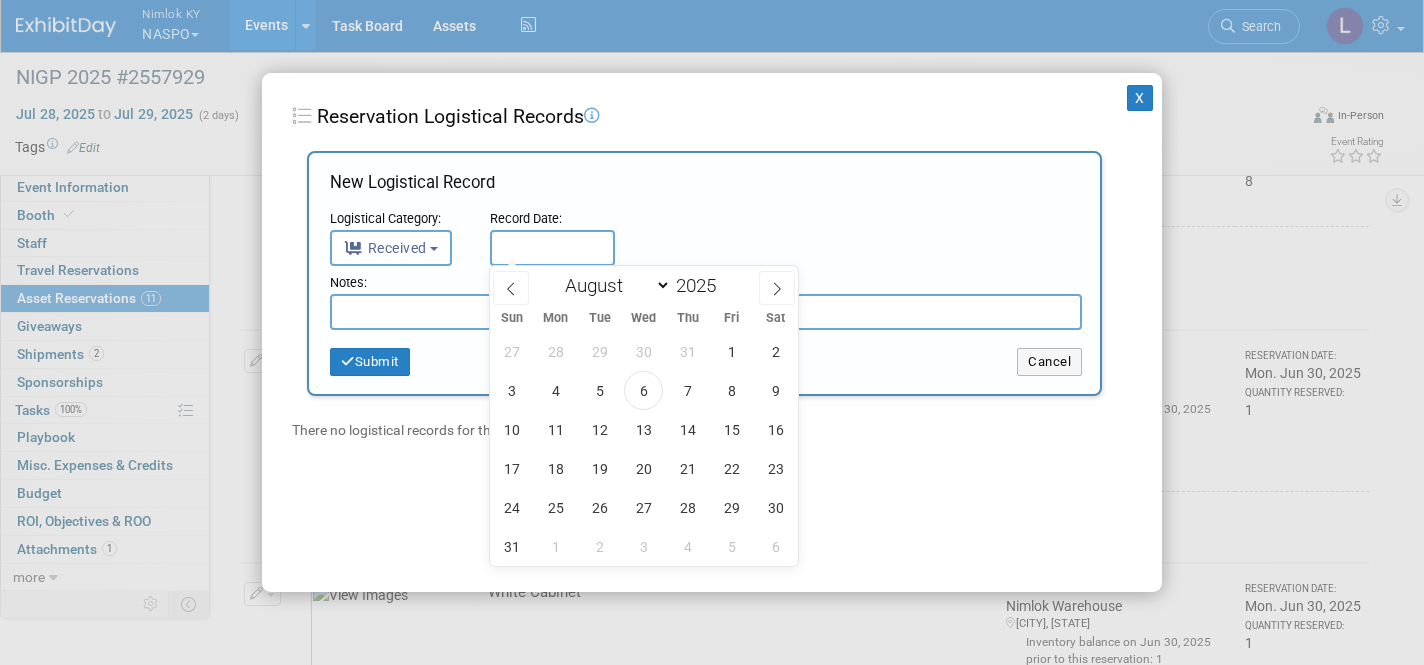 click at bounding box center (552, 248) 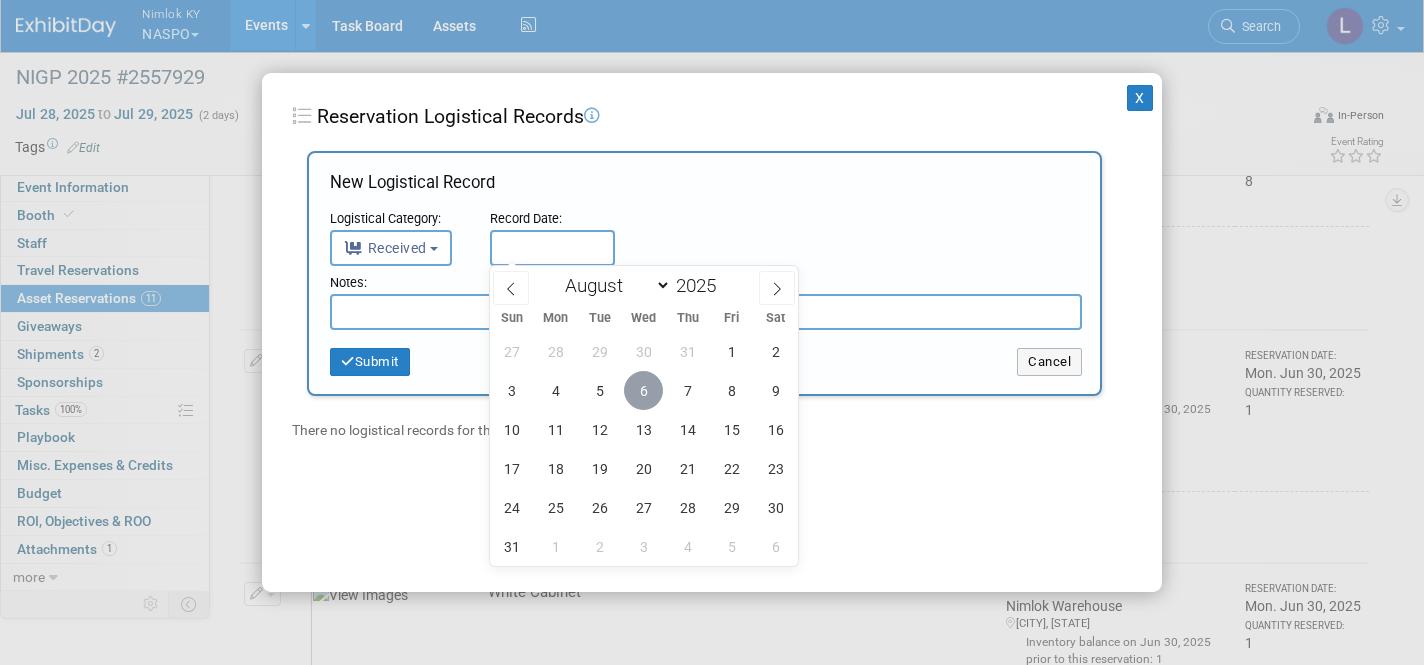 click on "6" at bounding box center (643, 390) 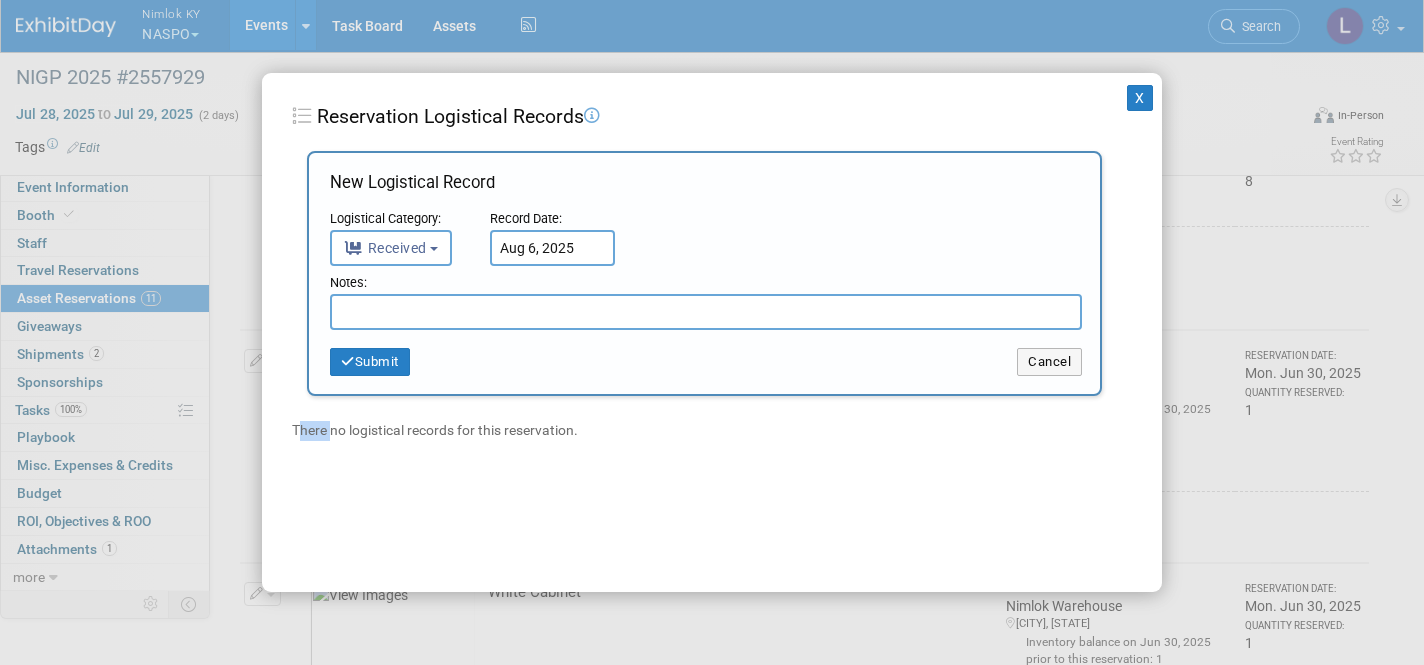 click on "Add Logistical Record
New Logistical Record
Logistical Category:
<i class="fas fa-tasks" style="padding: 6px 6px 6px 1px;"></i> Prepped
<i class="fas fa-shipping-fast" style="padding: 6px 4px 6px 0px;"></i> Sent
<i class="fas fa-dolly-flatbed" style="padding: 6px 5px 6px 0px;"></i> Received" at bounding box center [704, 296] 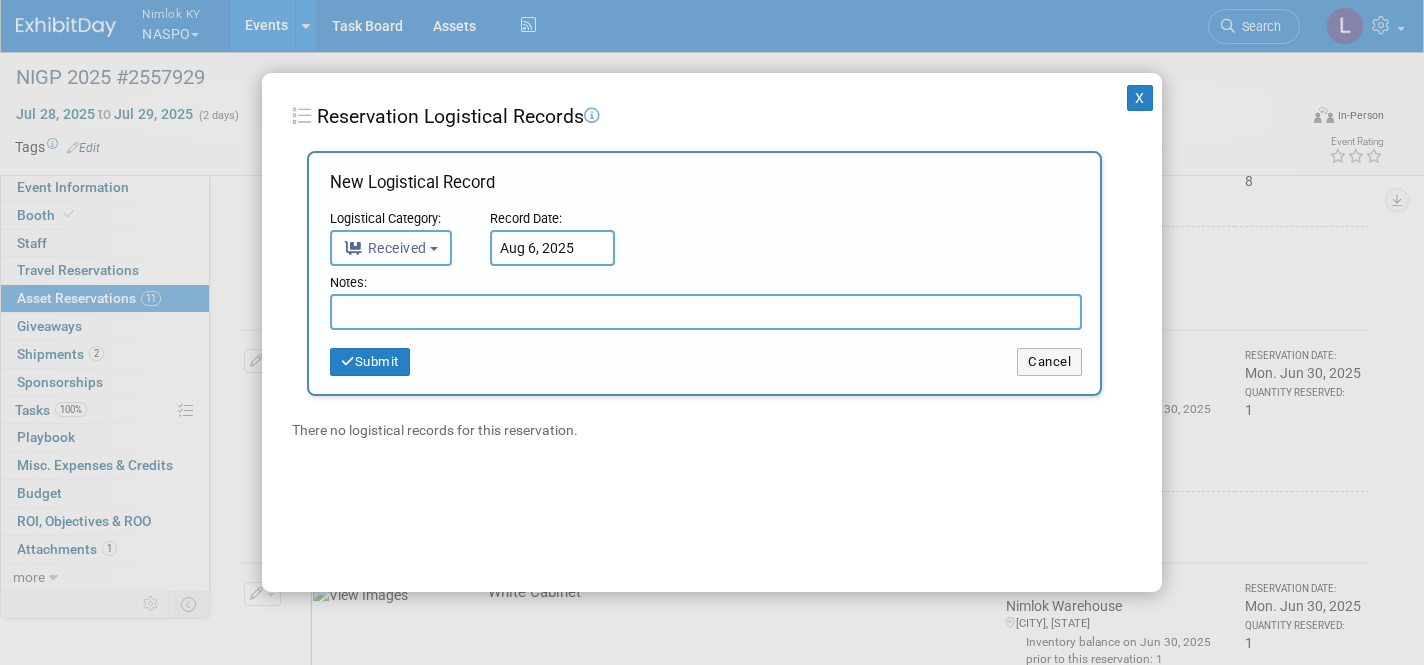 click at bounding box center (706, 312) 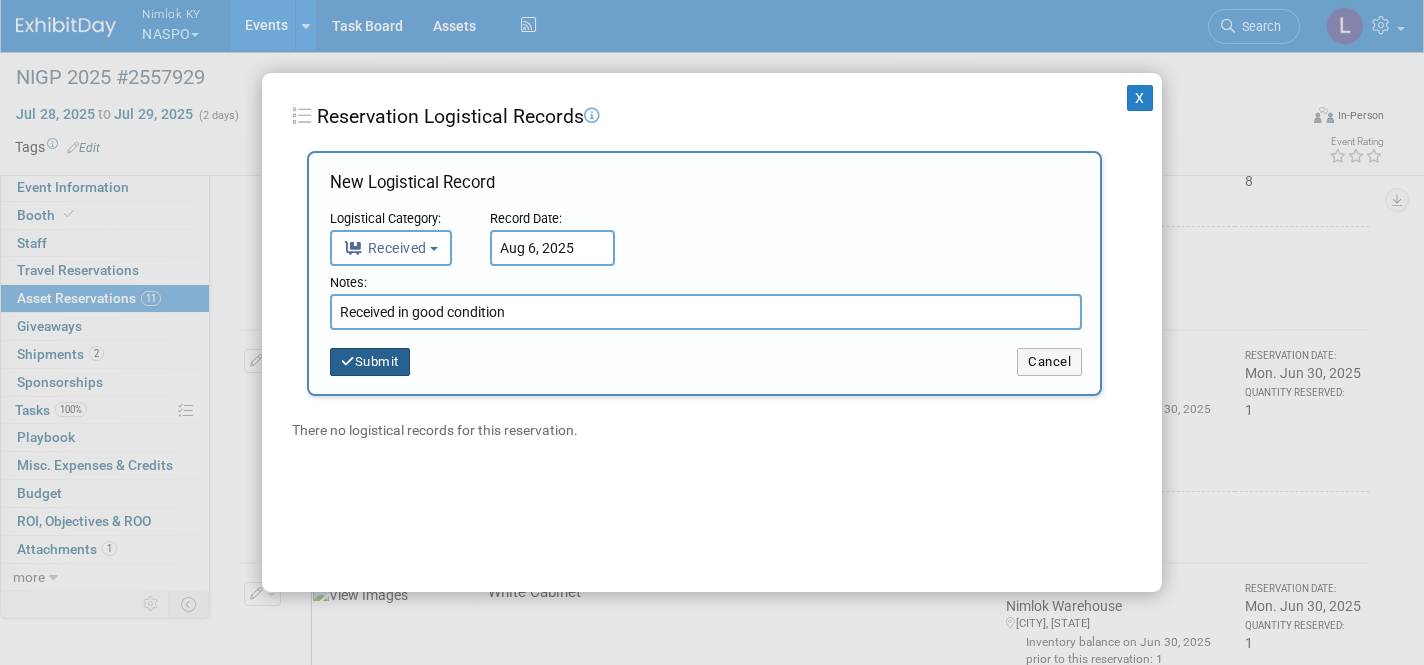type on "Received in good condition" 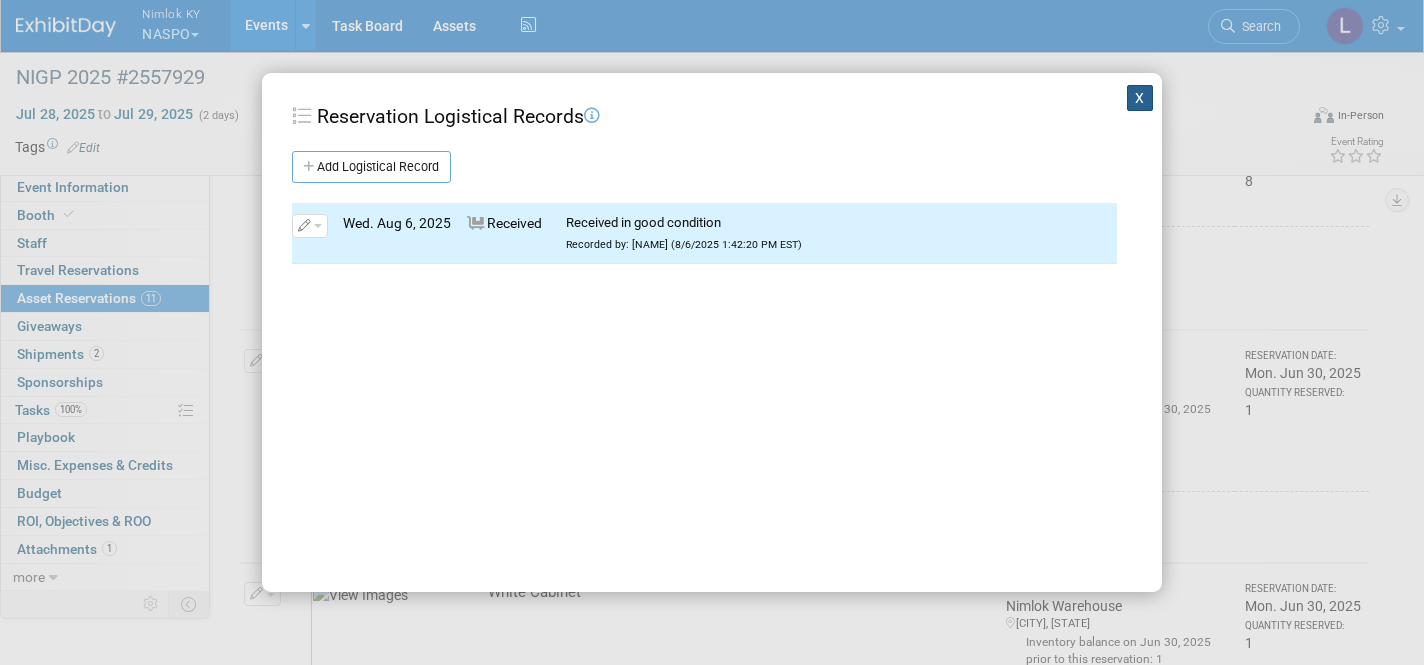 click on "X" at bounding box center (1140, 98) 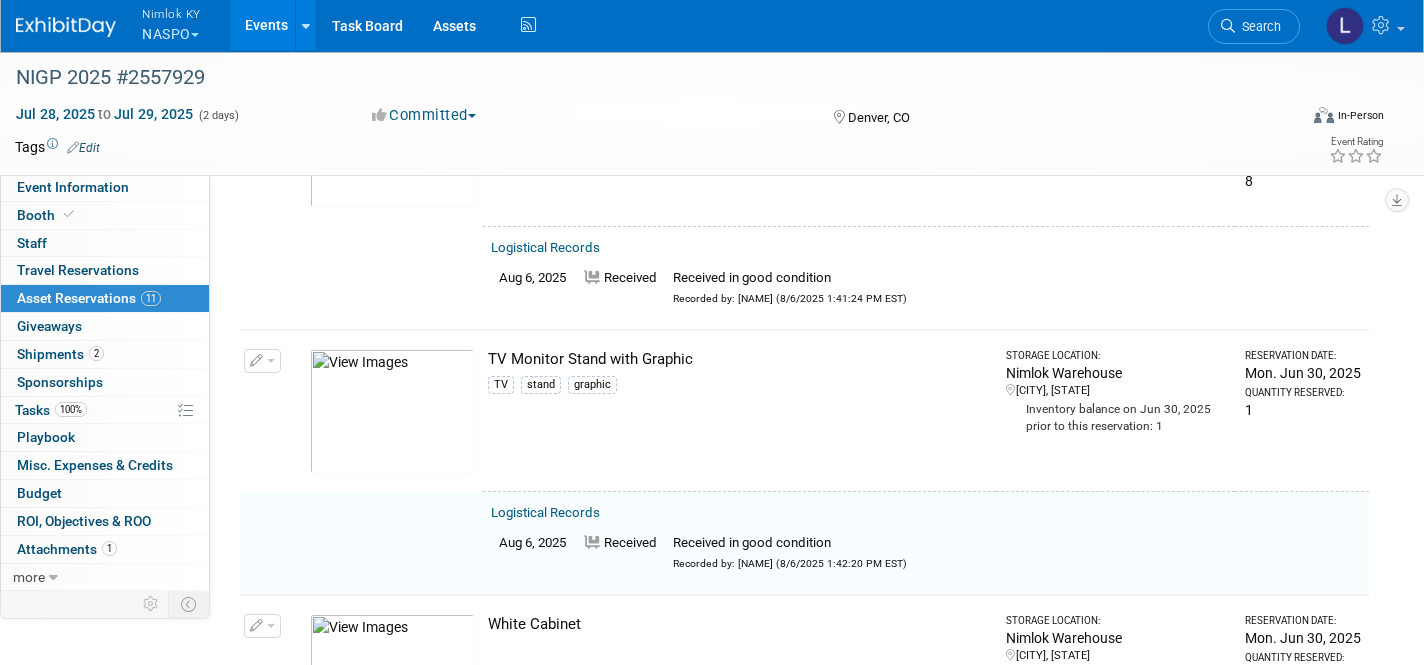 click at bounding box center (262, 361) 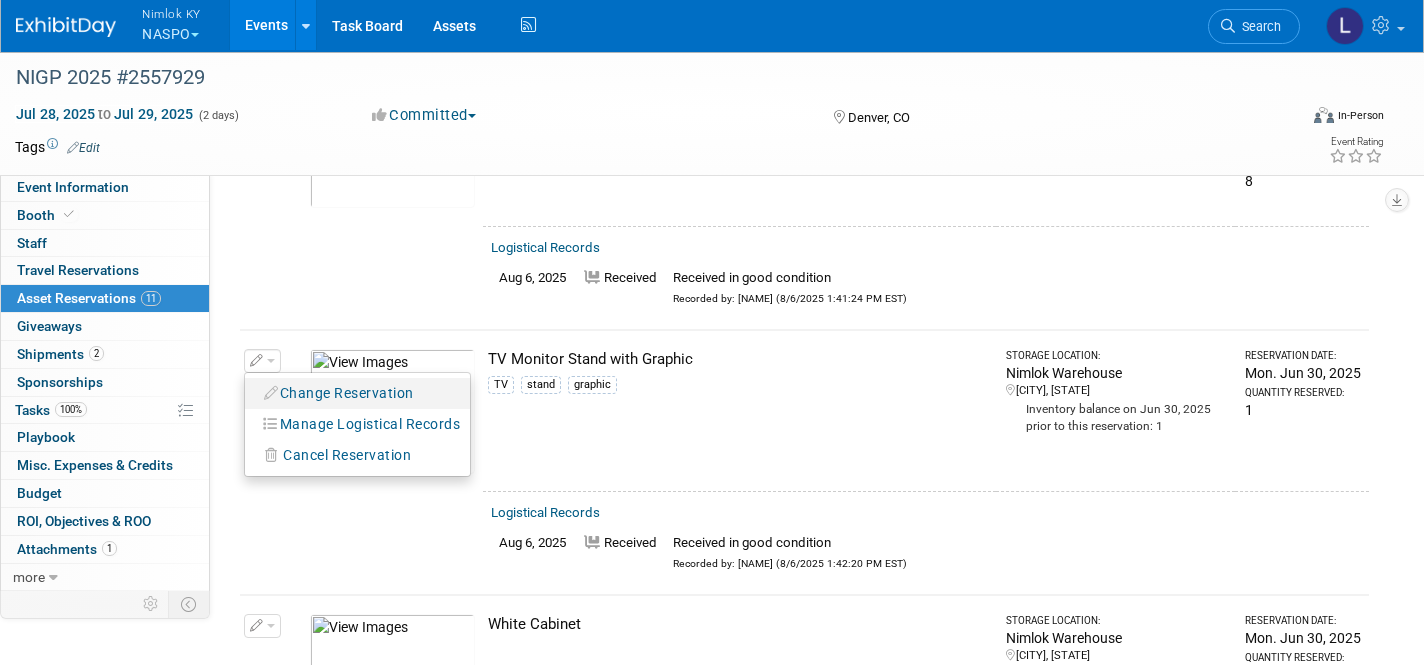 click on "Change Reservation" at bounding box center [339, 393] 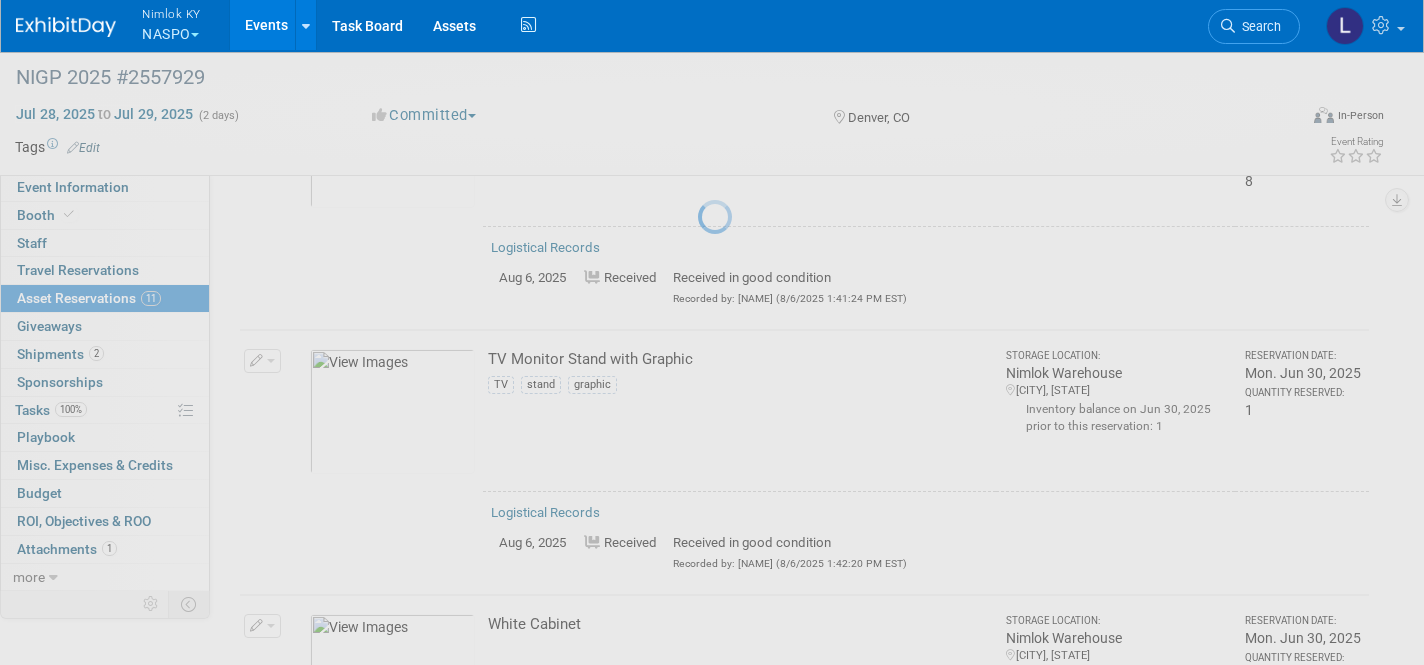 select on "7" 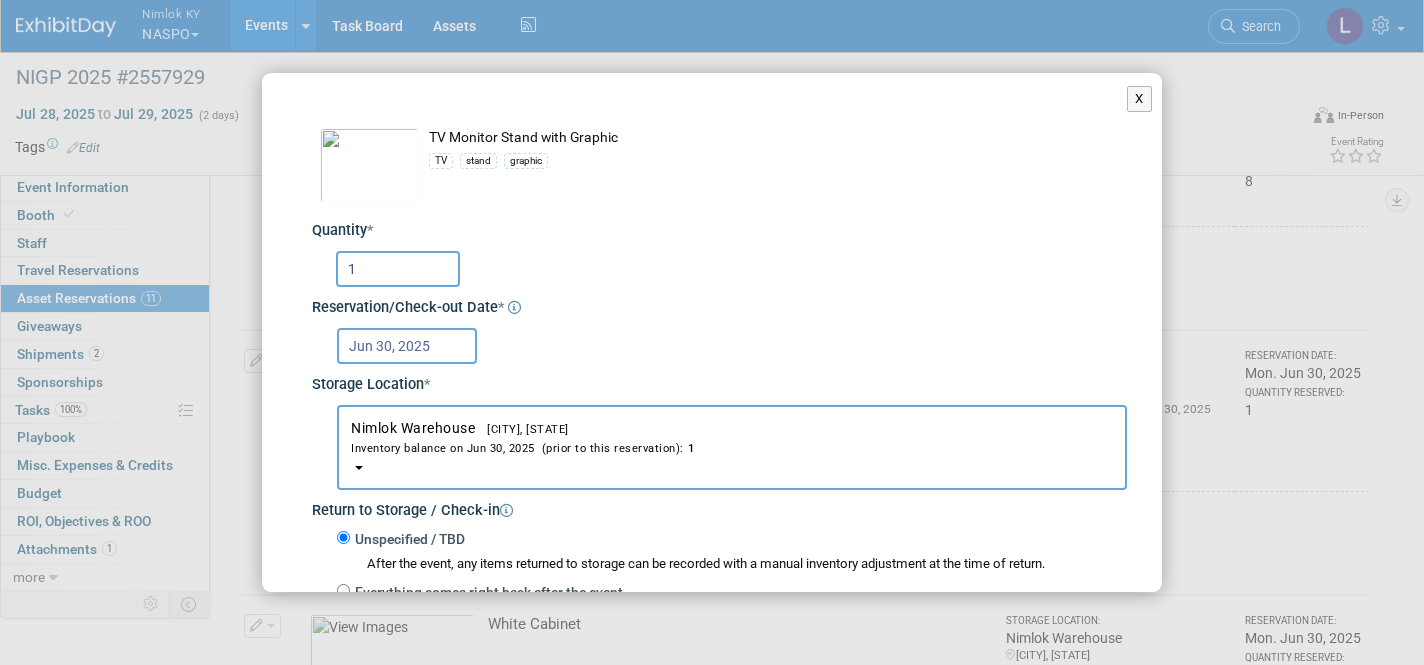 scroll, scrollTop: 228, scrollLeft: 0, axis: vertical 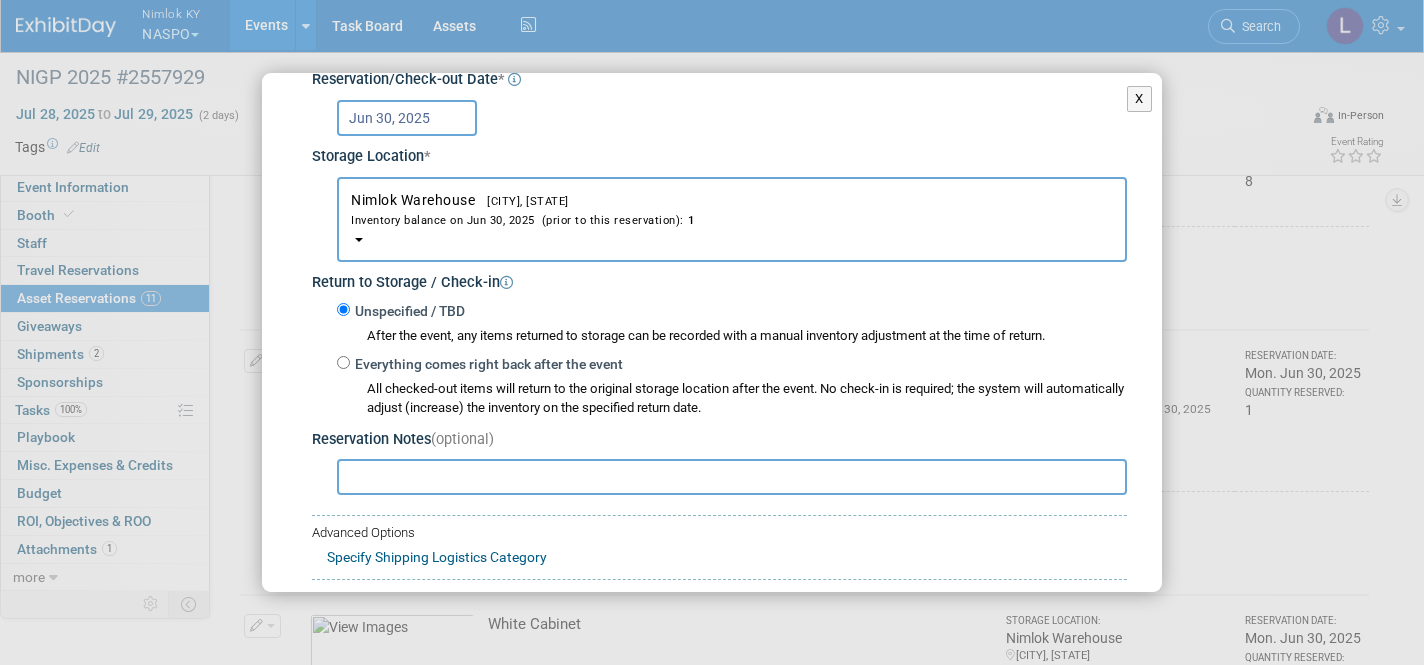 click on "Everything comes right back after the event" at bounding box center (343, 362) 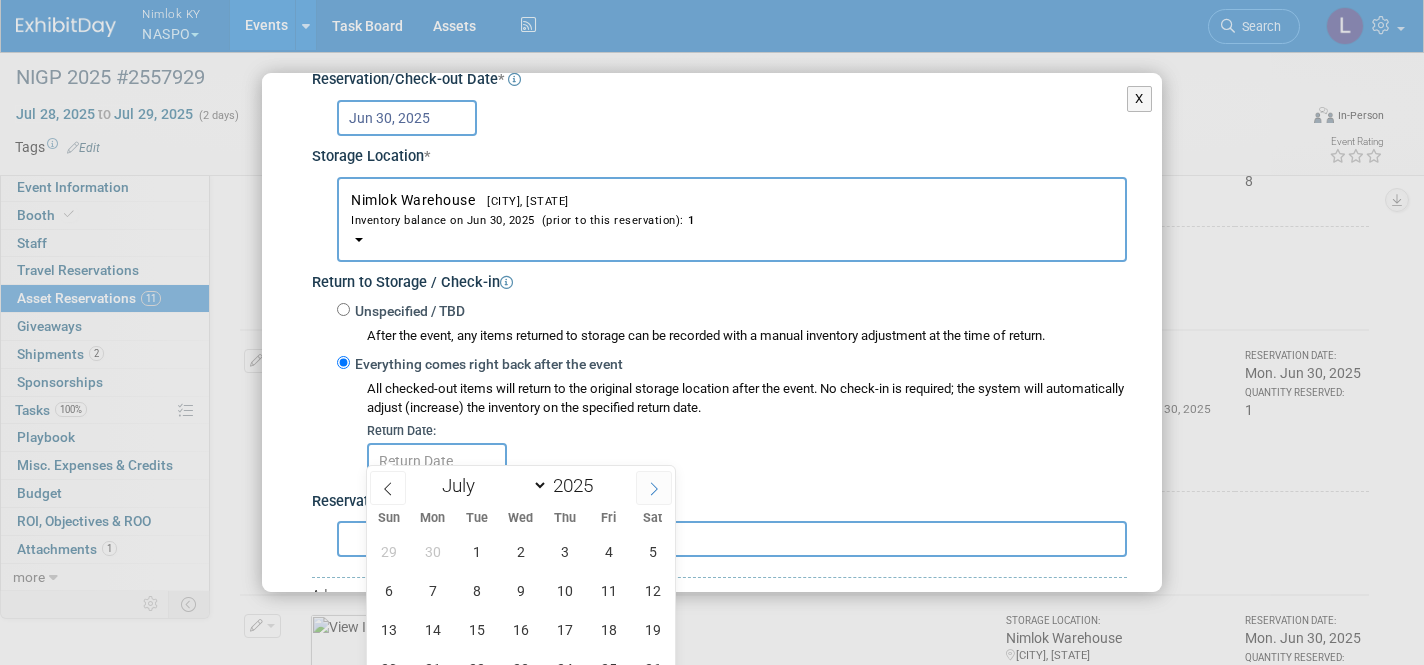 click 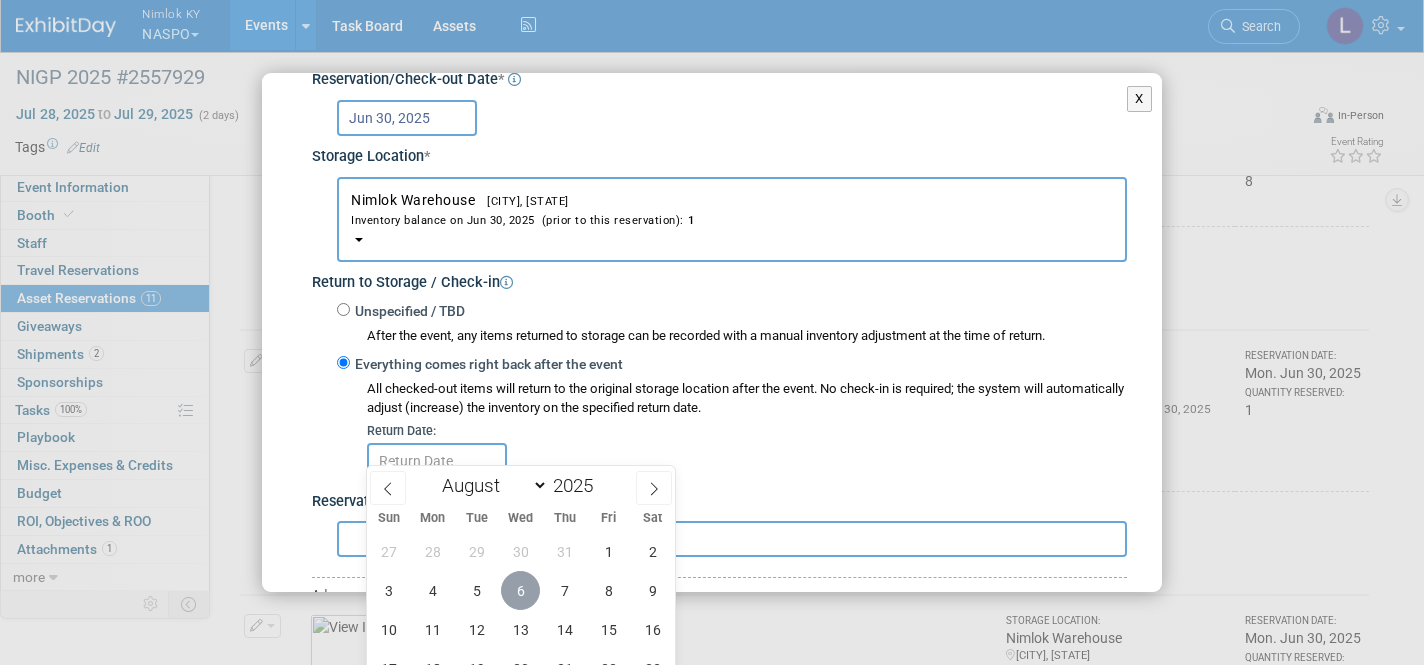 click on "6" at bounding box center (520, 590) 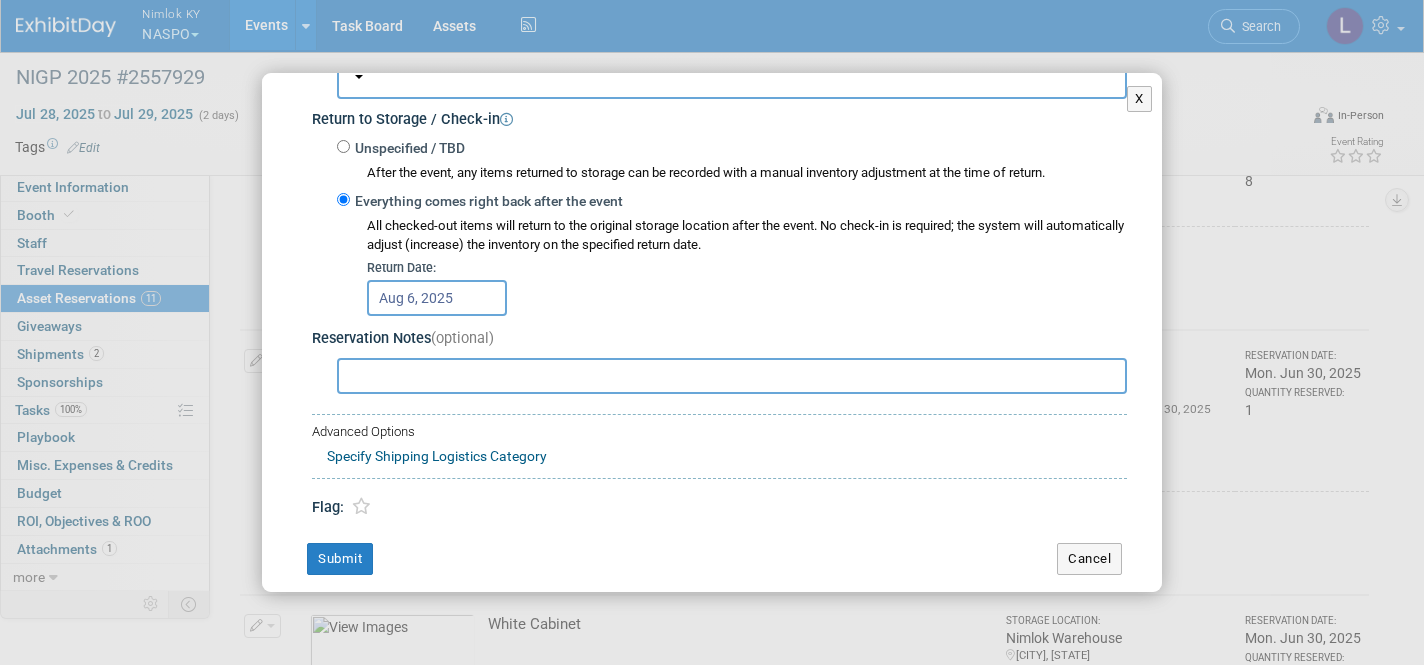 scroll, scrollTop: 390, scrollLeft: 0, axis: vertical 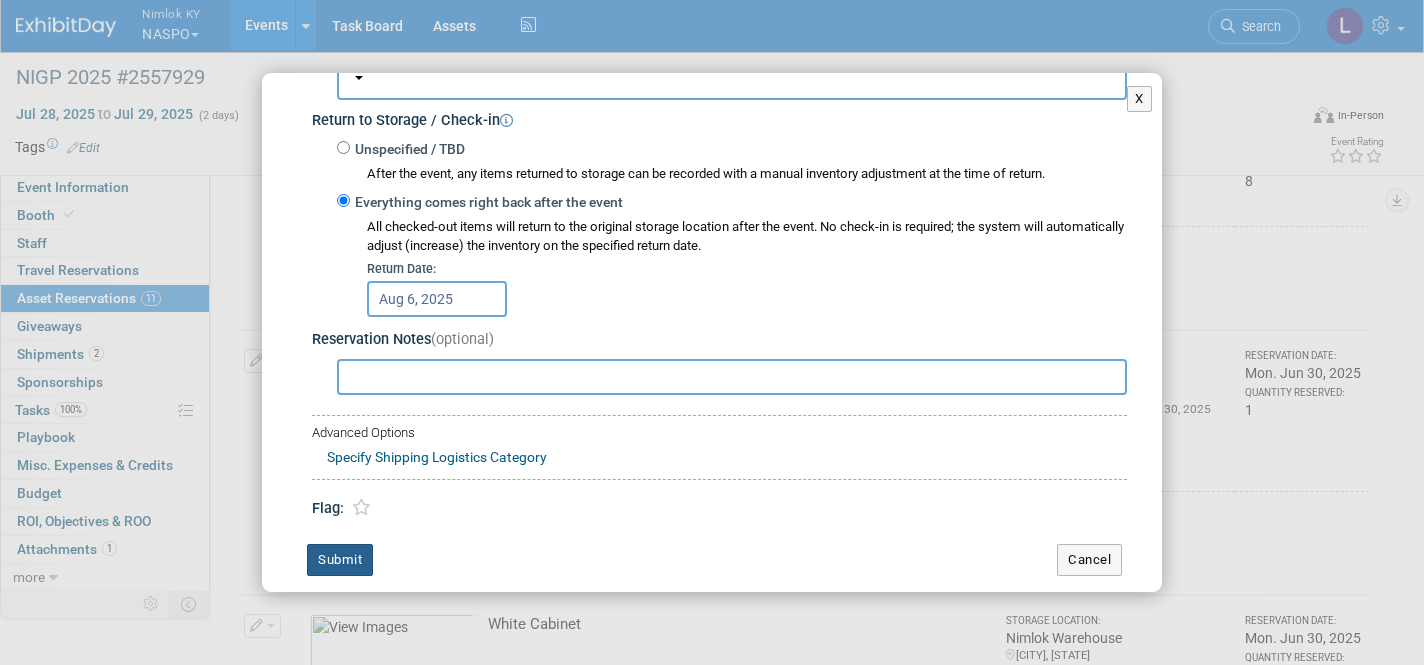 click on "Submit" at bounding box center (340, 560) 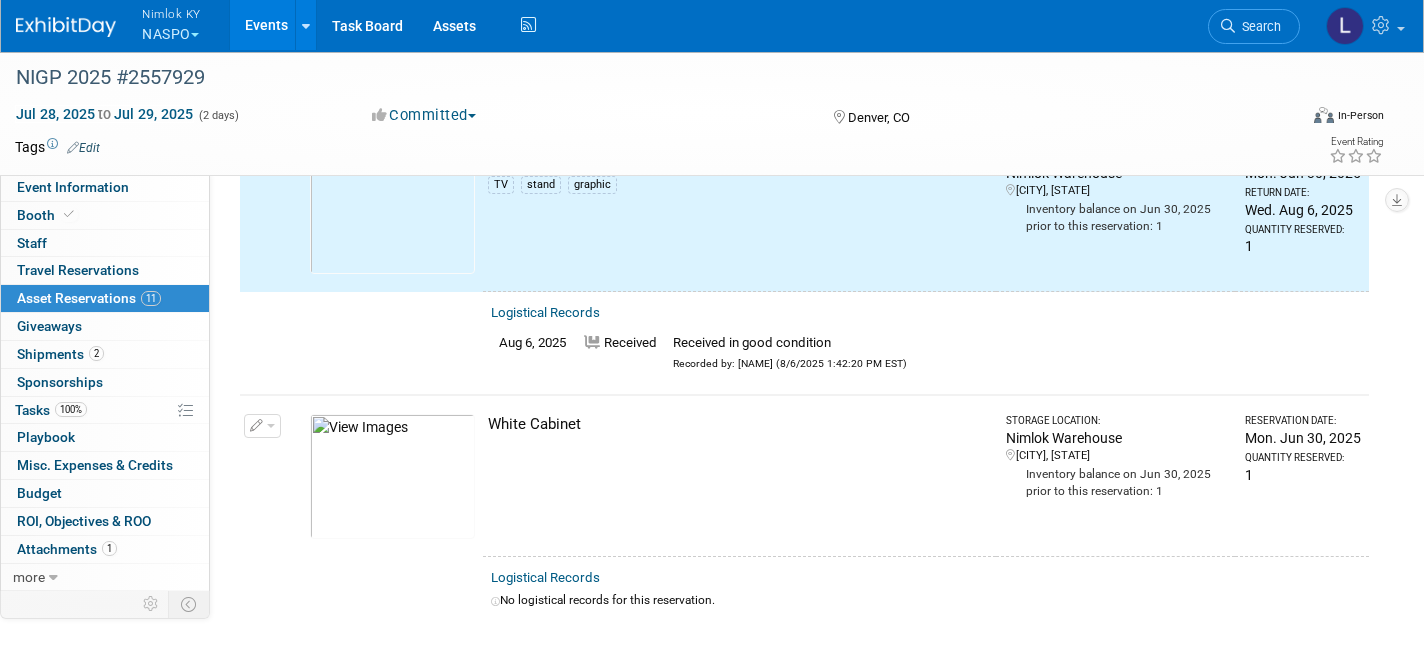 scroll, scrollTop: 2552, scrollLeft: 0, axis: vertical 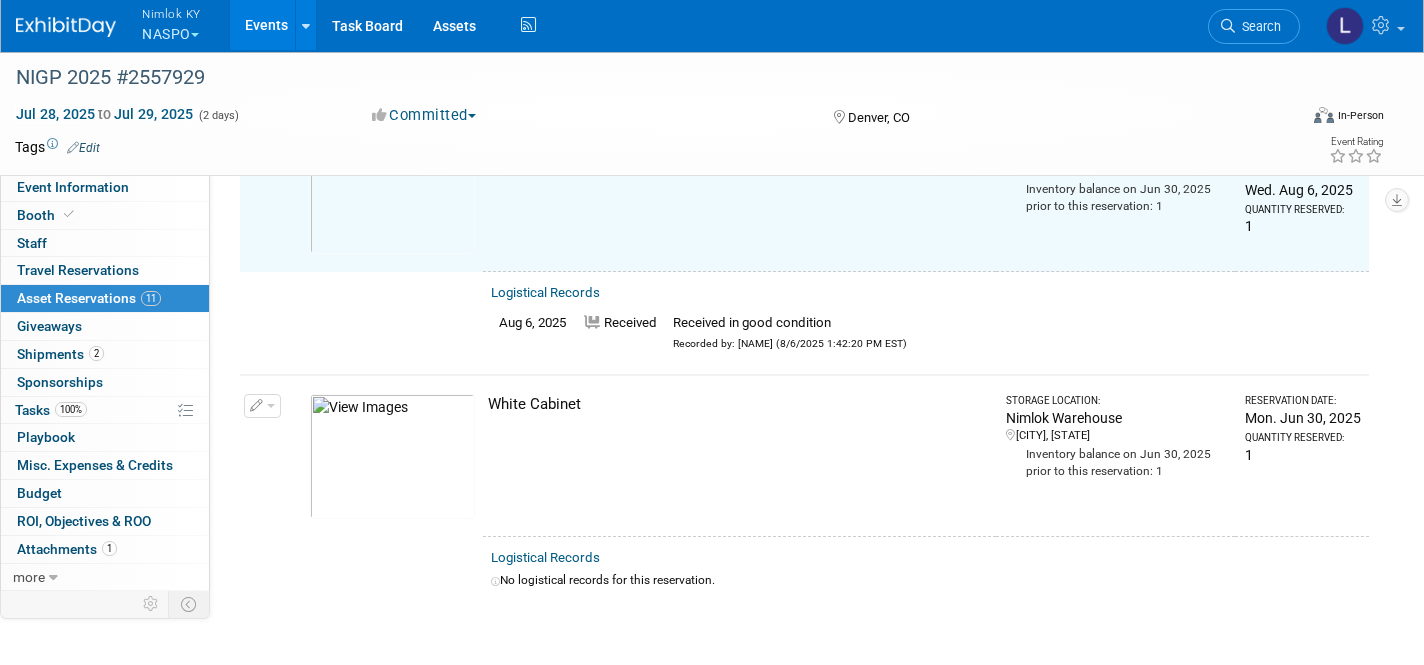 click on "Logistical Records" at bounding box center (545, 557) 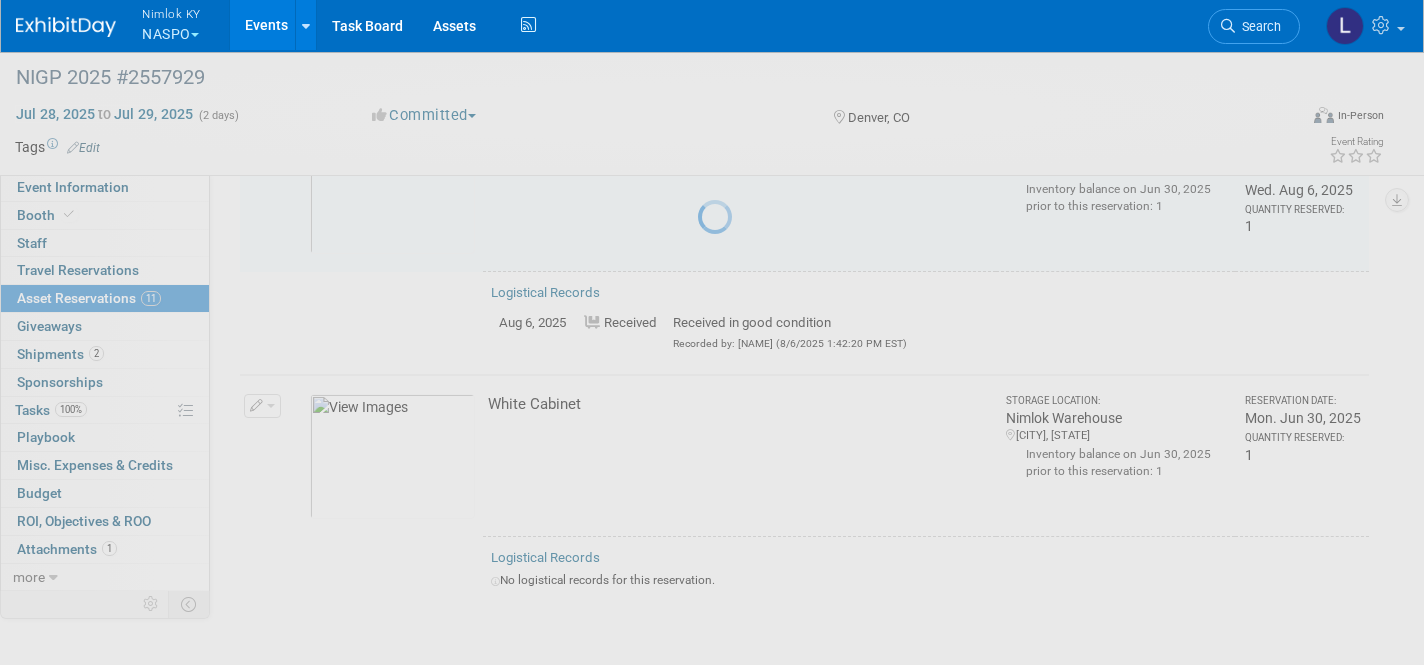select on "7" 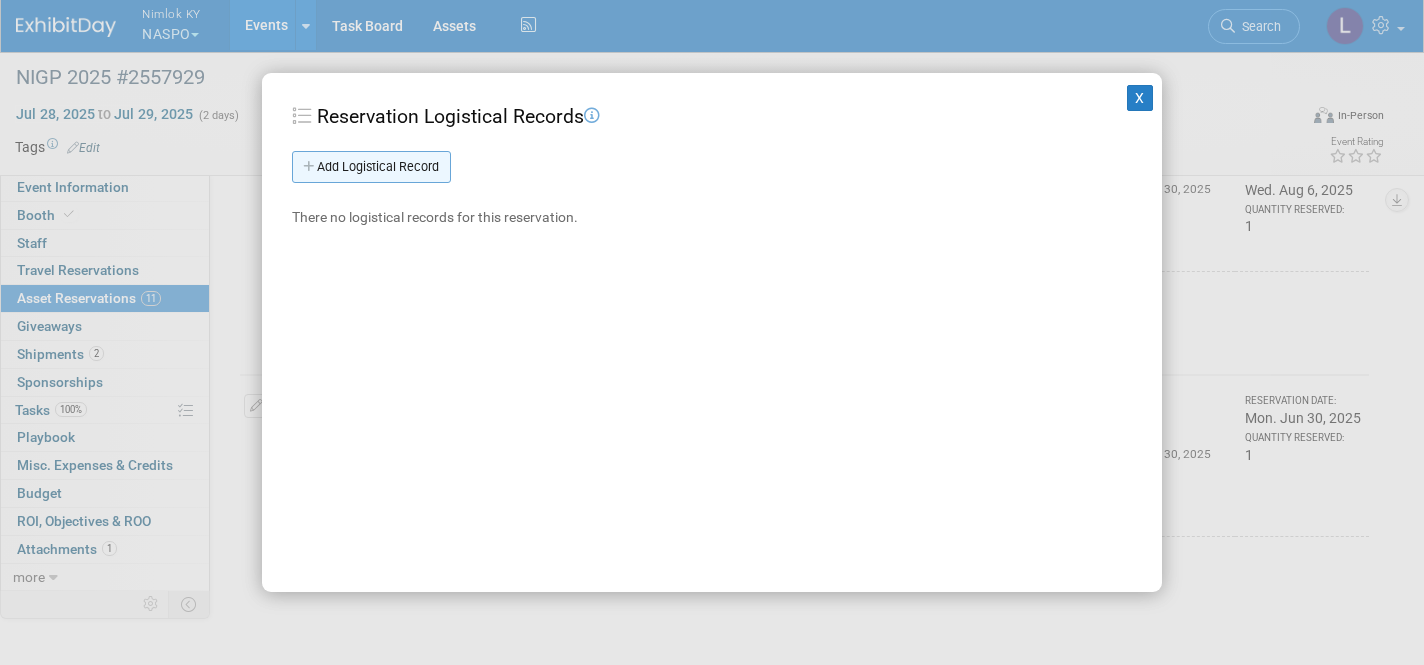 click on "Add Logistical Record" at bounding box center [371, 167] 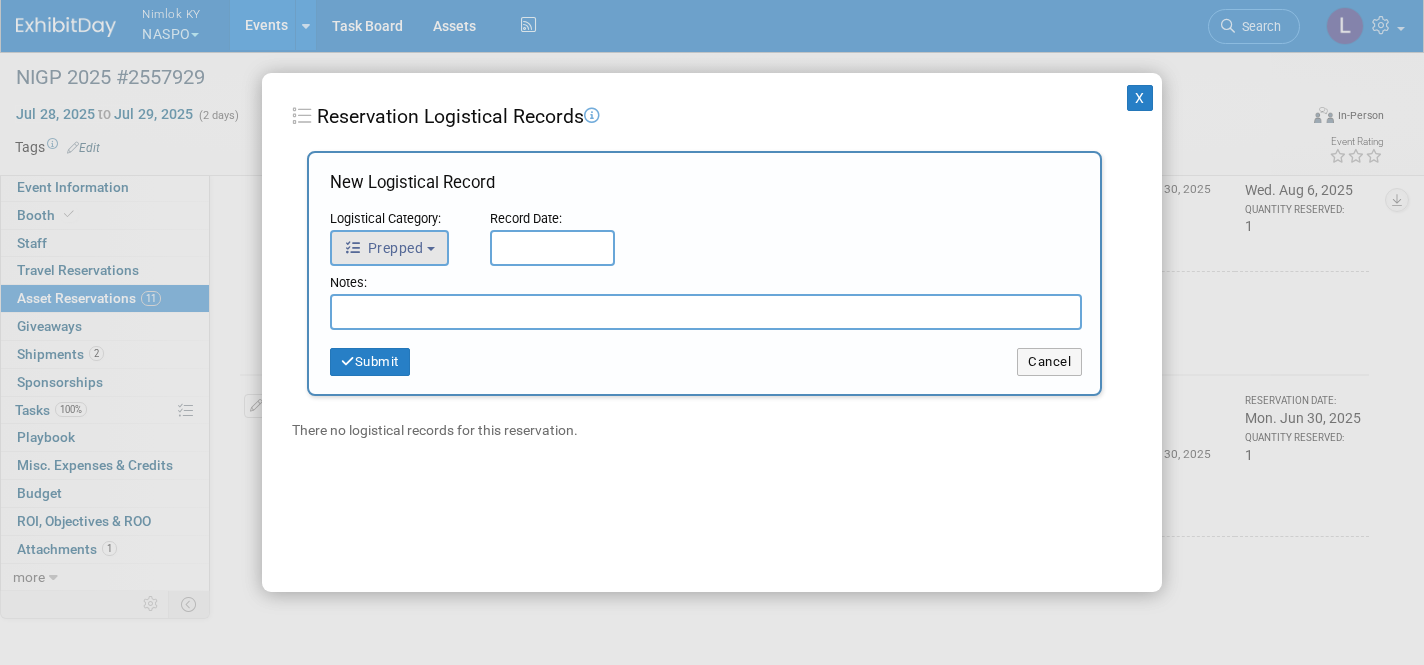 click on "Prepped" at bounding box center [389, 248] 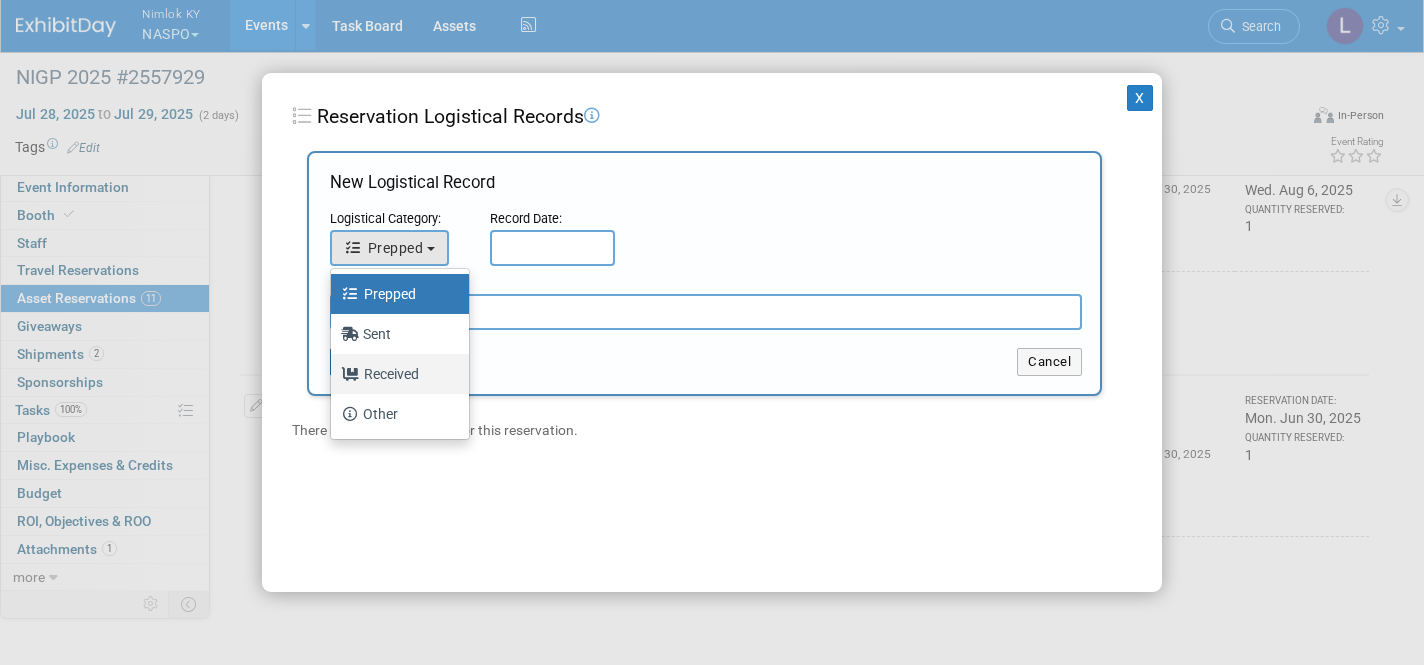 click on "Received" at bounding box center [395, 374] 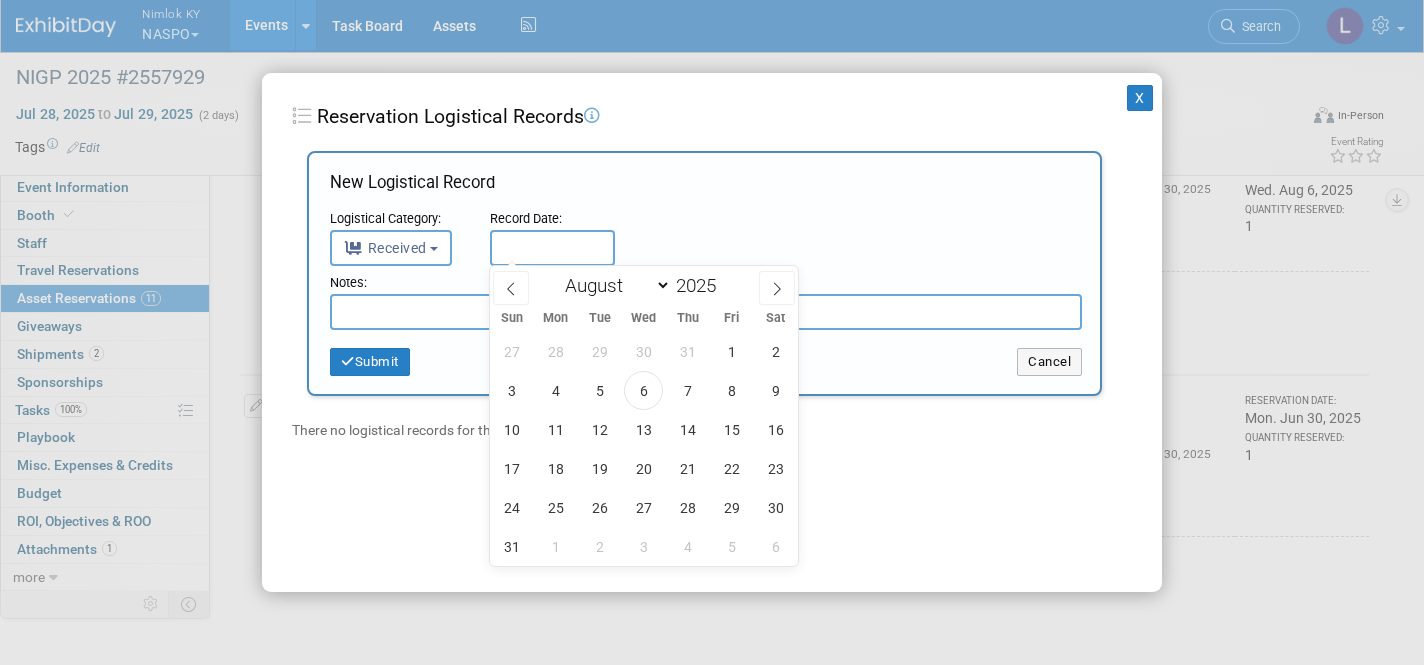 click at bounding box center [552, 248] 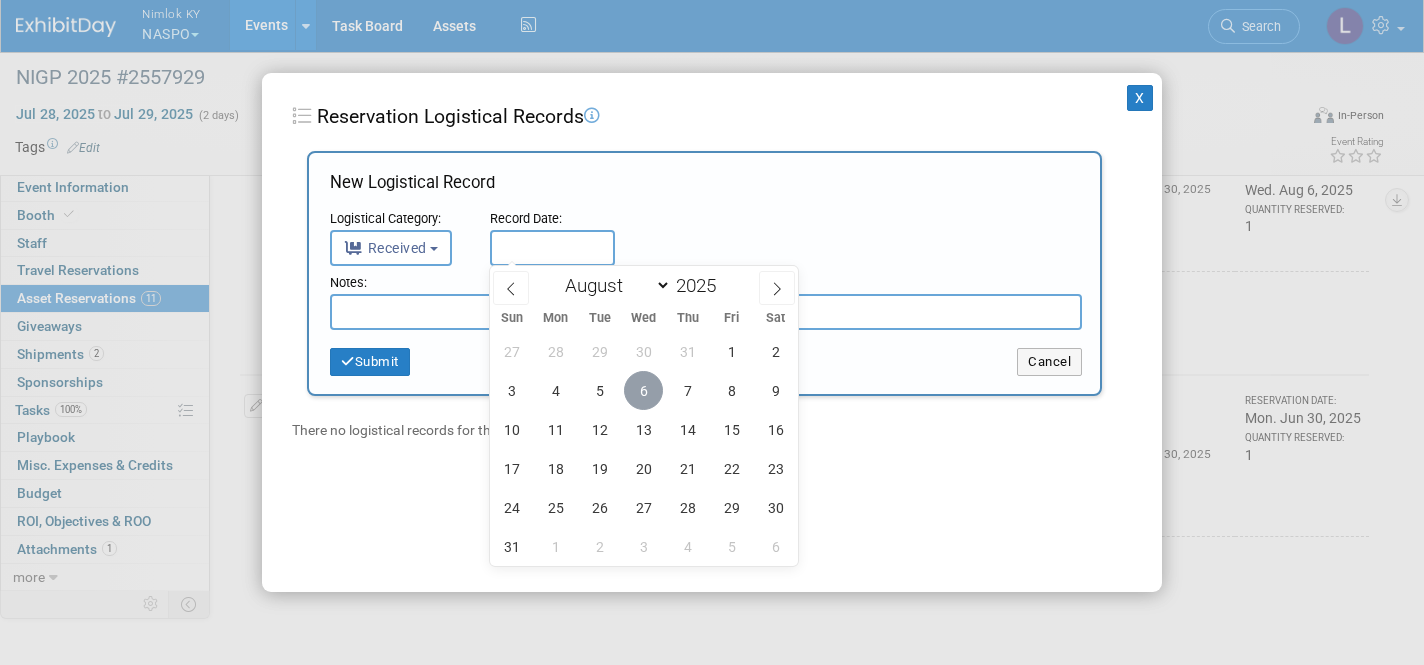 click on "6" at bounding box center (643, 390) 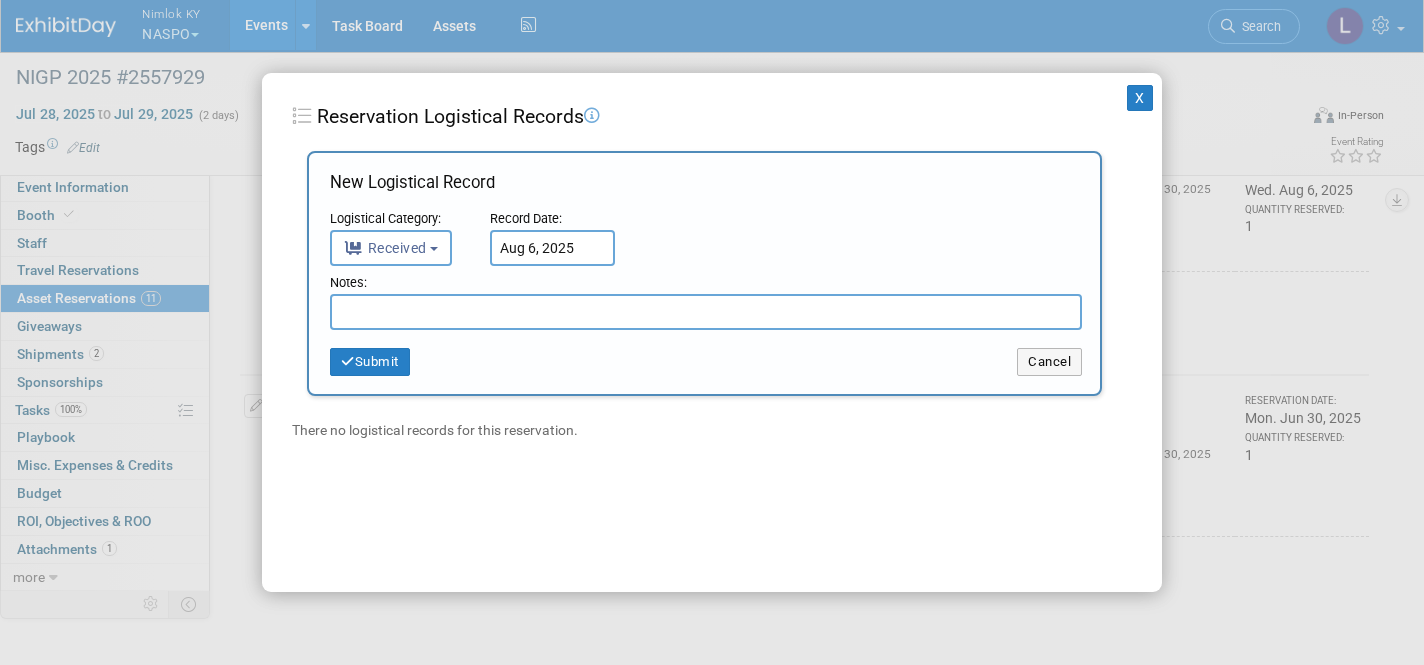 click at bounding box center (706, 312) 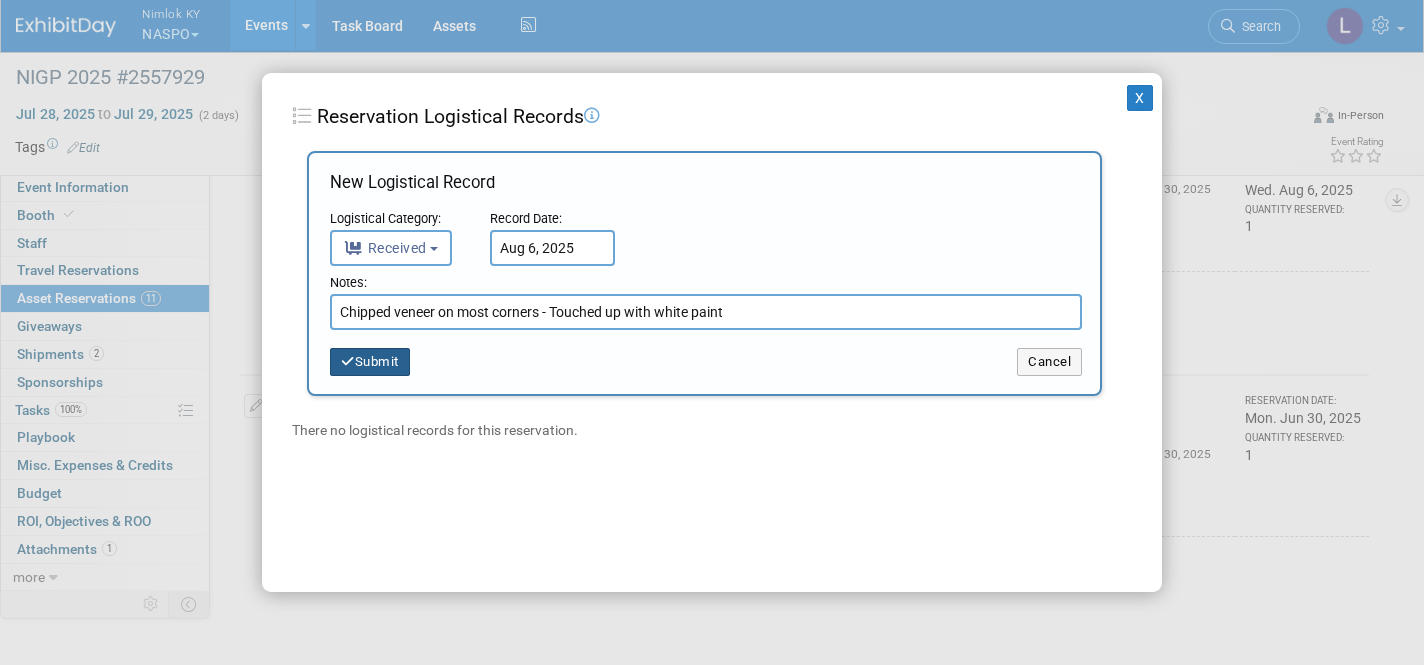 type on "Chipped veneer on most corners - Touched up with white paint" 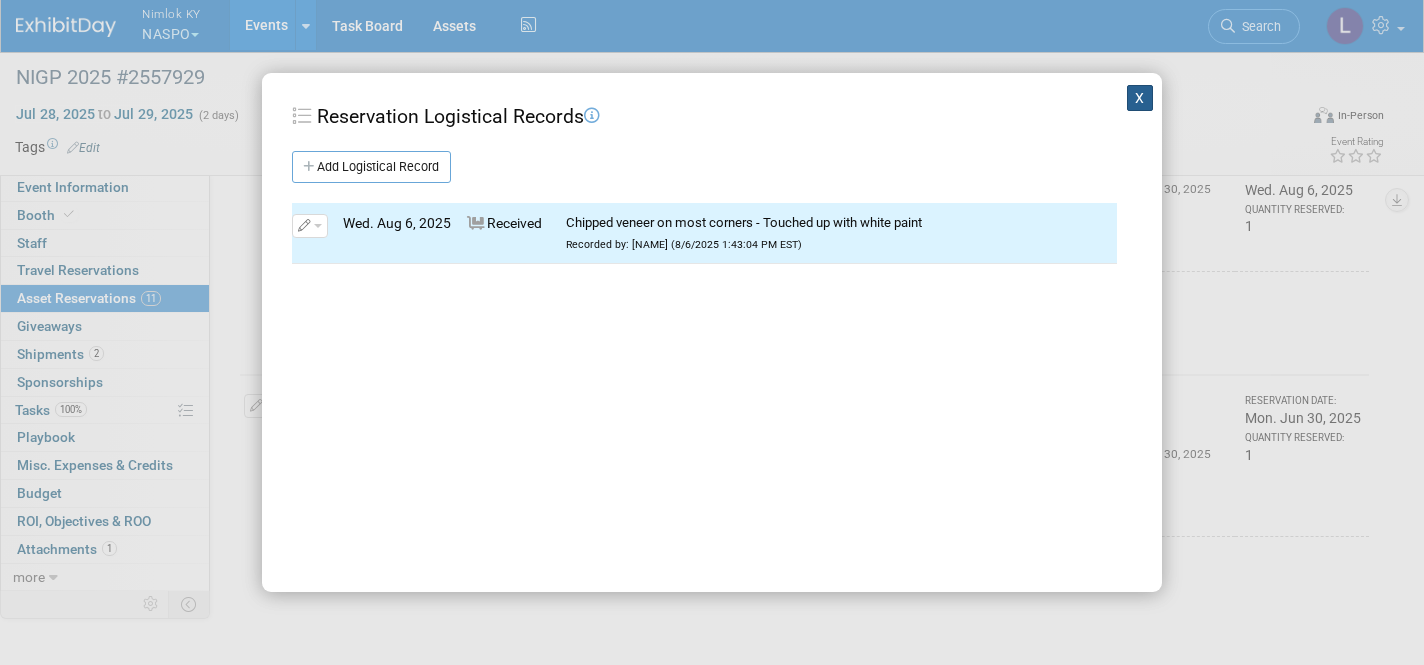 click on "X" at bounding box center [1140, 98] 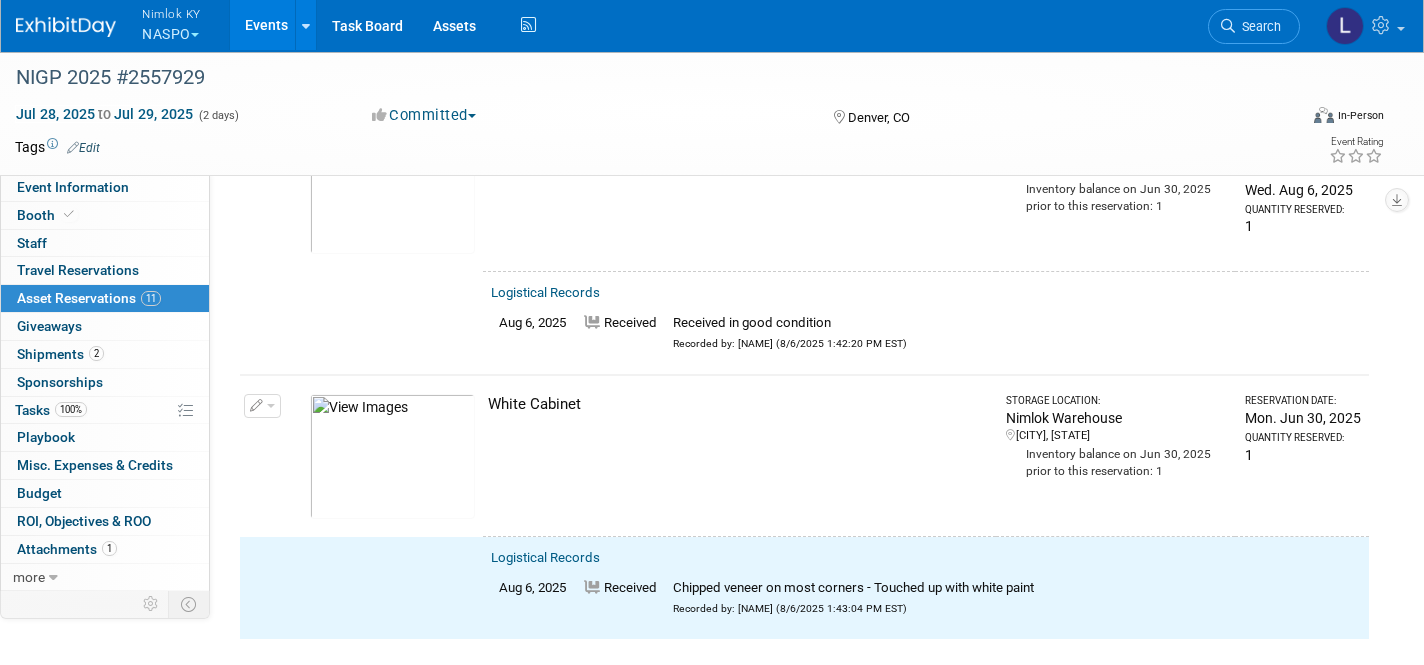 click at bounding box center (271, 406) 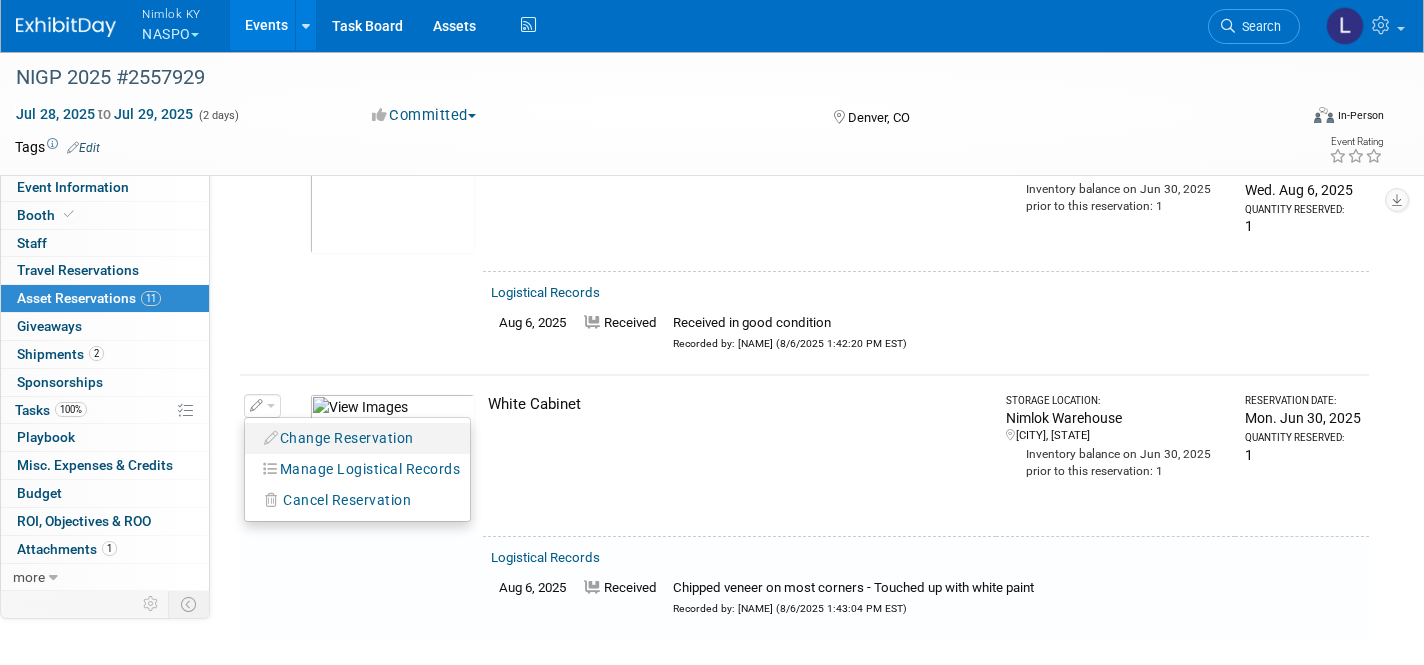 click on "Change Reservation" at bounding box center (339, 438) 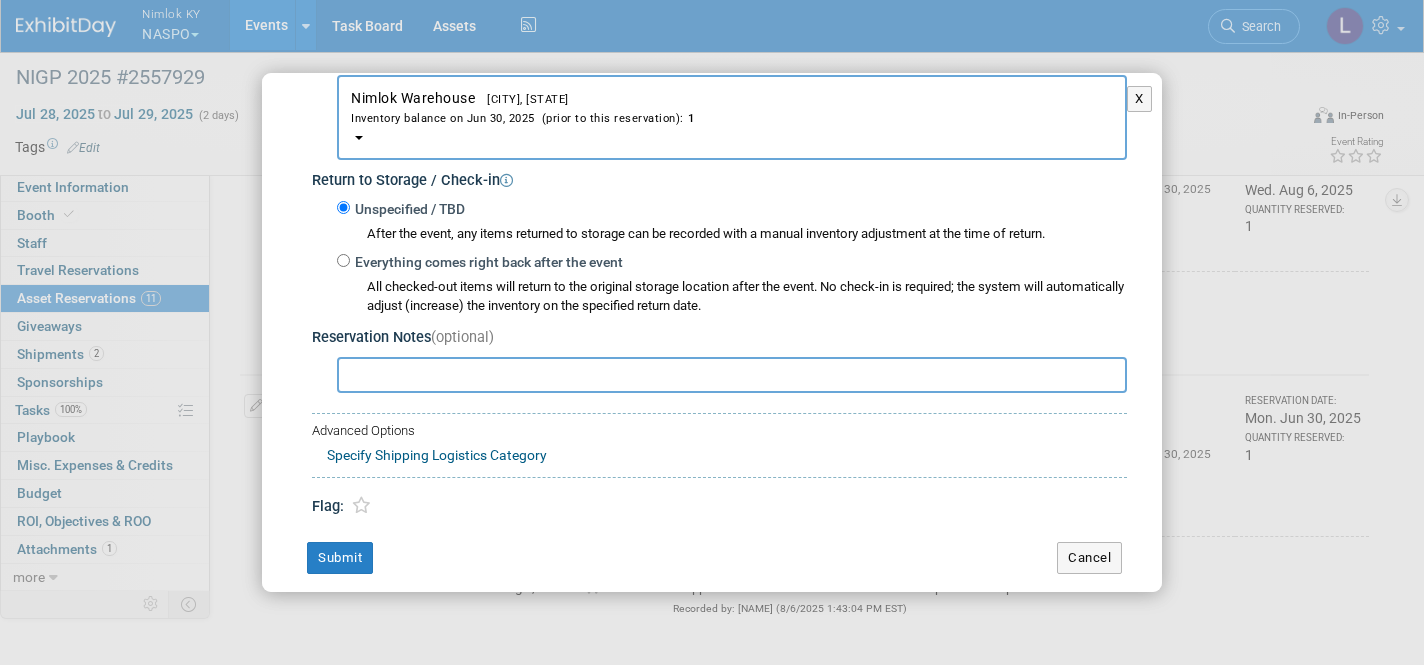 scroll, scrollTop: 329, scrollLeft: 0, axis: vertical 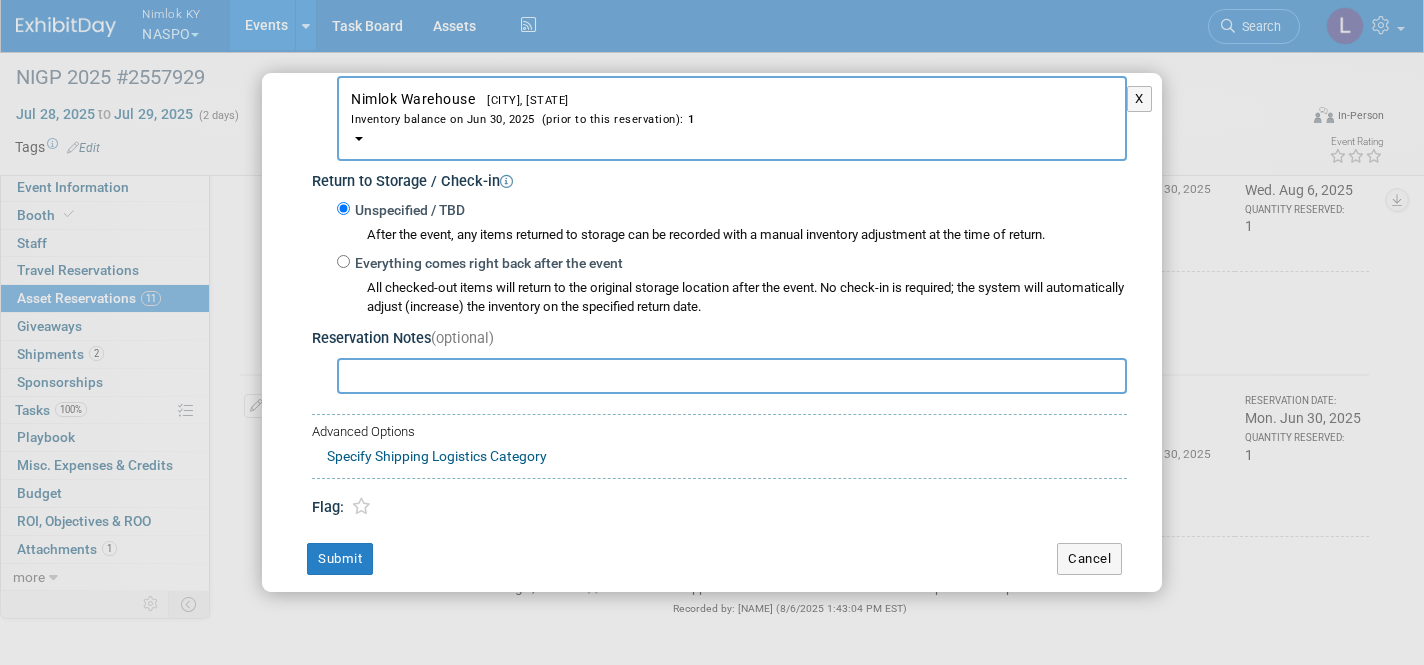 click on "Everything comes right back after the event" at bounding box center (343, 261) 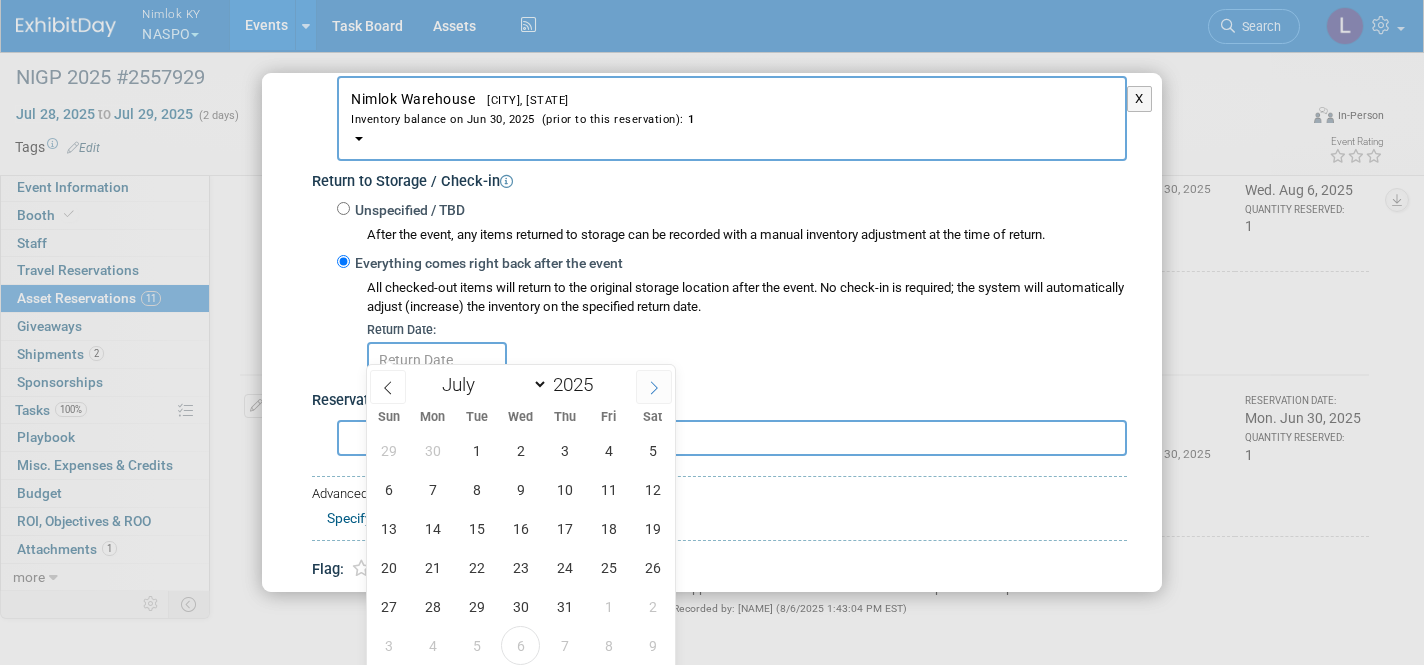 click 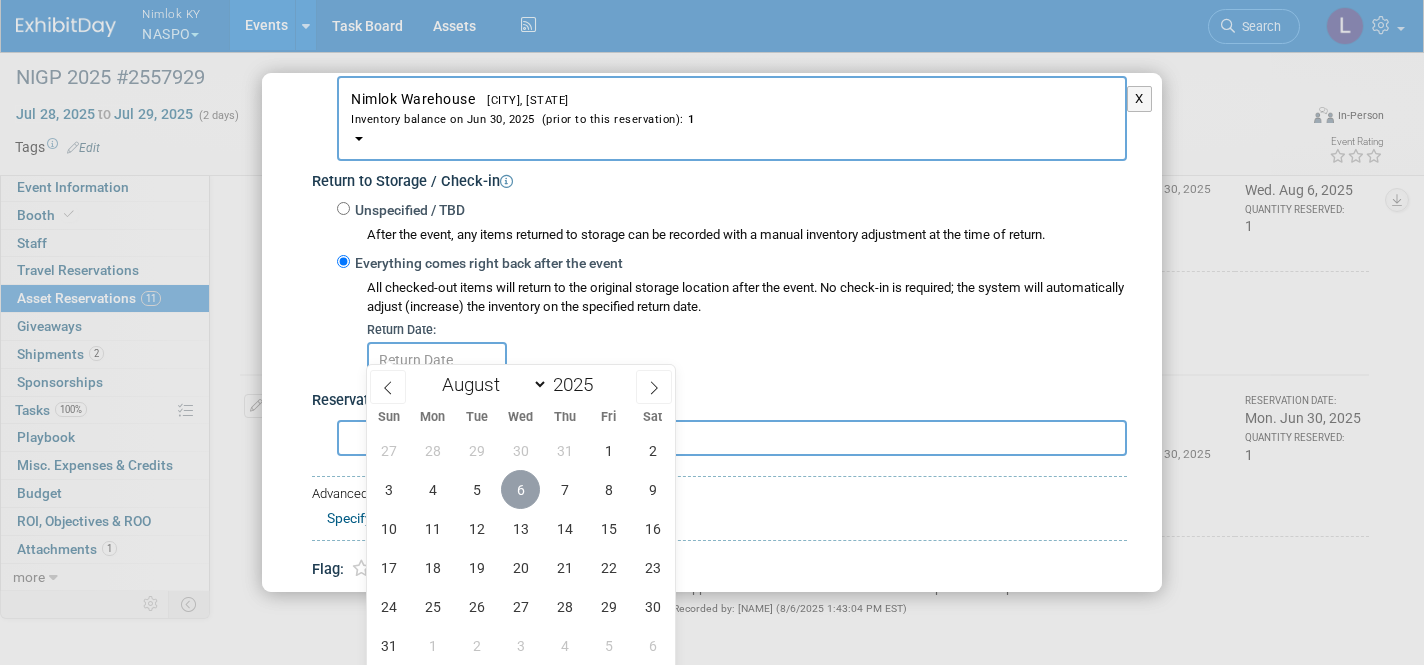 click on "6" at bounding box center (520, 489) 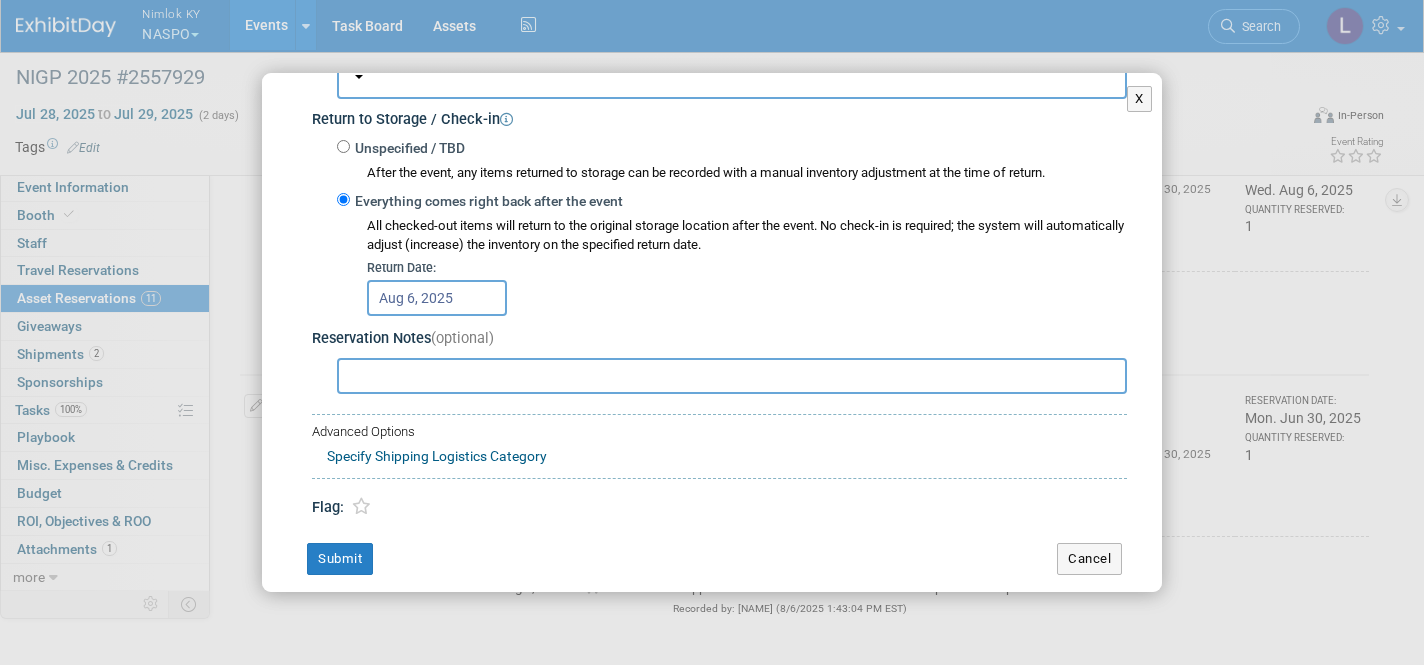 scroll, scrollTop: 390, scrollLeft: 0, axis: vertical 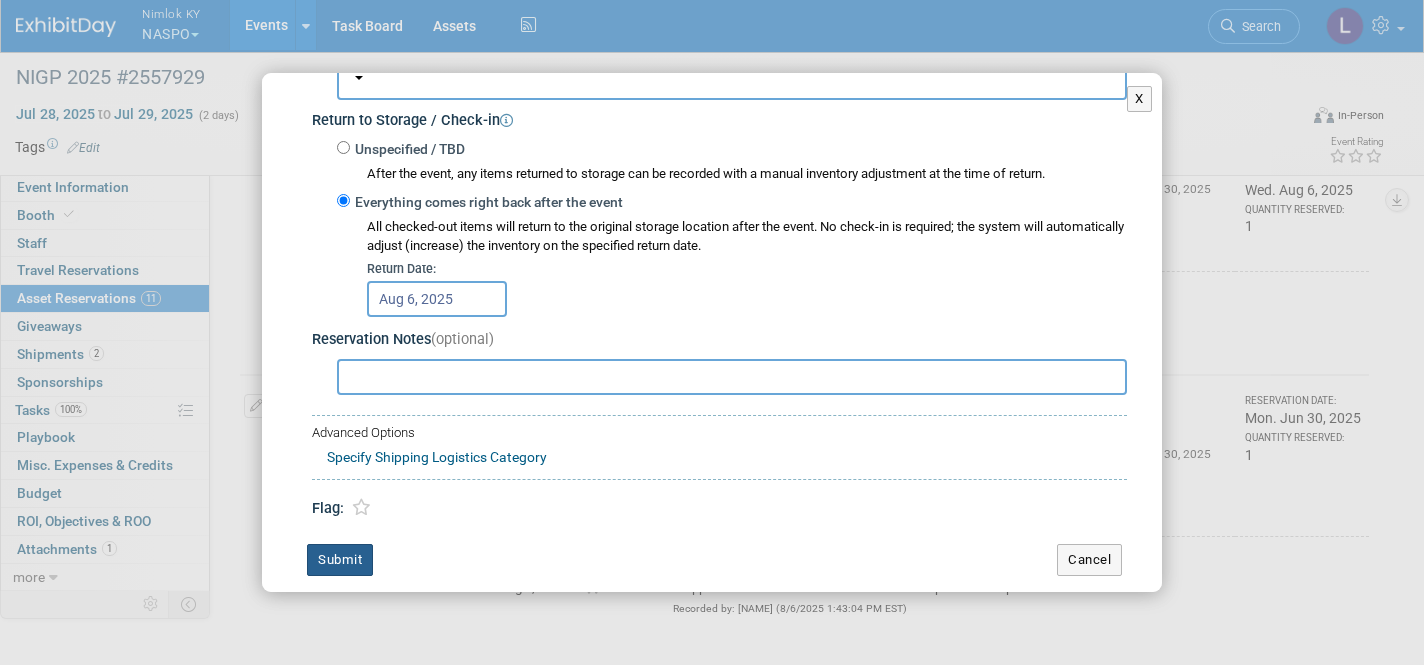 click on "Submit" at bounding box center [340, 560] 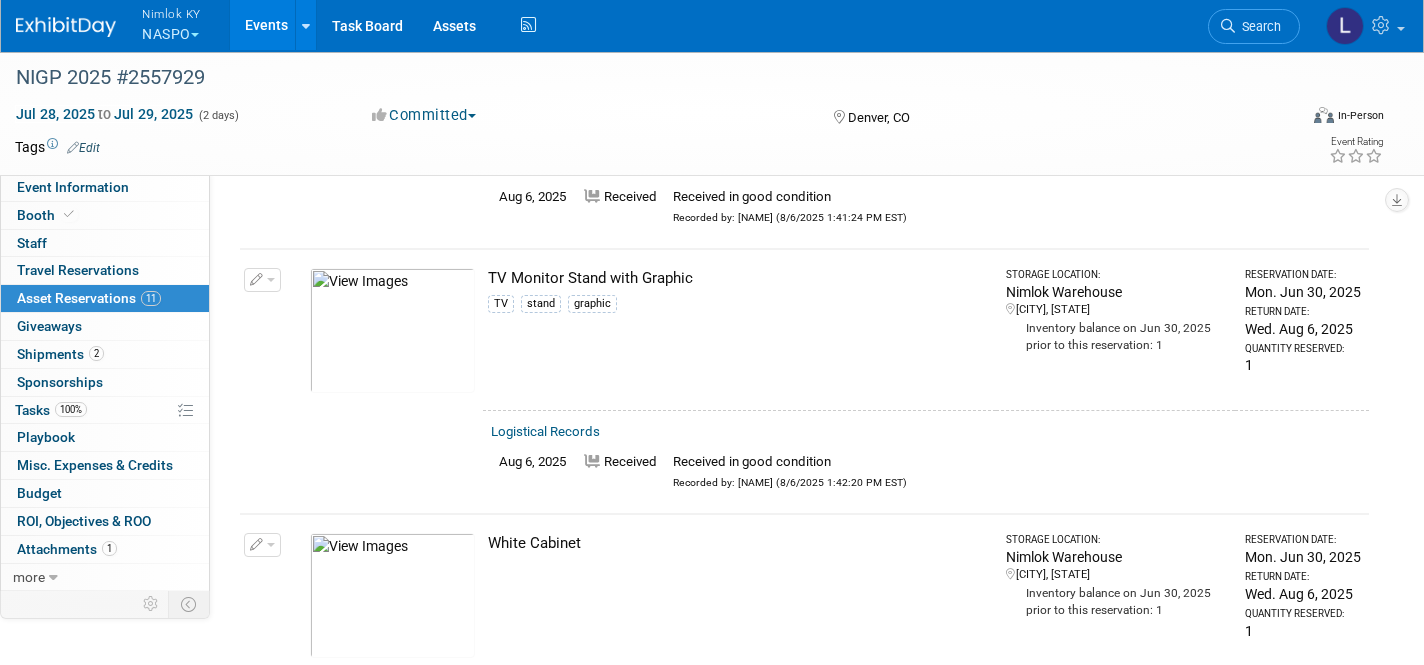 scroll, scrollTop: 2170, scrollLeft: 0, axis: vertical 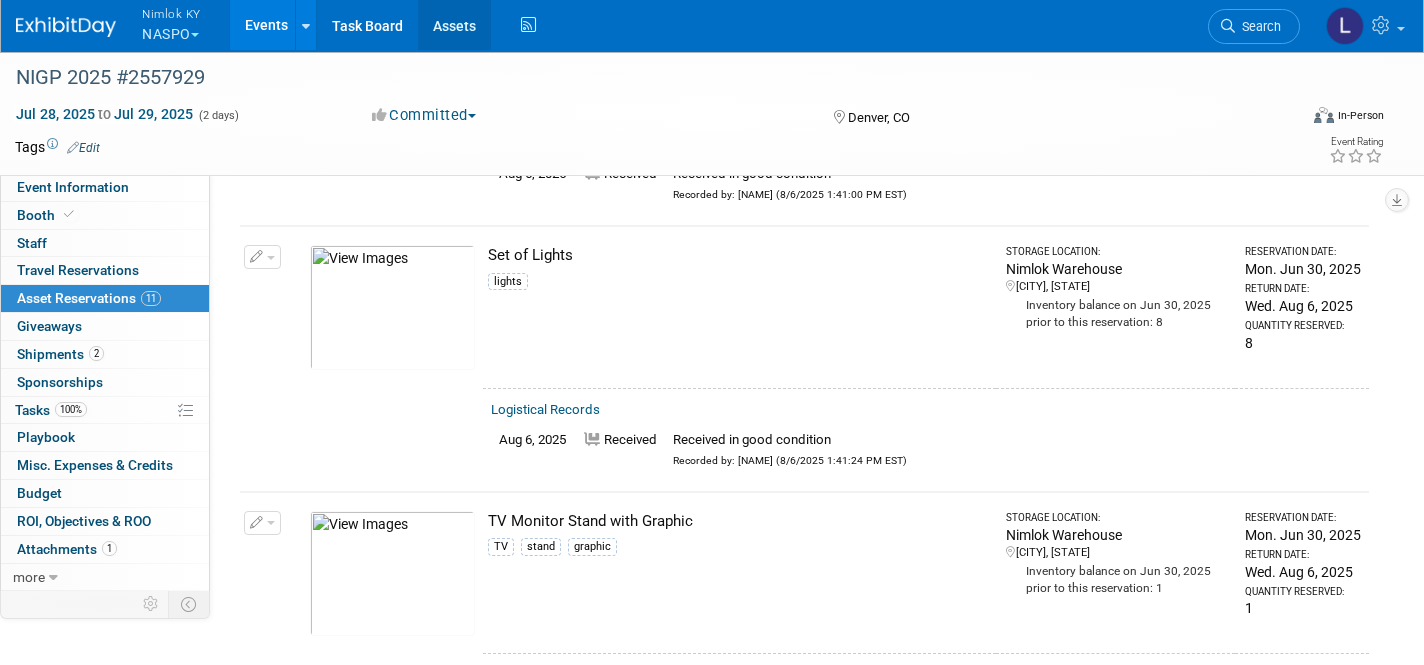 click on "Assets" at bounding box center (454, 25) 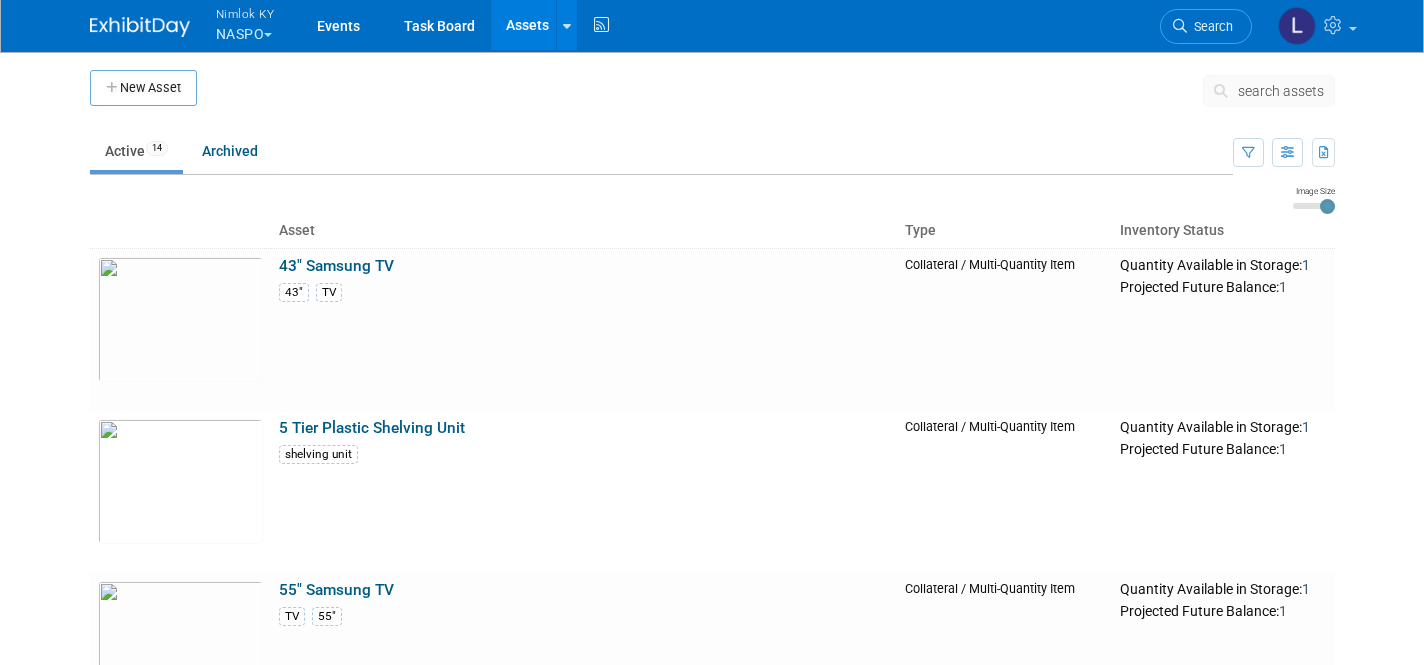 scroll, scrollTop: 0, scrollLeft: 0, axis: both 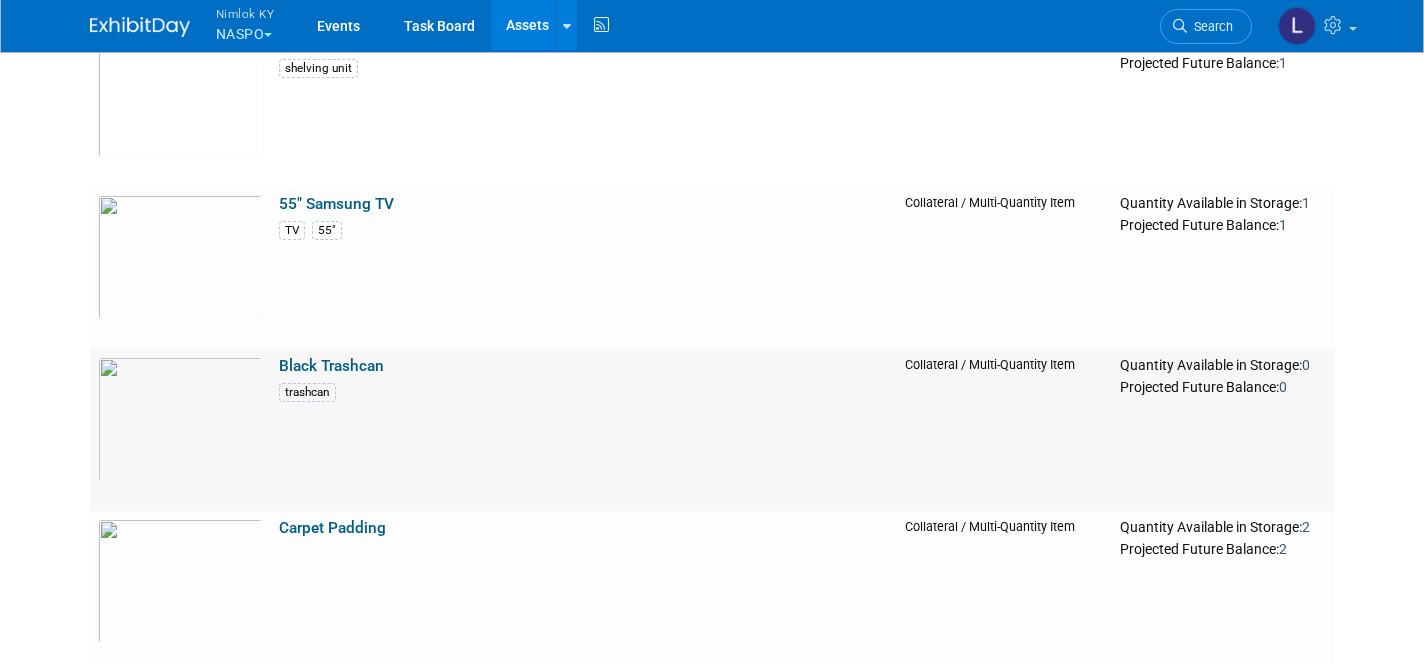 click on "Black Trashcan" at bounding box center (331, 366) 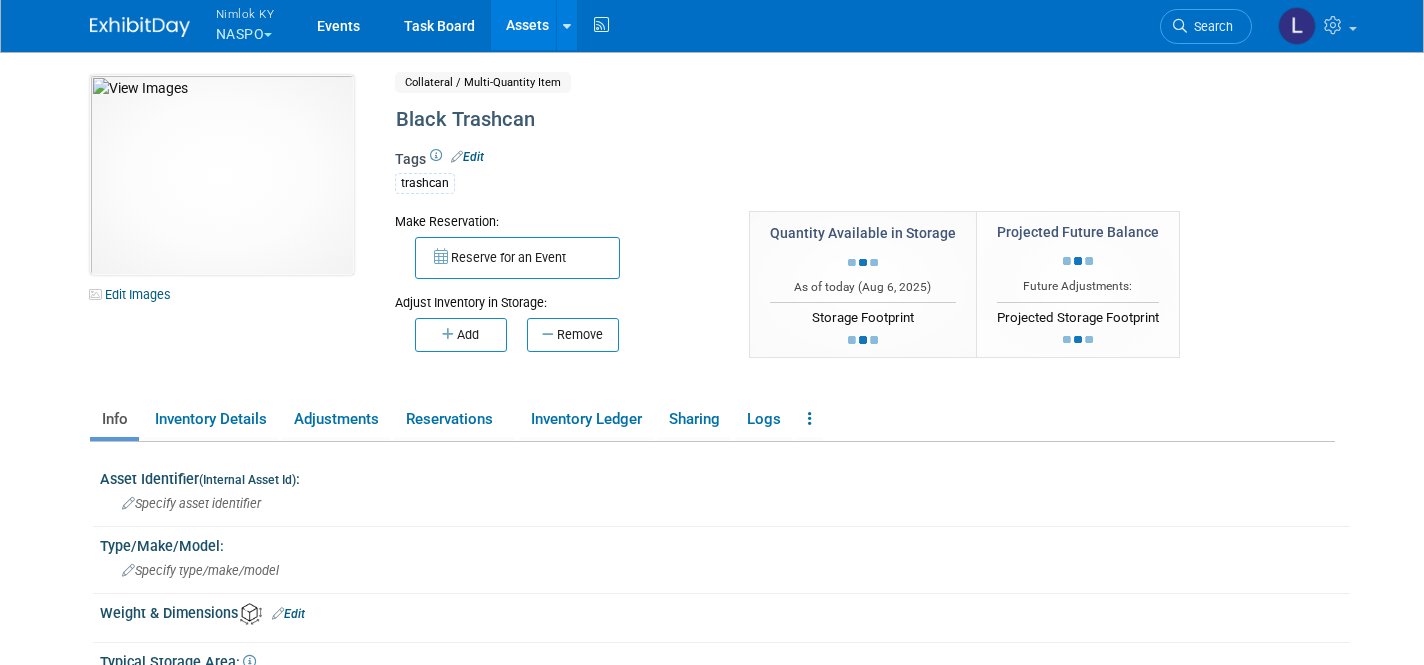 scroll, scrollTop: 0, scrollLeft: 0, axis: both 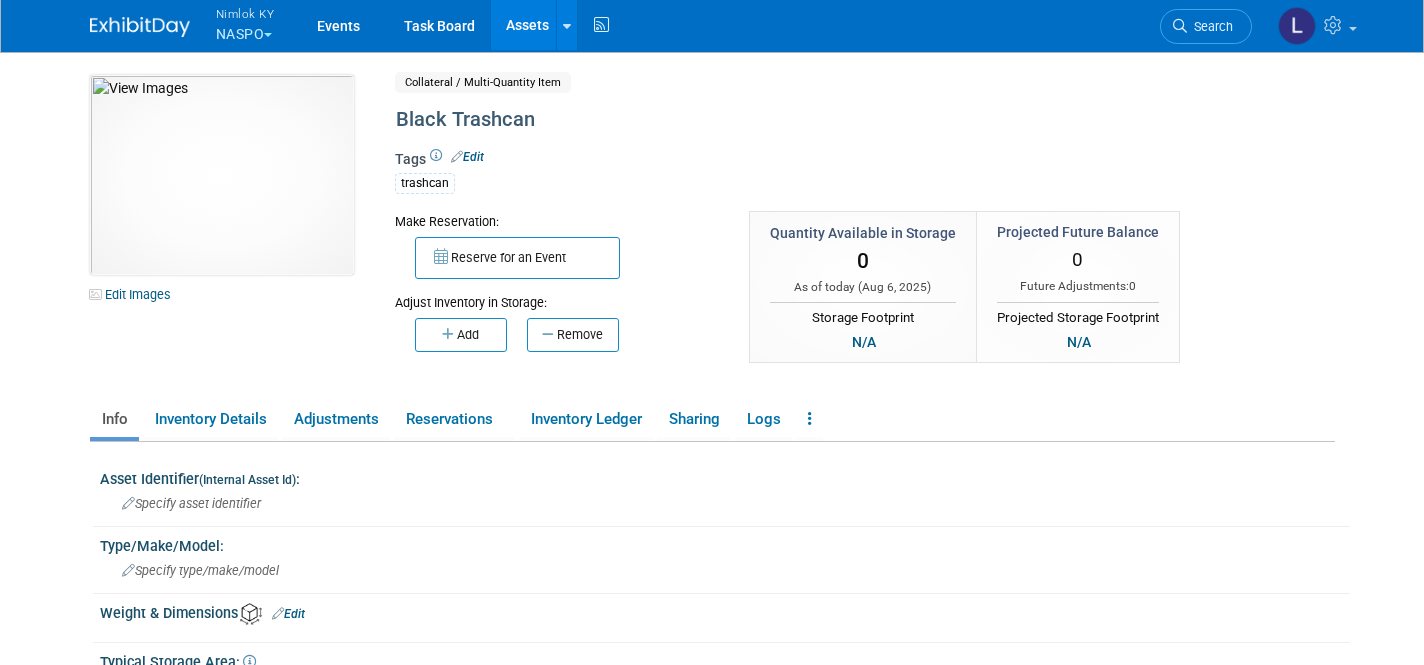 click on "Assets" at bounding box center [527, 25] 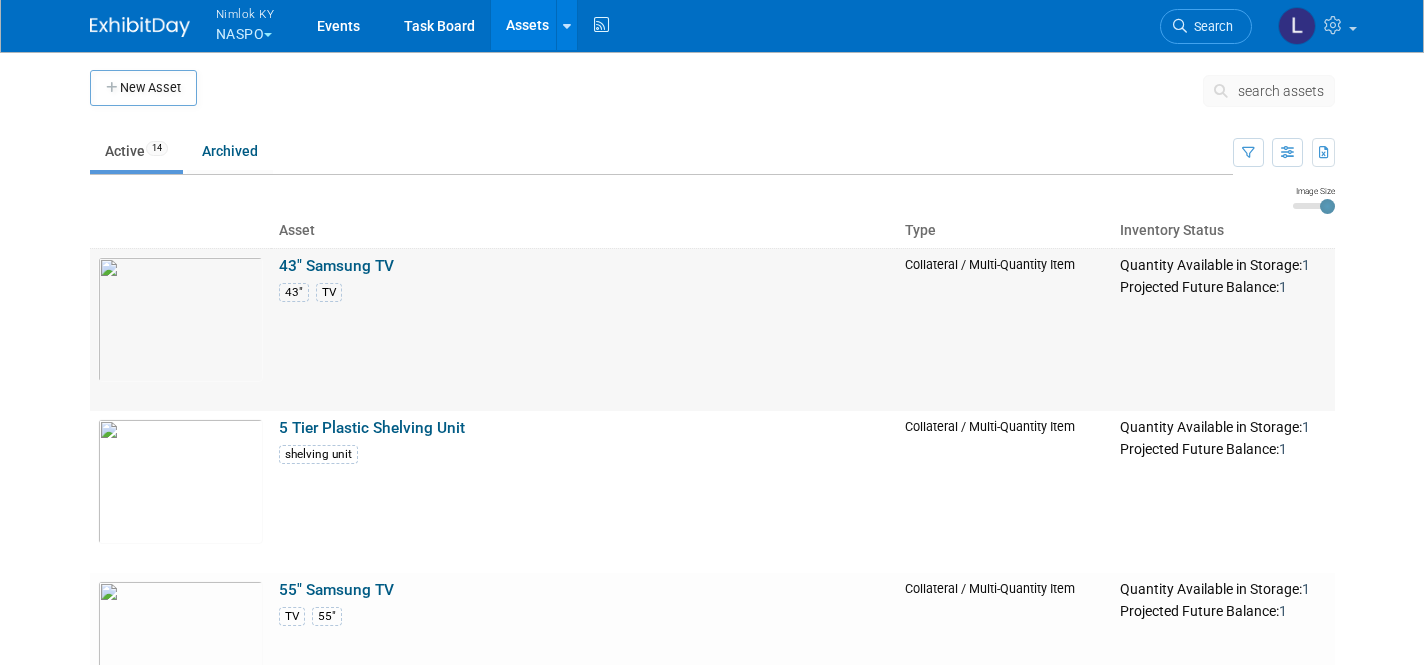 scroll, scrollTop: 0, scrollLeft: 0, axis: both 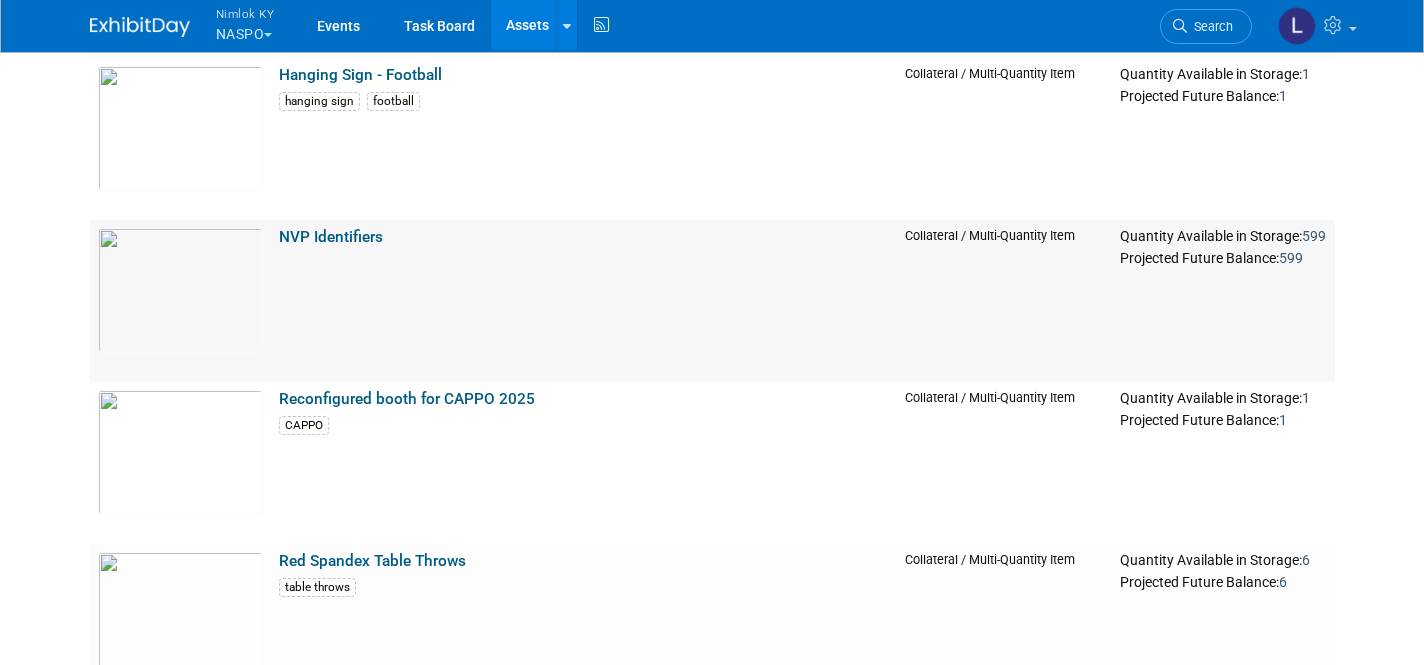 click on "NVP Identifiers" at bounding box center [331, 237] 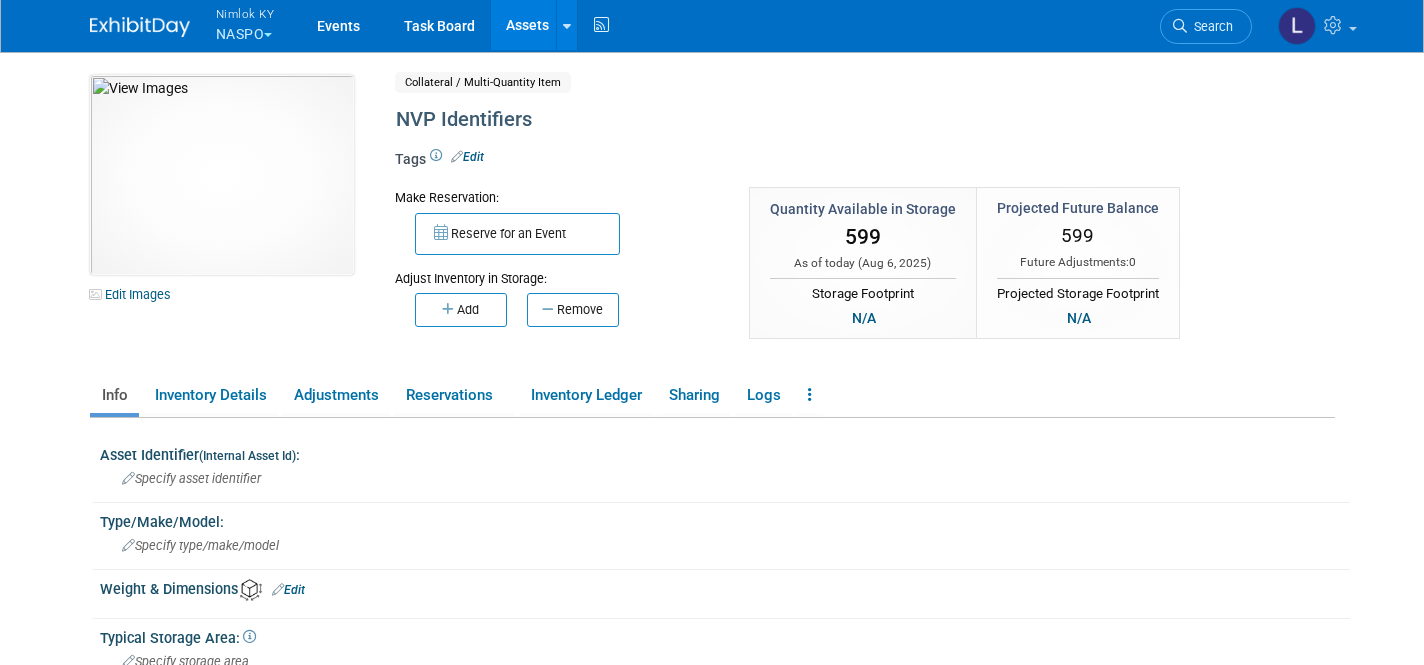 scroll, scrollTop: 0, scrollLeft: 0, axis: both 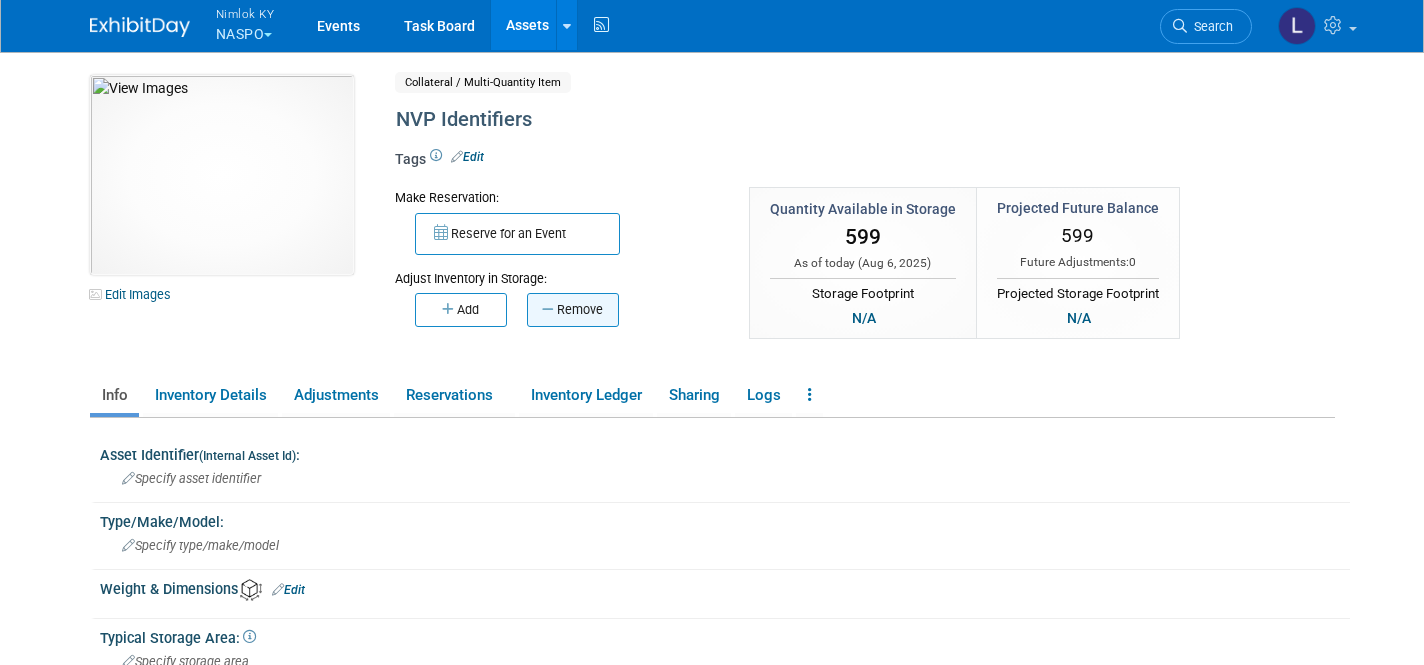 click on "Remove" at bounding box center [573, 310] 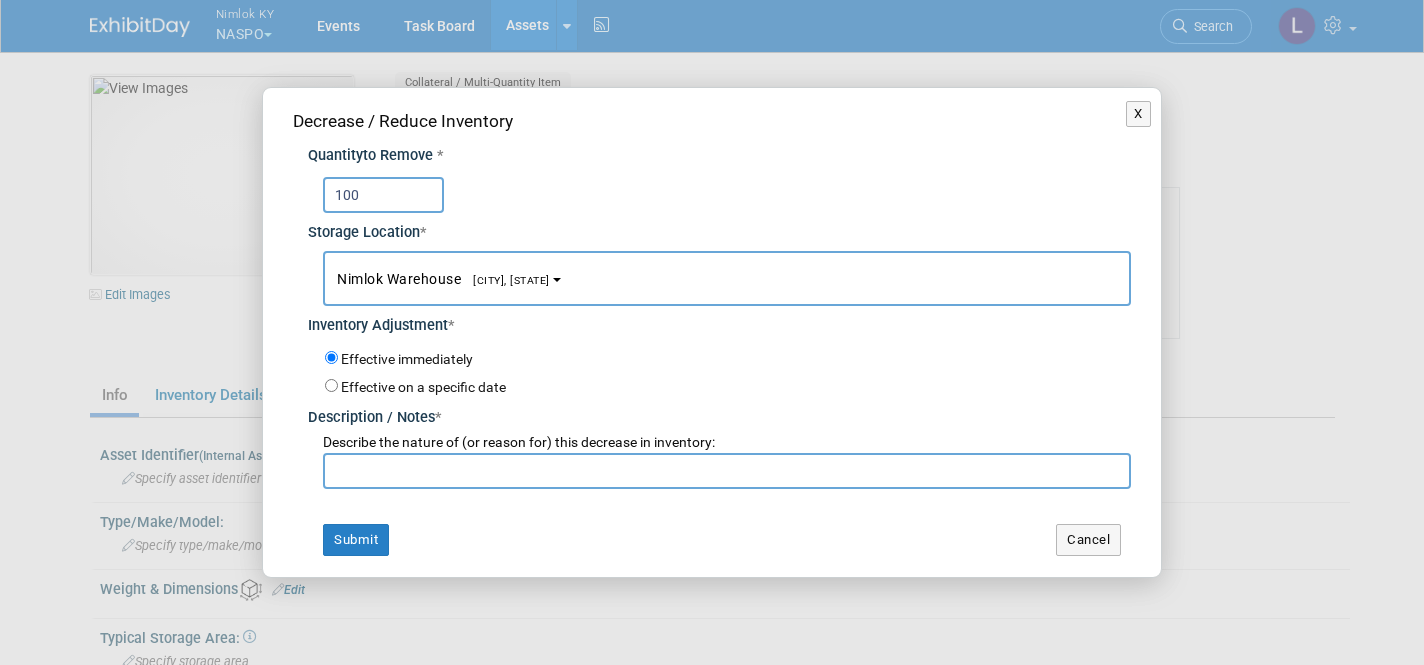 type on "100" 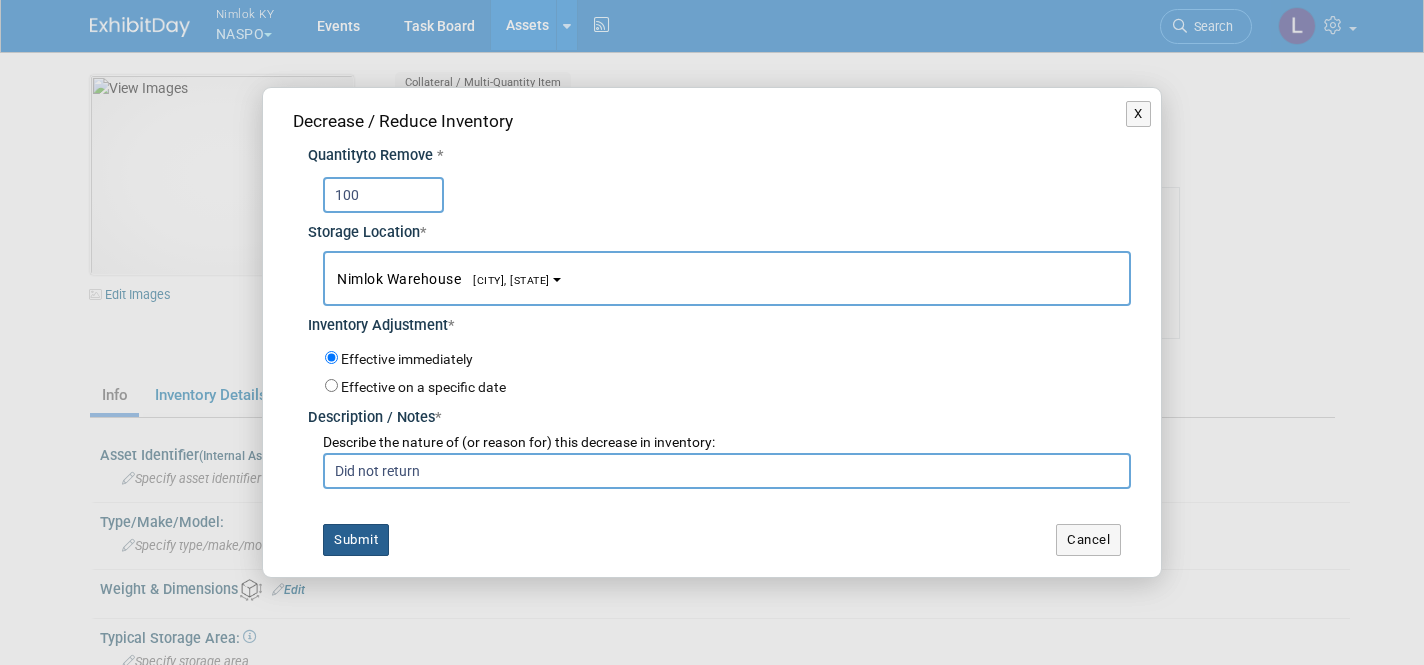 type on "Did not return" 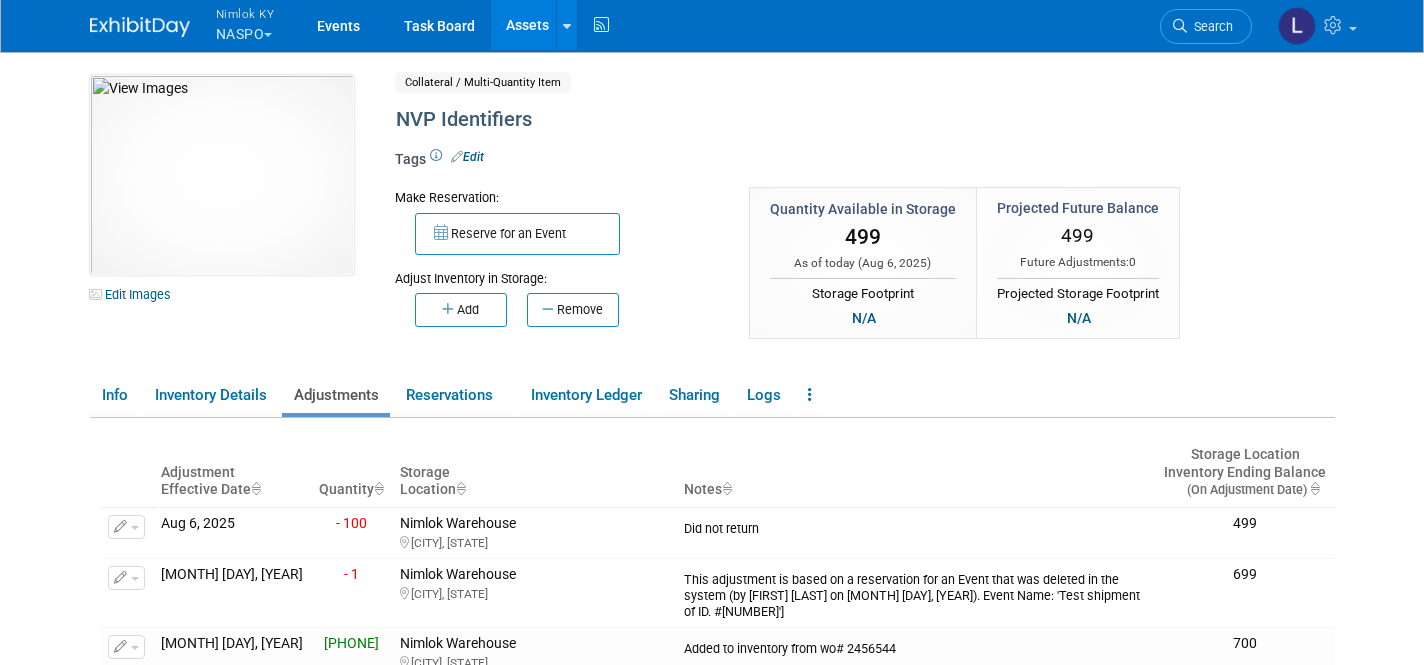 click on "Assets" at bounding box center [527, 25] 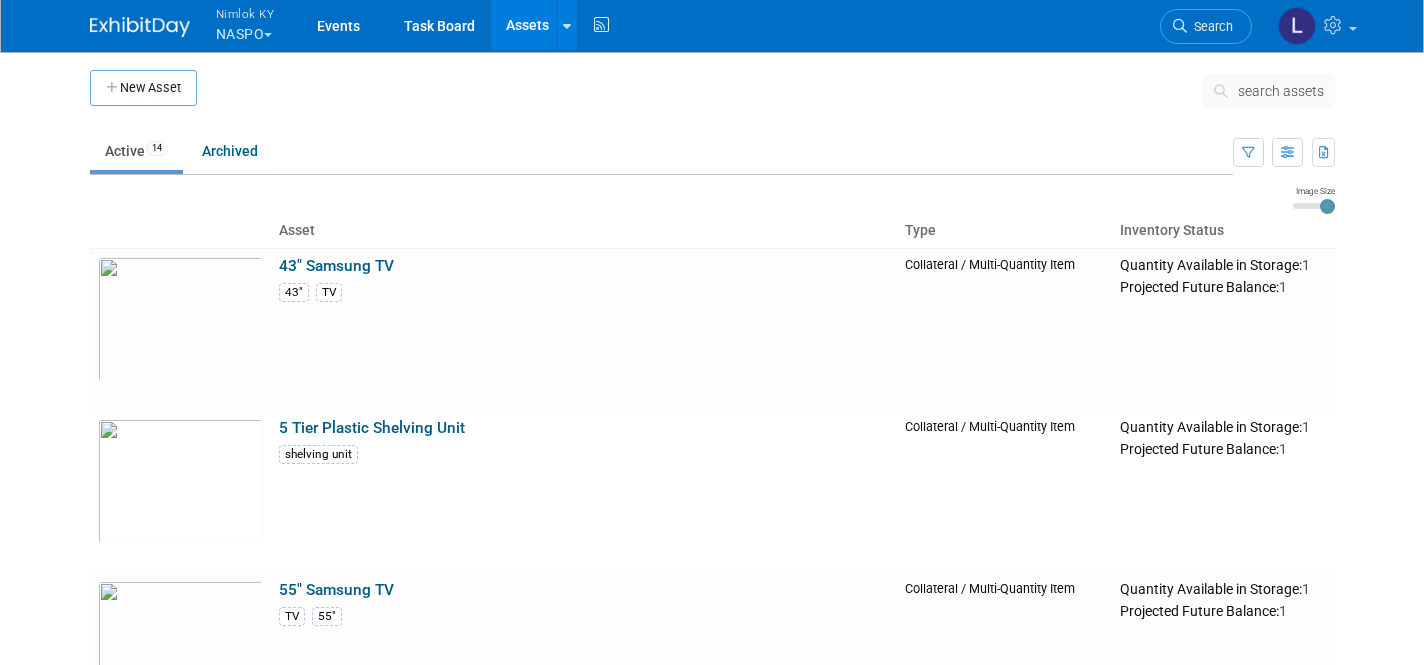 scroll, scrollTop: 0, scrollLeft: 0, axis: both 